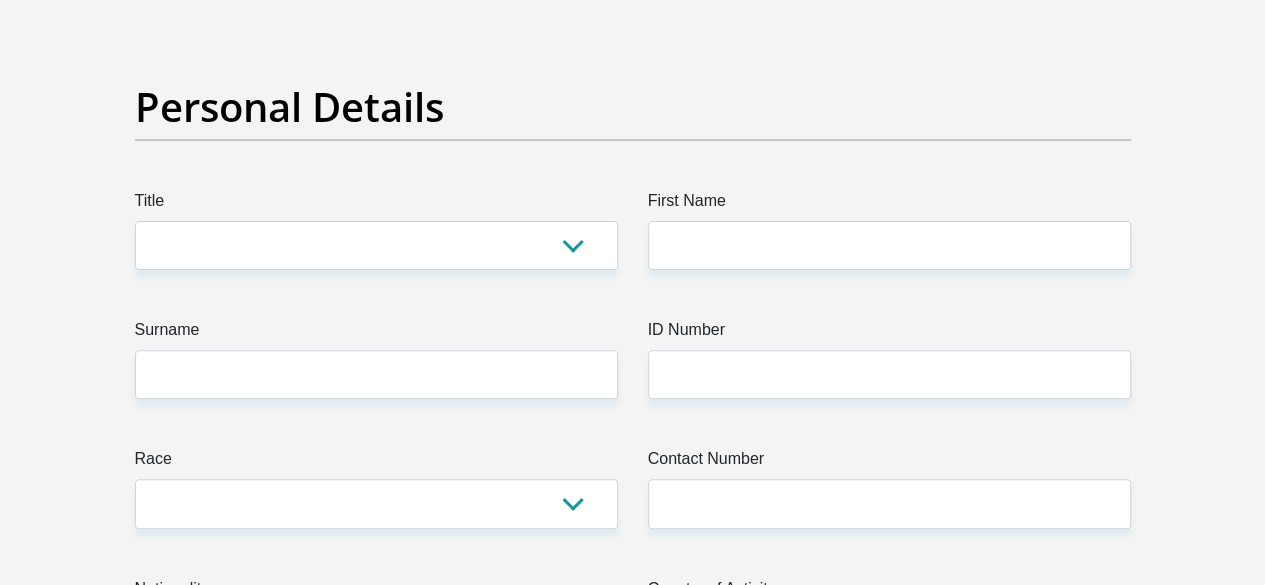 scroll, scrollTop: 200, scrollLeft: 0, axis: vertical 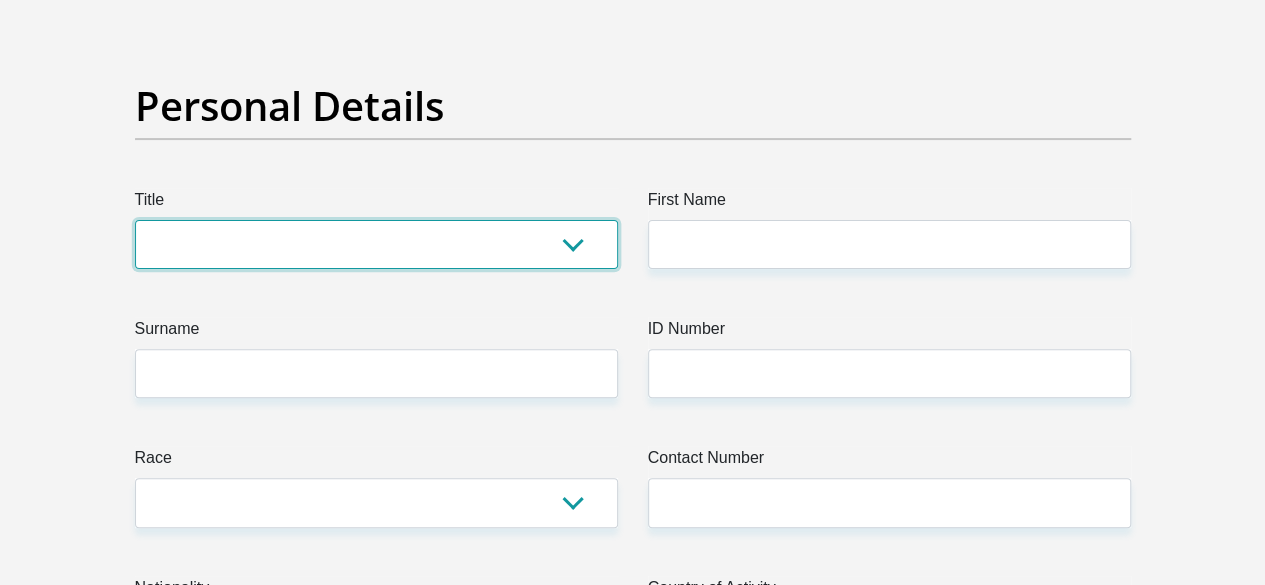 click on "Mr
Ms
Mrs
Dr
Other" at bounding box center [376, 244] 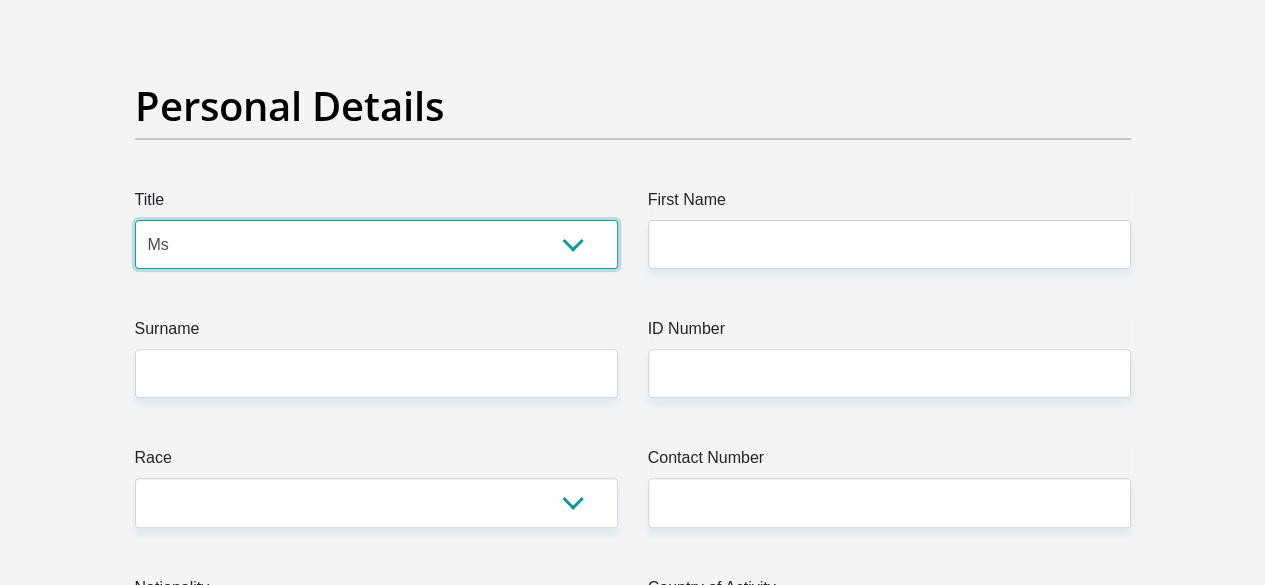 click on "Mr
Ms
Mrs
Dr
Other" at bounding box center [376, 244] 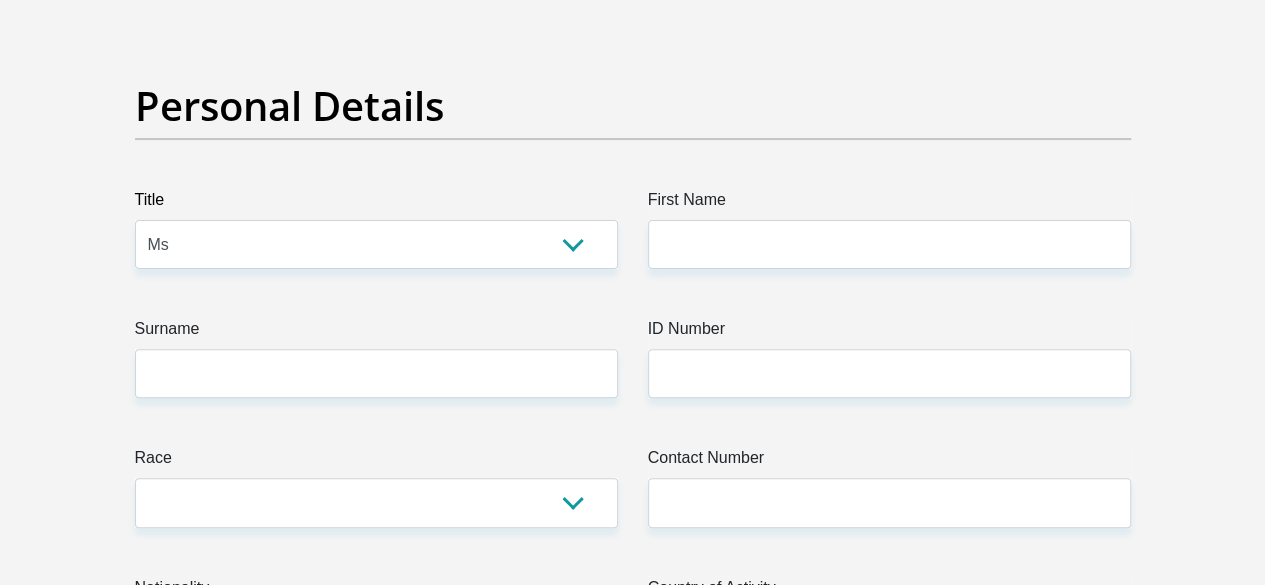 click on "First Name" at bounding box center (889, 204) 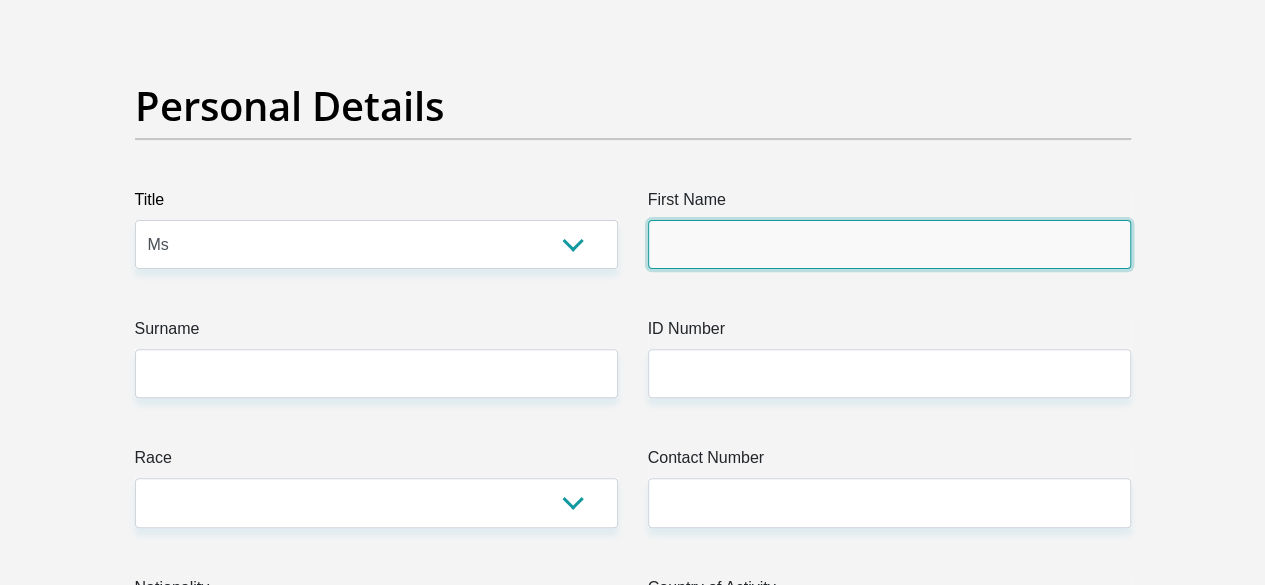 click on "First Name" at bounding box center (889, 244) 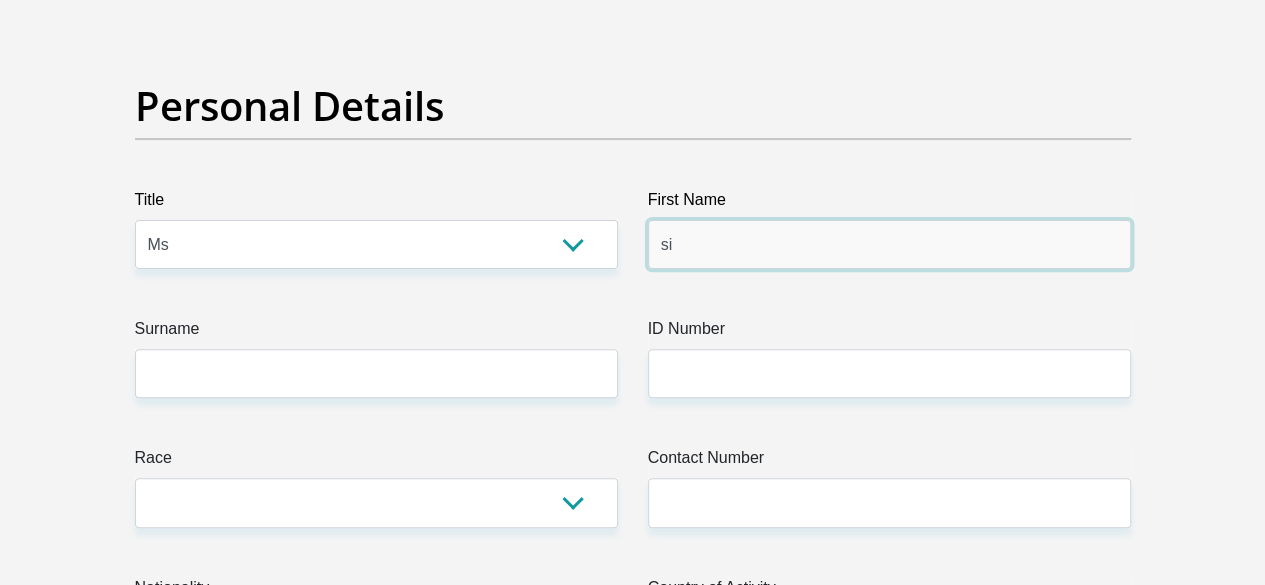 type on "s" 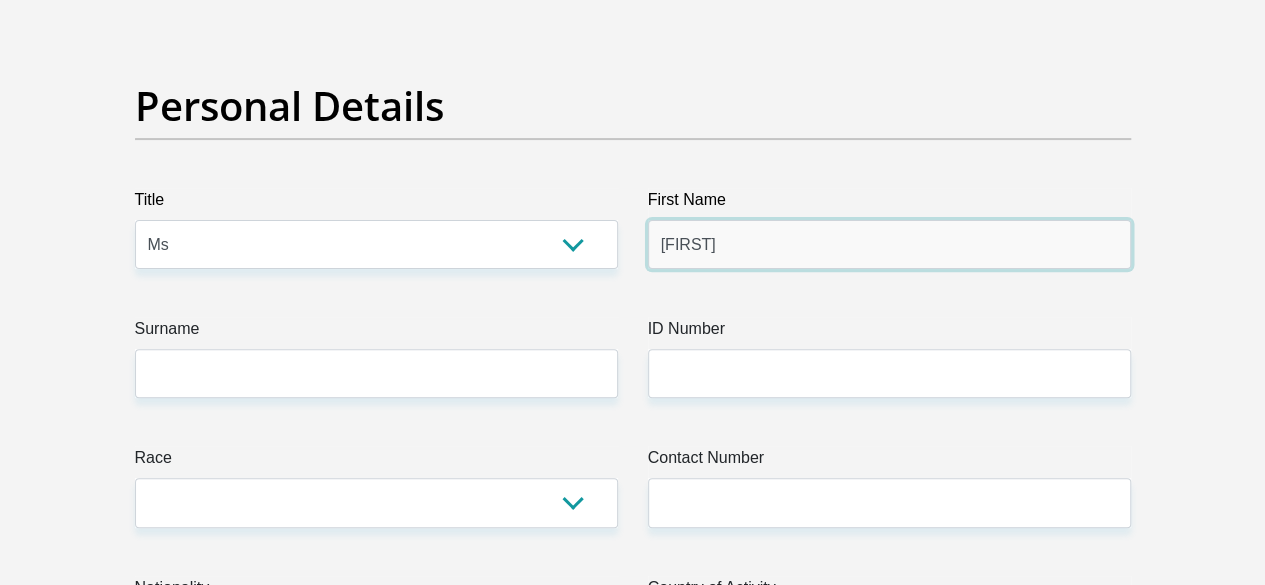 type on "Sinesipho" 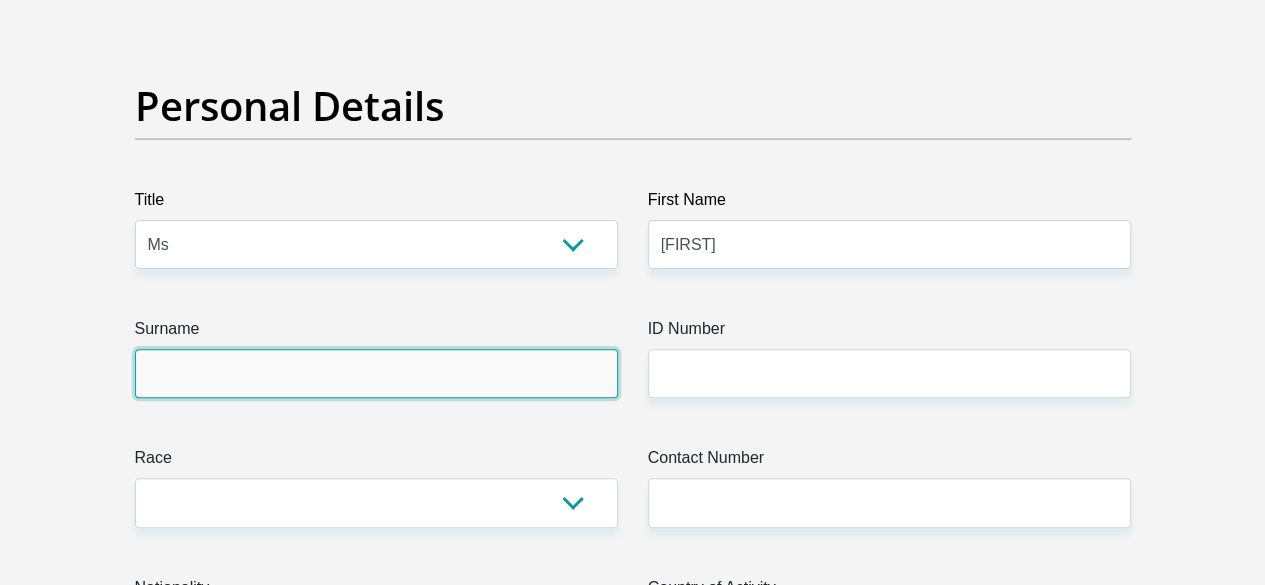 click on "Surname" at bounding box center [376, 373] 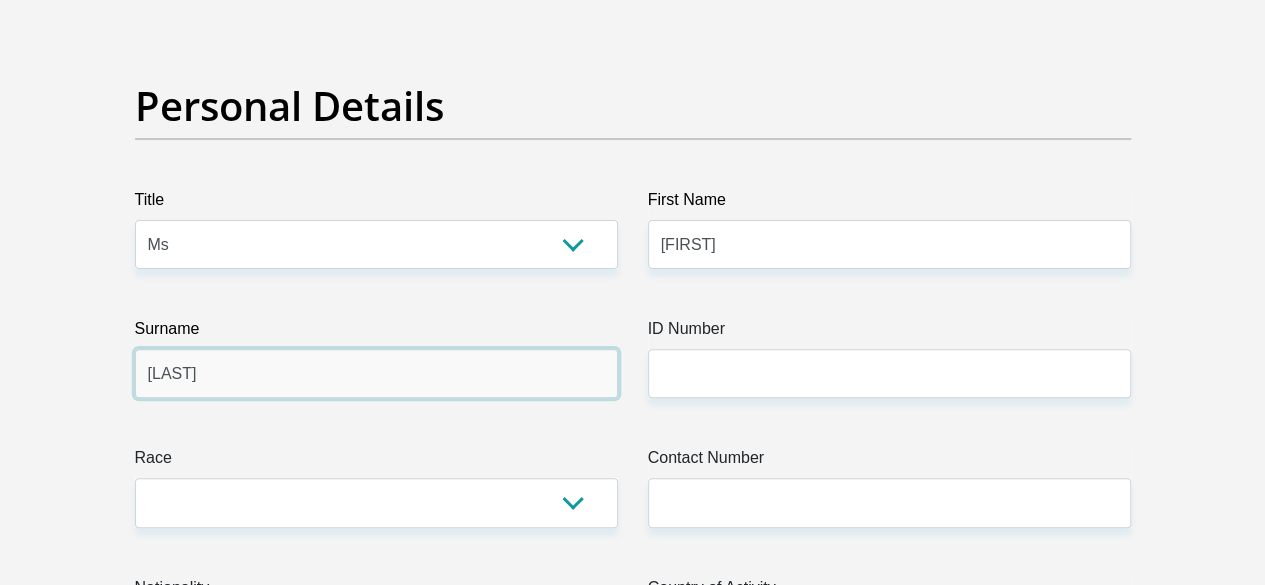 type on "Madlopha" 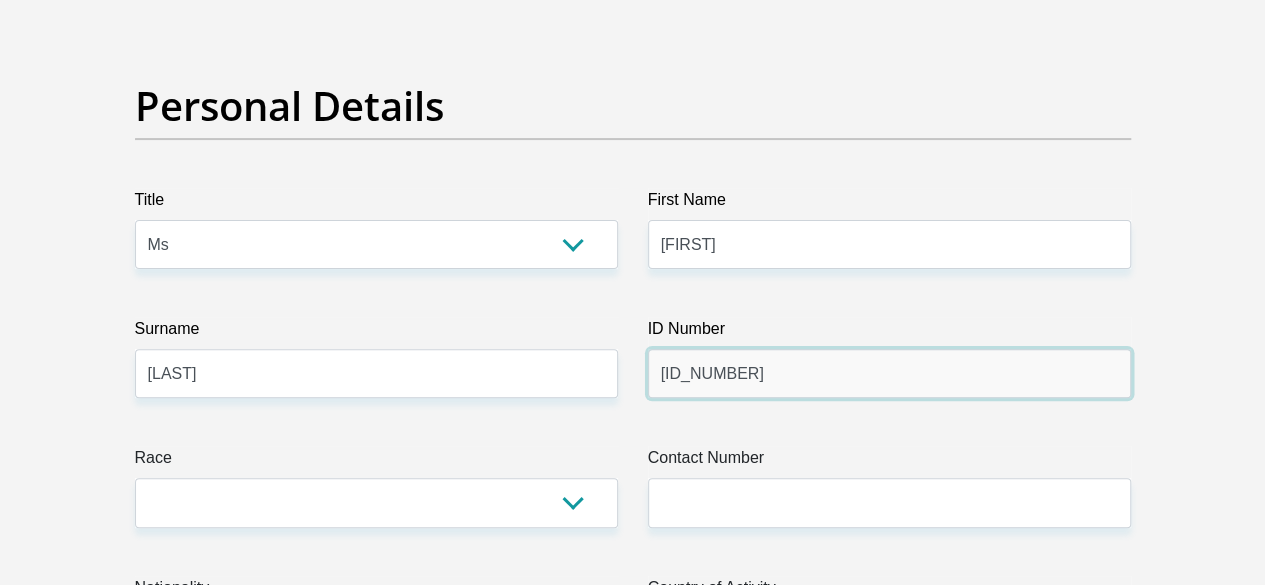 type on "9312210372082" 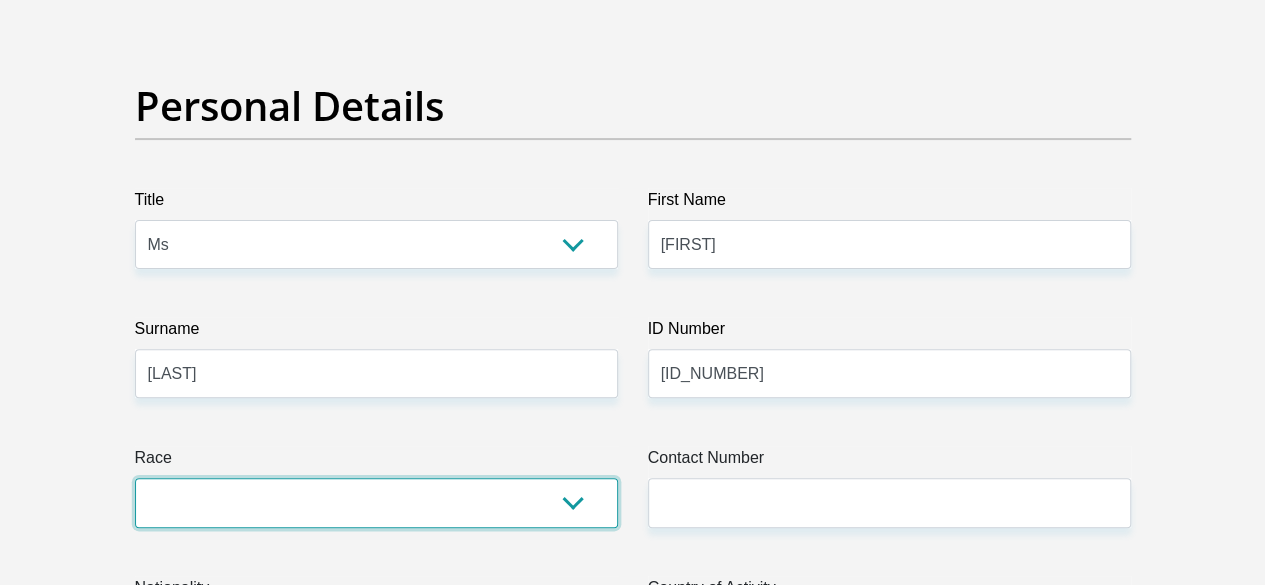 click on "Black
Coloured
Indian
White
Other" at bounding box center [376, 502] 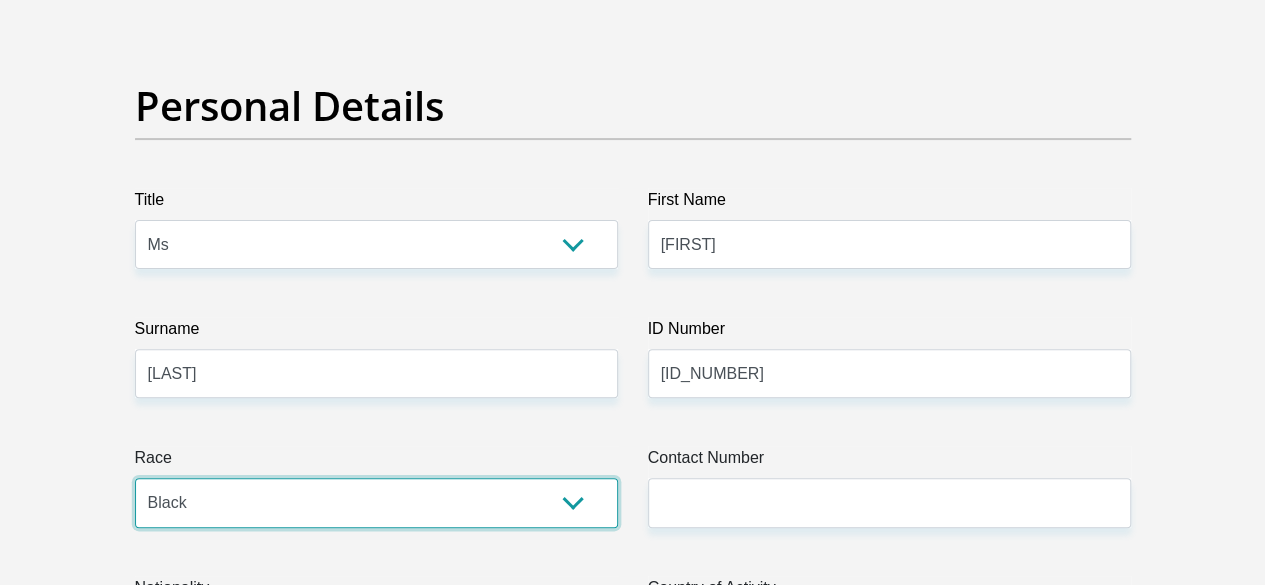 click on "Black
Coloured
Indian
White
Other" at bounding box center [376, 502] 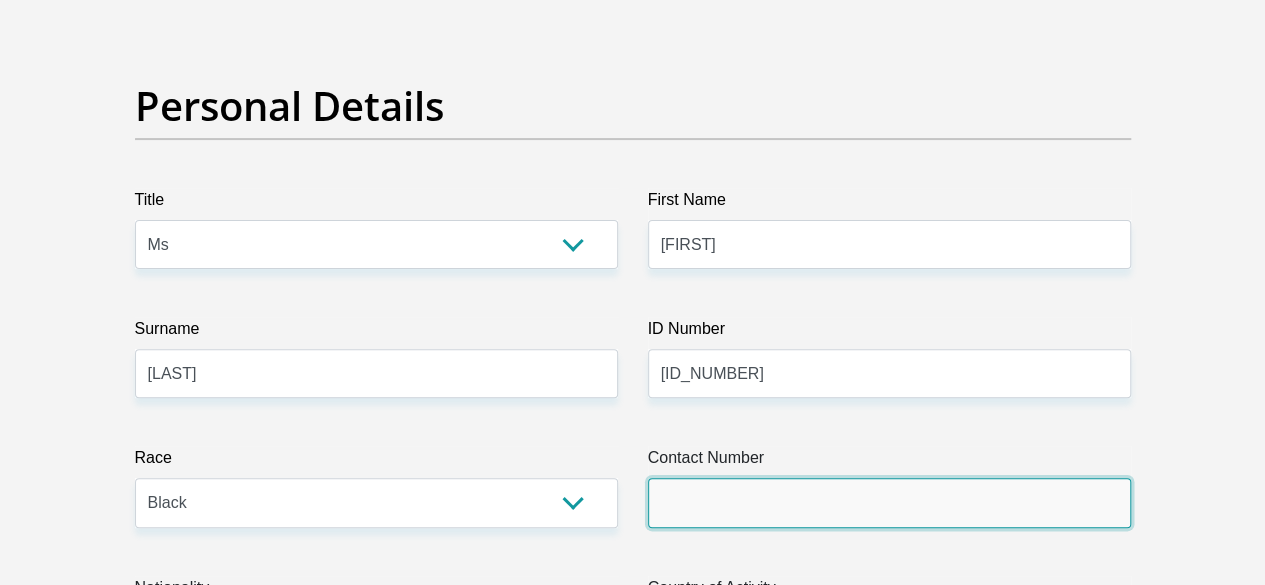 click on "Contact Number" at bounding box center (889, 502) 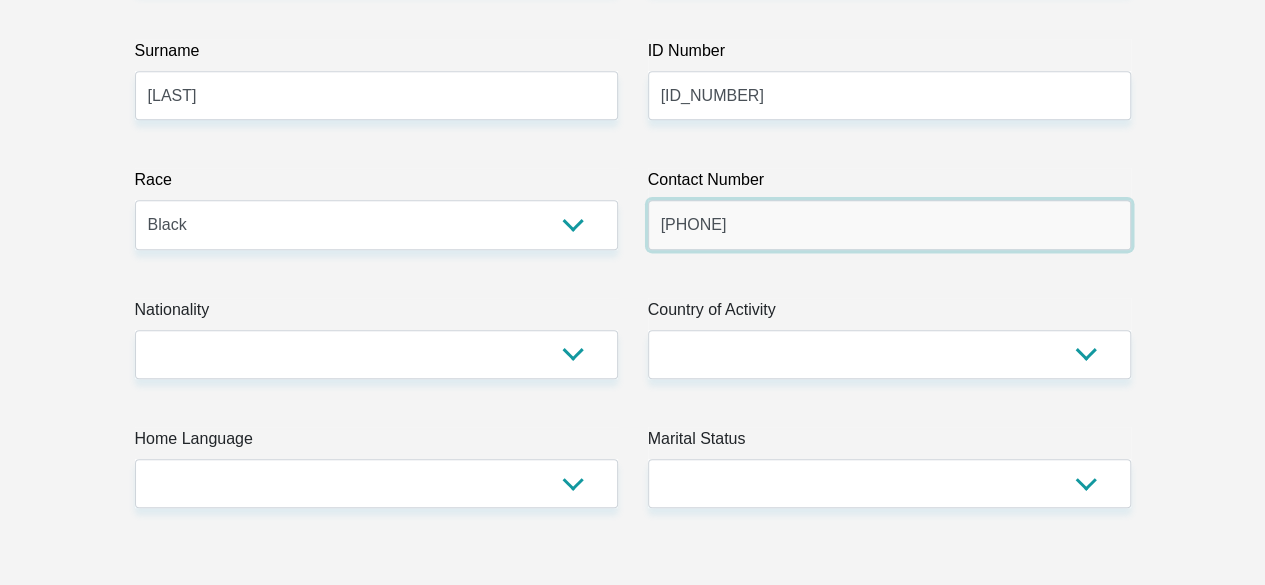 scroll, scrollTop: 500, scrollLeft: 0, axis: vertical 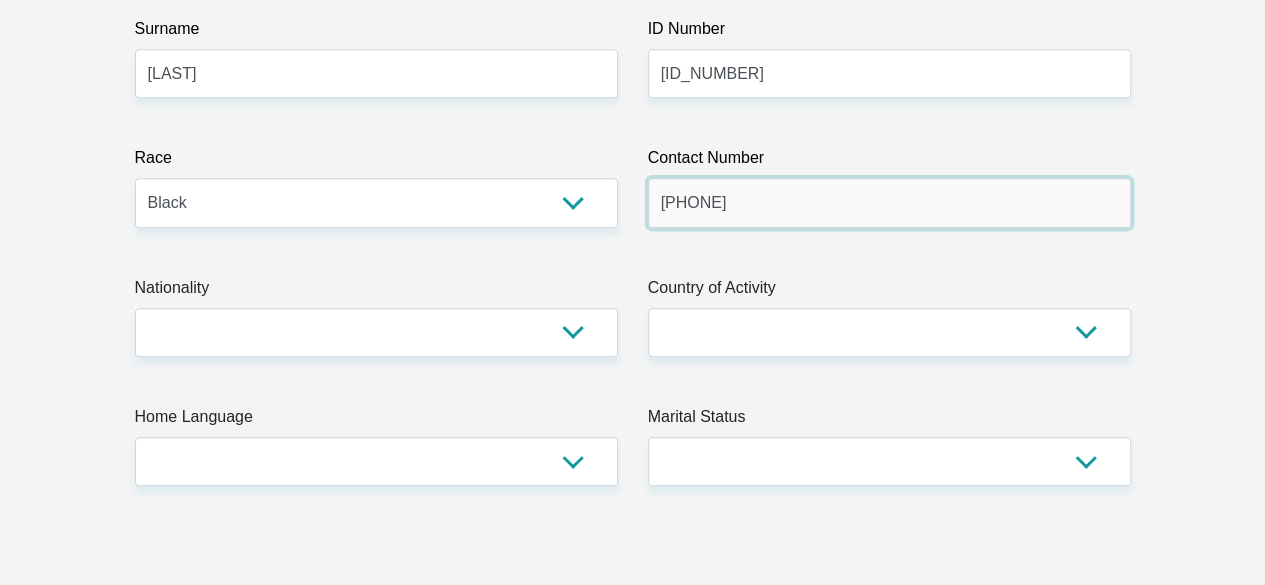 type on "0789897459" 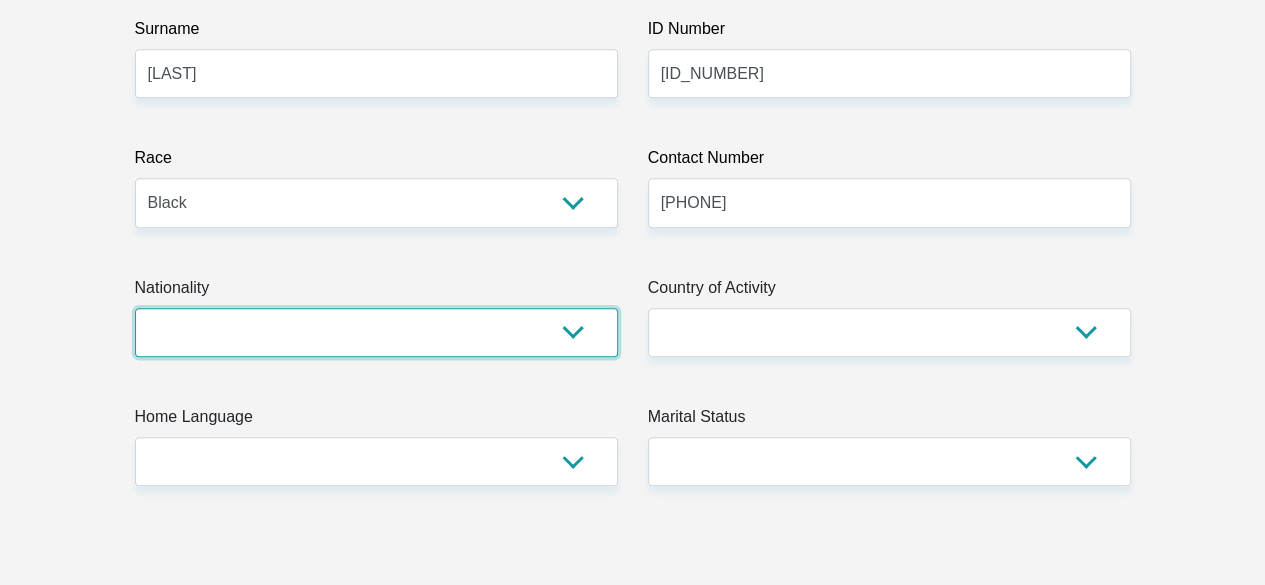 click on "South Africa
Afghanistan
Aland Islands
Albania
Algeria
America Samoa
American Virgin Islands
Andorra
Angola
Anguilla
Antarctica
Antigua and Barbuda
Argentina
Armenia
Aruba
Ascension Island
Australia
Austria
Azerbaijan
Bahamas
Bahrain
Bangladesh
Barbados
Chad" at bounding box center [376, 332] 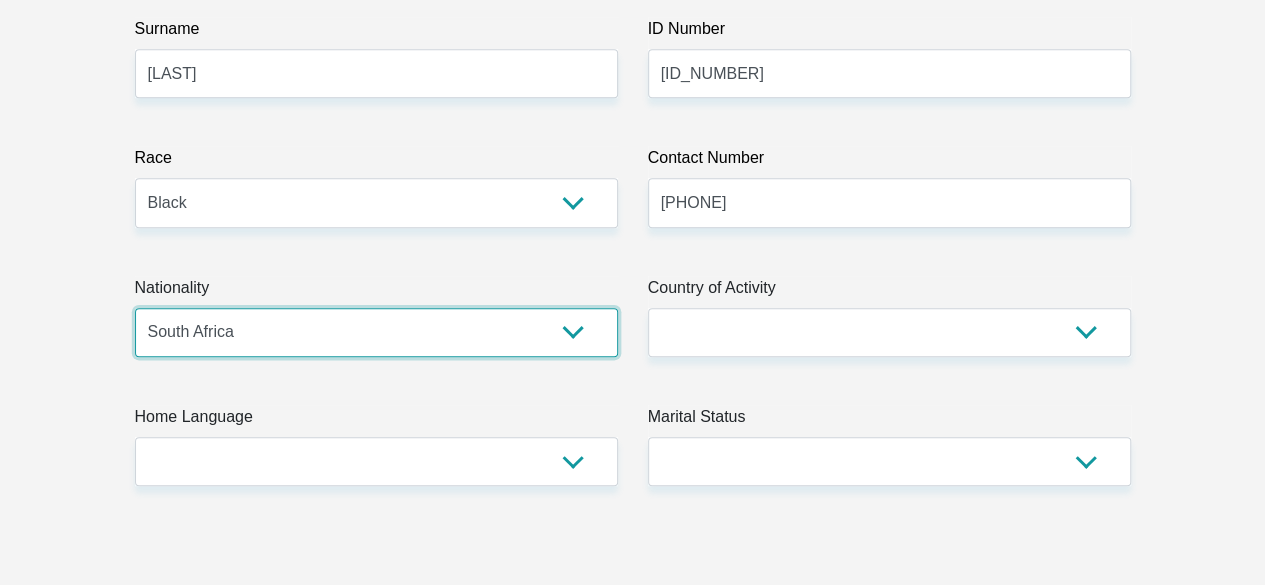click on "South Africa
Afghanistan
Aland Islands
Albania
Algeria
America Samoa
American Virgin Islands
Andorra
Angola
Anguilla
Antarctica
Antigua and Barbuda
Argentina
Armenia
Aruba
Ascension Island
Australia
Austria
Azerbaijan
Bahamas
Bahrain
Bangladesh
Barbados
Chad" at bounding box center [376, 332] 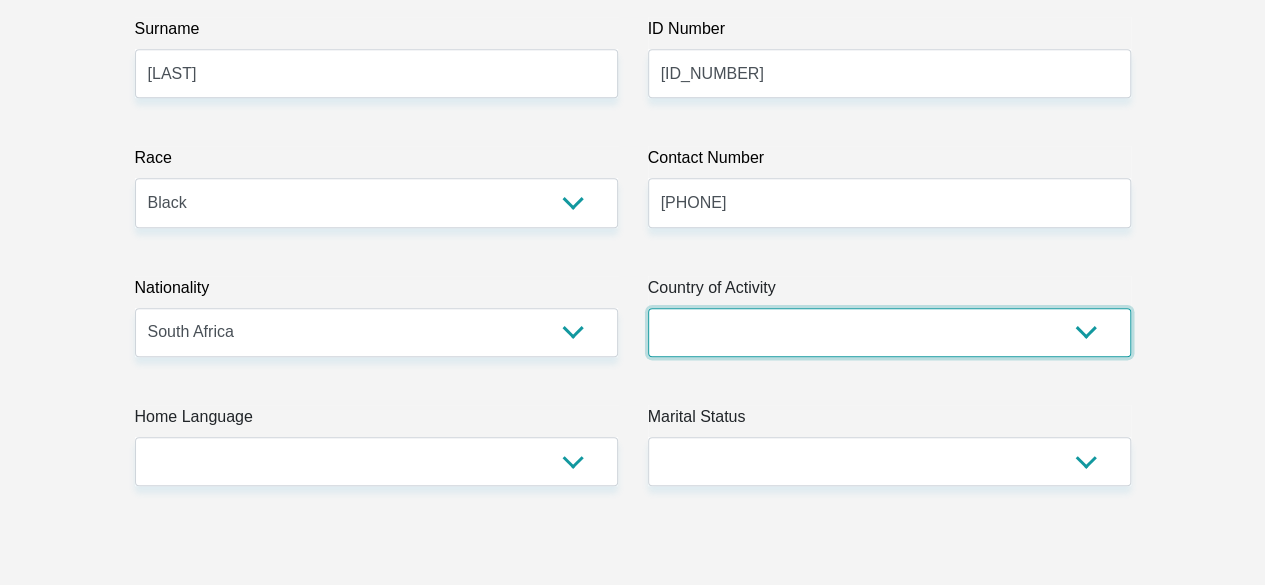click on "South Africa
Afghanistan
Aland Islands
Albania
Algeria
America Samoa
American Virgin Islands
Andorra
Angola
Anguilla
Antarctica
Antigua and Barbuda
Argentina
Armenia
Aruba
Ascension Island
Australia
Austria
Azerbaijan
Chad" at bounding box center (889, 332) 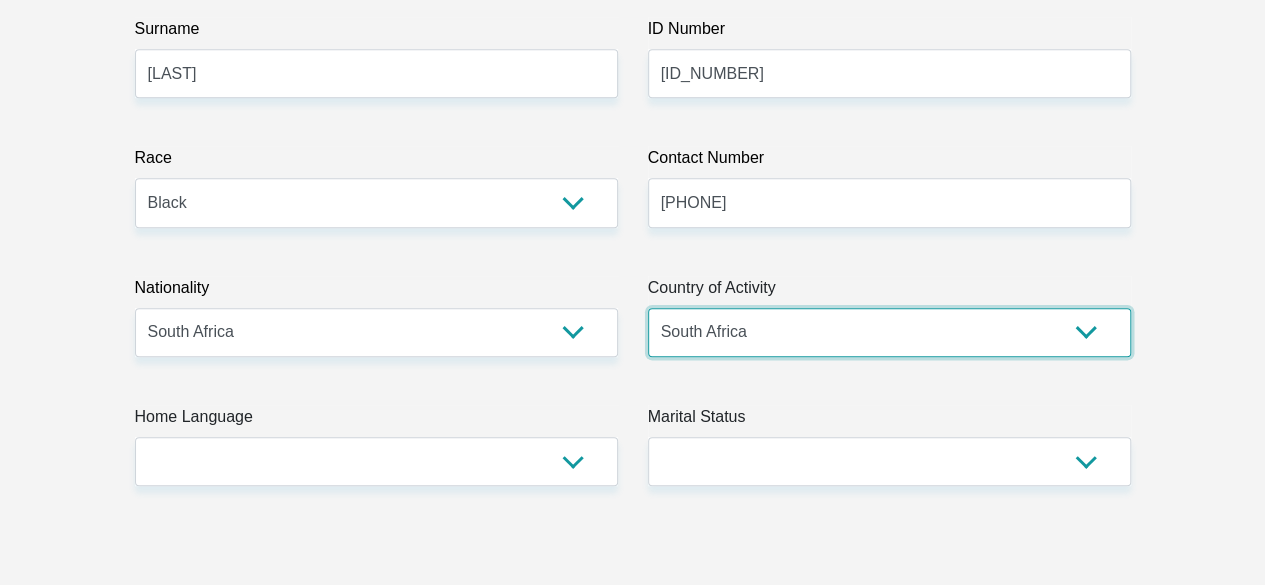 click on "South Africa
Afghanistan
Aland Islands
Albania
Algeria
America Samoa
American Virgin Islands
Andorra
Angola
Anguilla
Antarctica
Antigua and Barbuda
Argentina
Armenia
Aruba
Ascension Island
Australia
Austria
Azerbaijan
Chad" at bounding box center [889, 332] 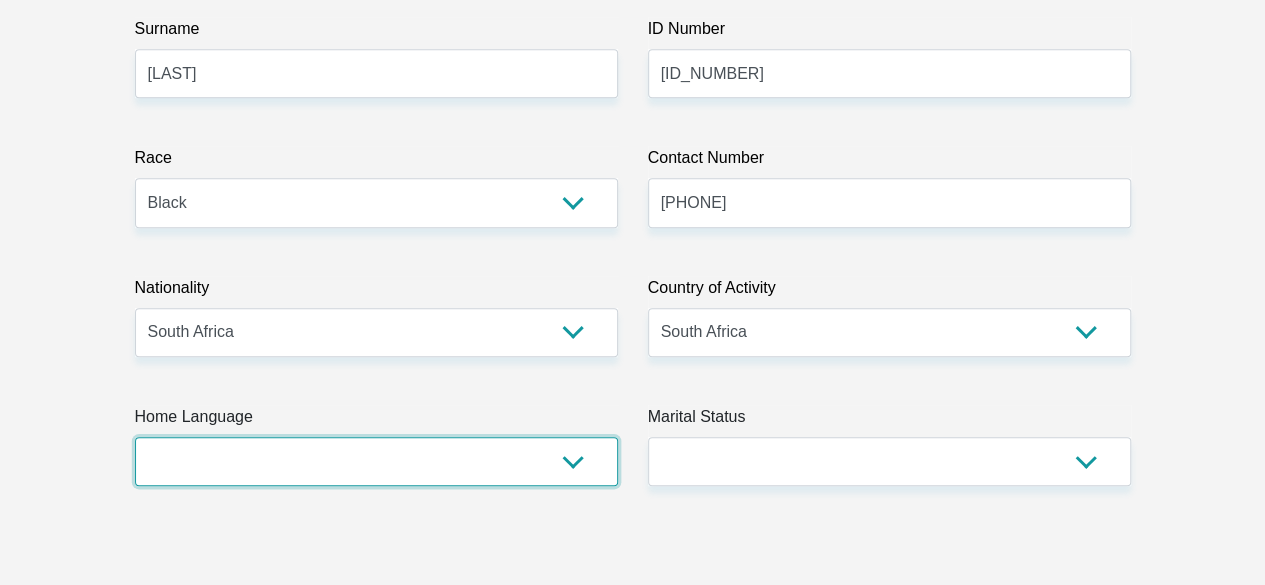 click on "Afrikaans
English
Sepedi
South Ndebele
Southern Sotho
Swati
Tsonga
Tswana
Venda
Xhosa
Zulu
Other" at bounding box center [376, 461] 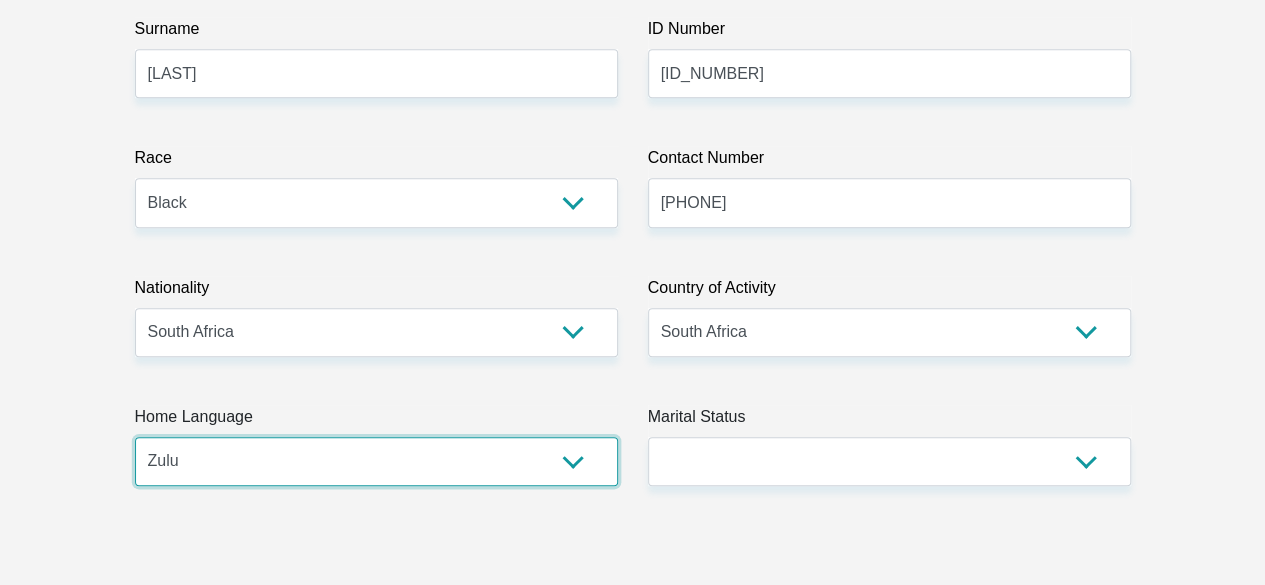 click on "Afrikaans
English
Sepedi
South Ndebele
Southern Sotho
Swati
Tsonga
Tswana
Venda
Xhosa
Zulu
Other" at bounding box center (376, 461) 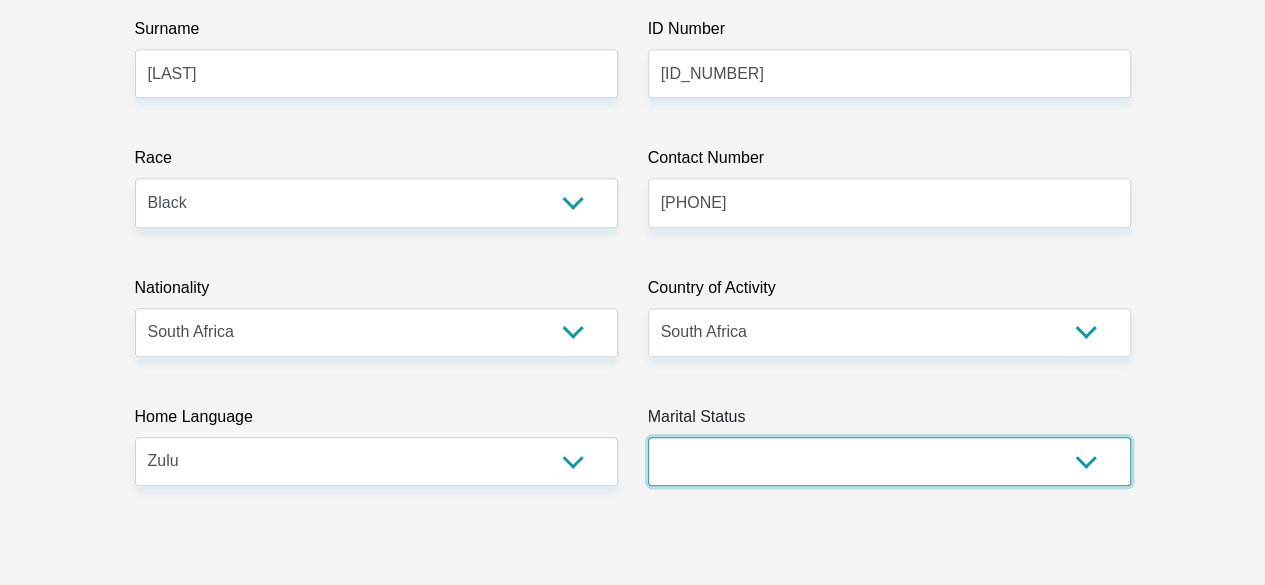 click on "Married ANC
Single
Divorced
Widowed
Married COP or Customary Law" at bounding box center [889, 461] 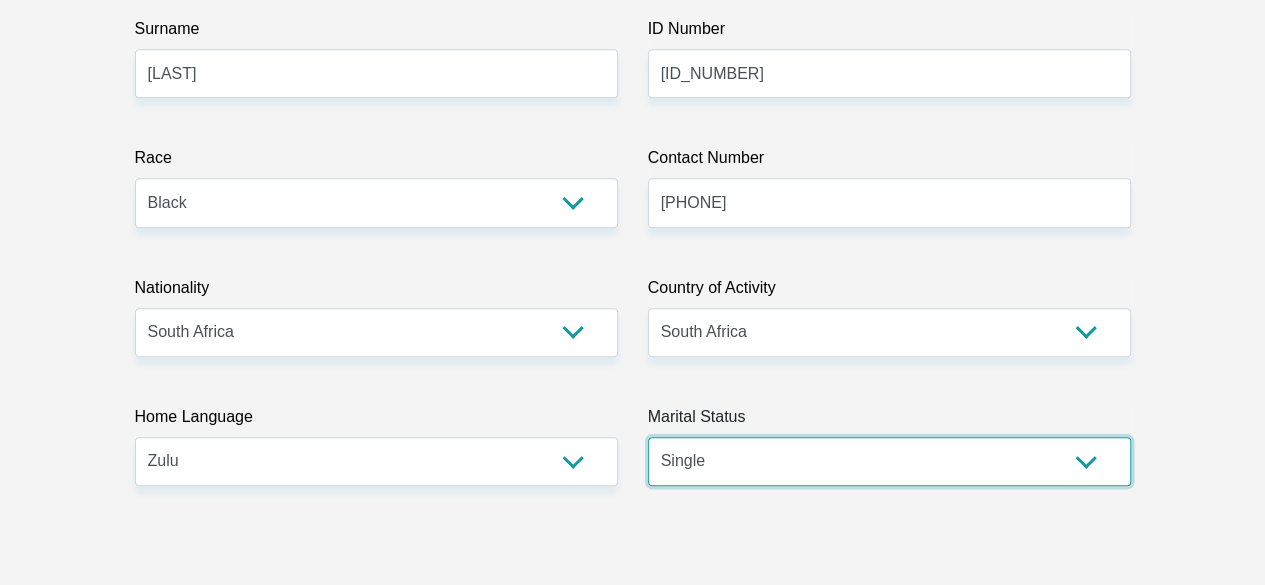 click on "Married ANC
Single
Divorced
Widowed
Married COP or Customary Law" at bounding box center [889, 461] 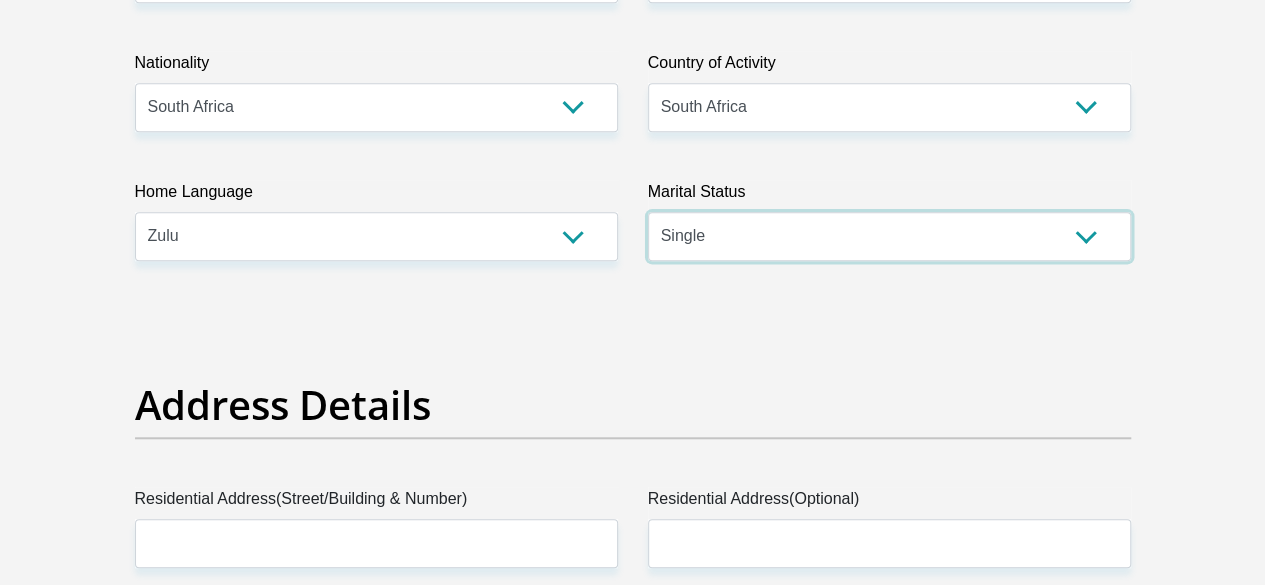 scroll, scrollTop: 900, scrollLeft: 0, axis: vertical 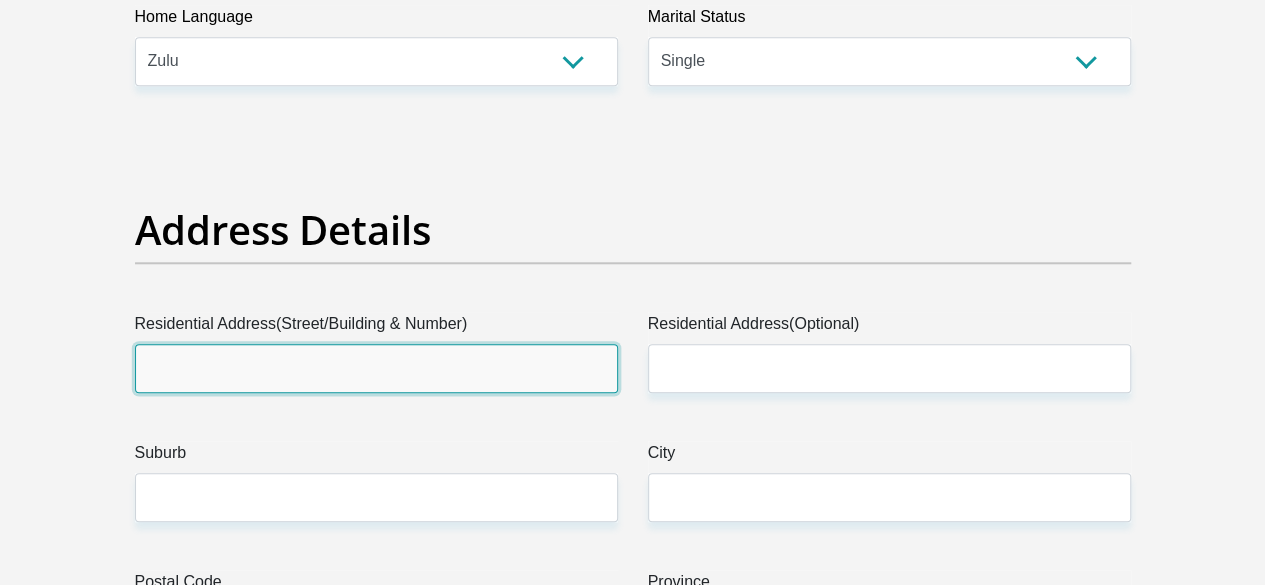 click on "Residential Address(Street/Building & Number)" at bounding box center (376, 368) 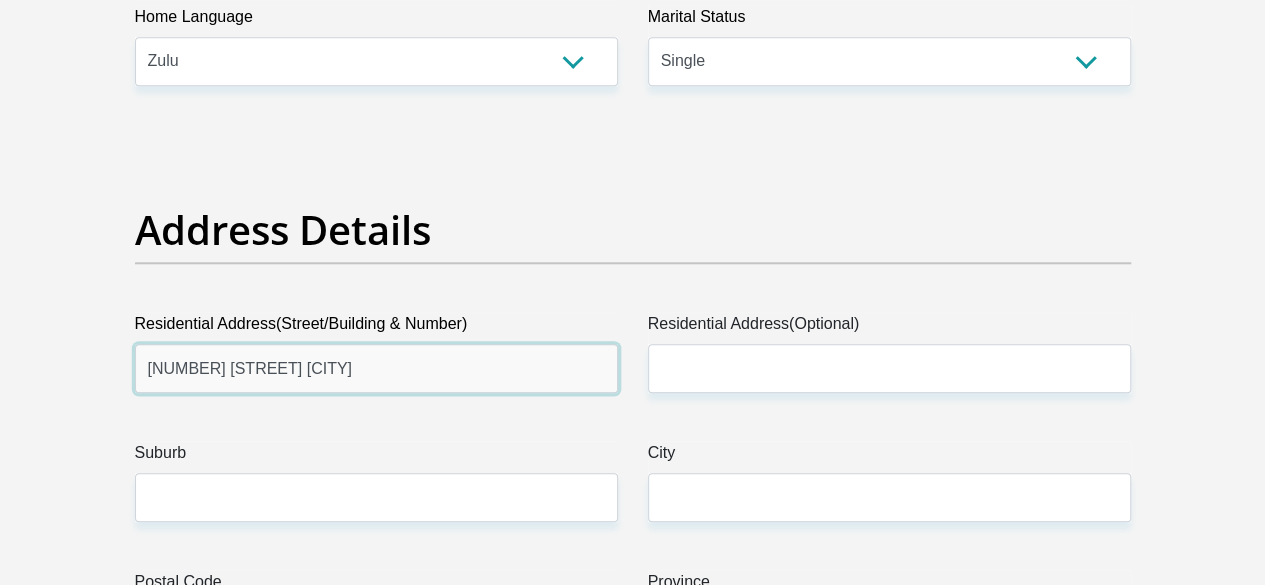drag, startPoint x: 522, startPoint y: 307, endPoint x: 131, endPoint y: 291, distance: 391.32724 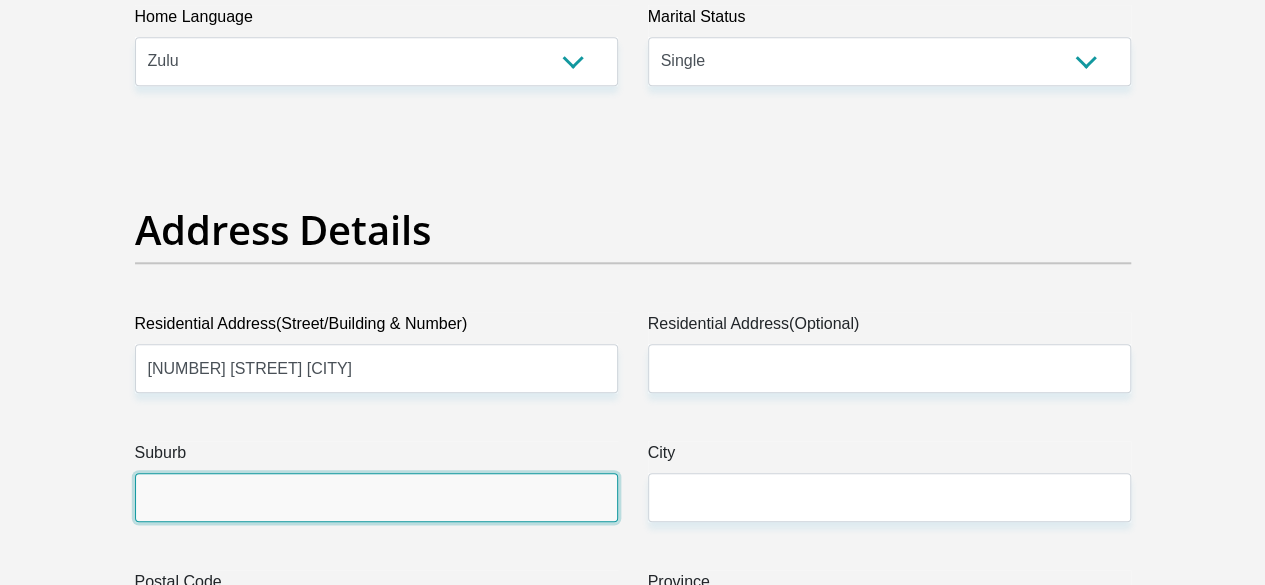 click on "Suburb" at bounding box center (376, 497) 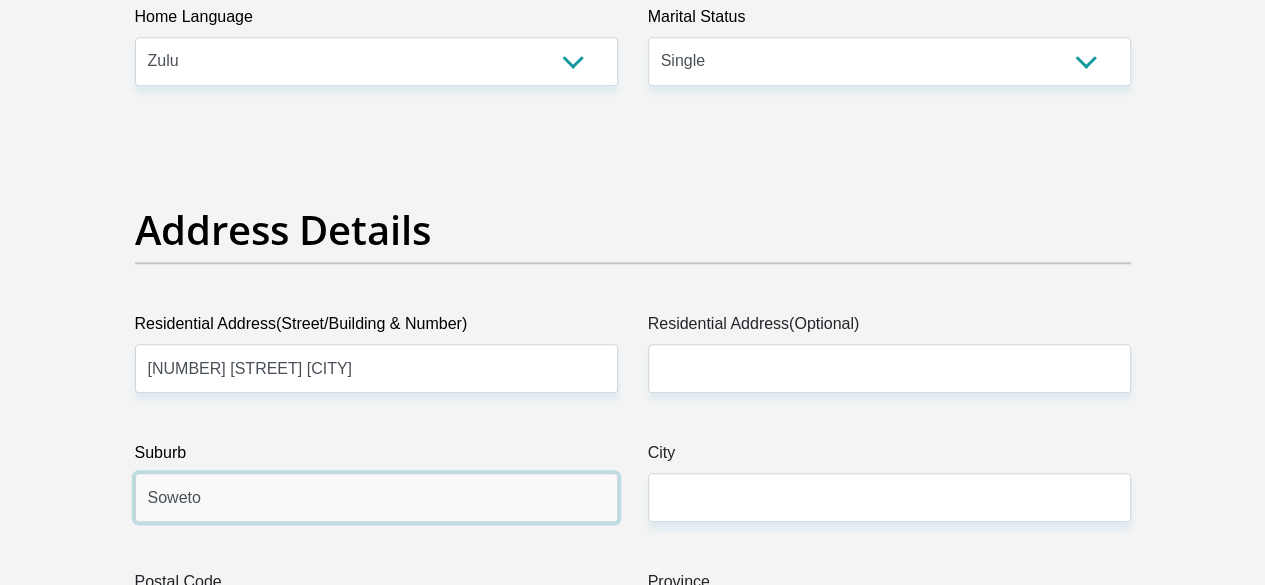 type on "Soweto" 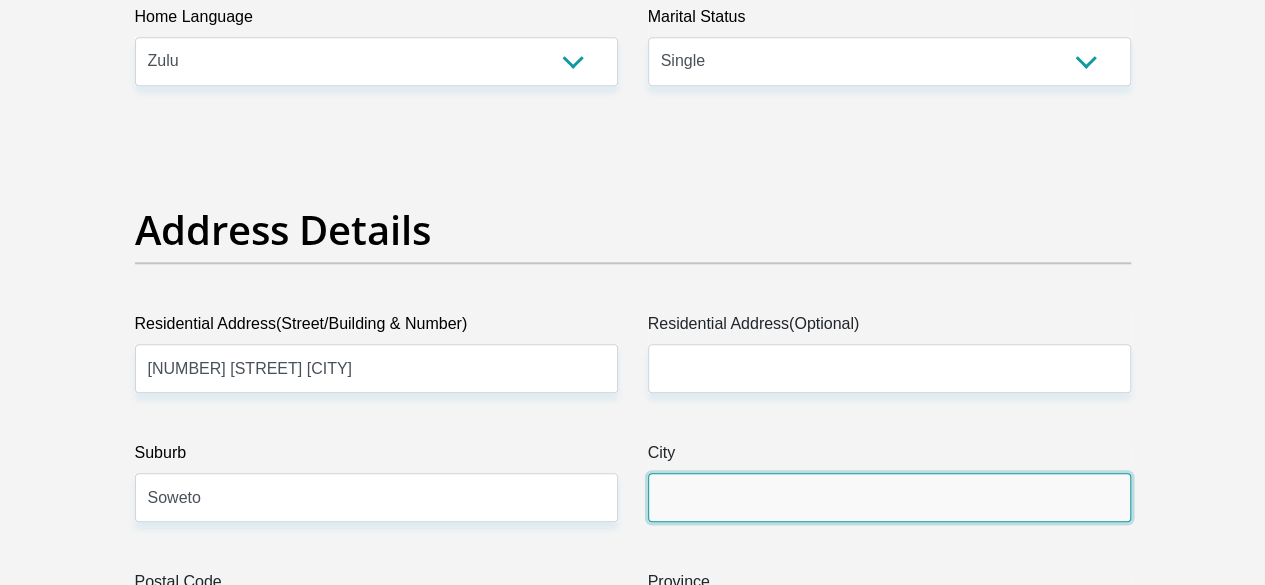 click on "City" at bounding box center (889, 497) 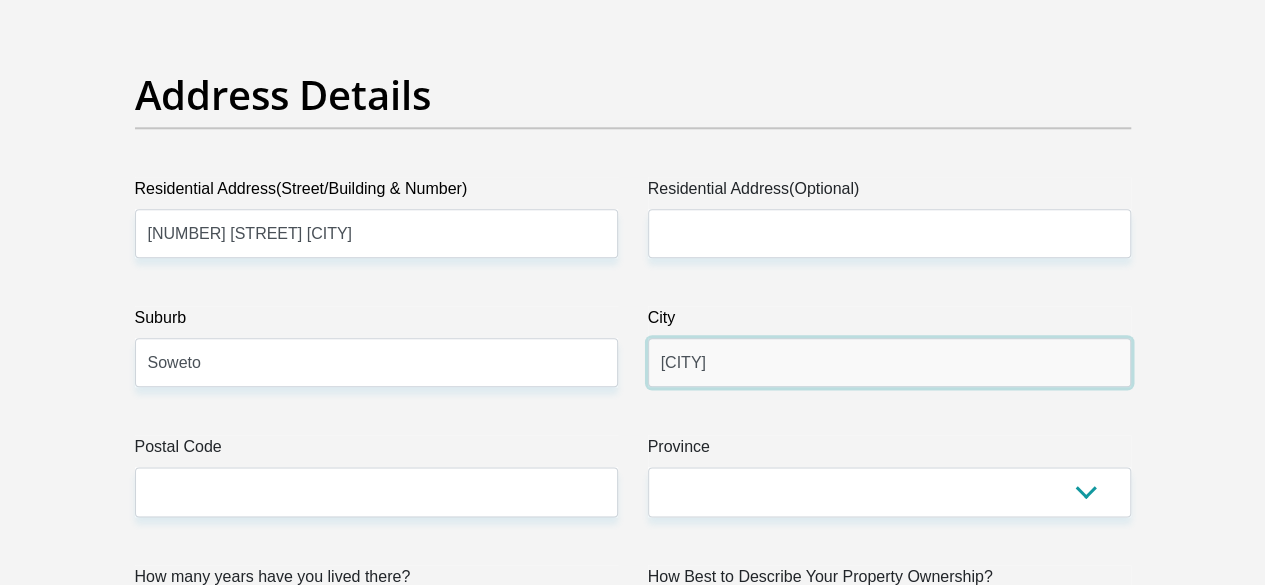 scroll, scrollTop: 1200, scrollLeft: 0, axis: vertical 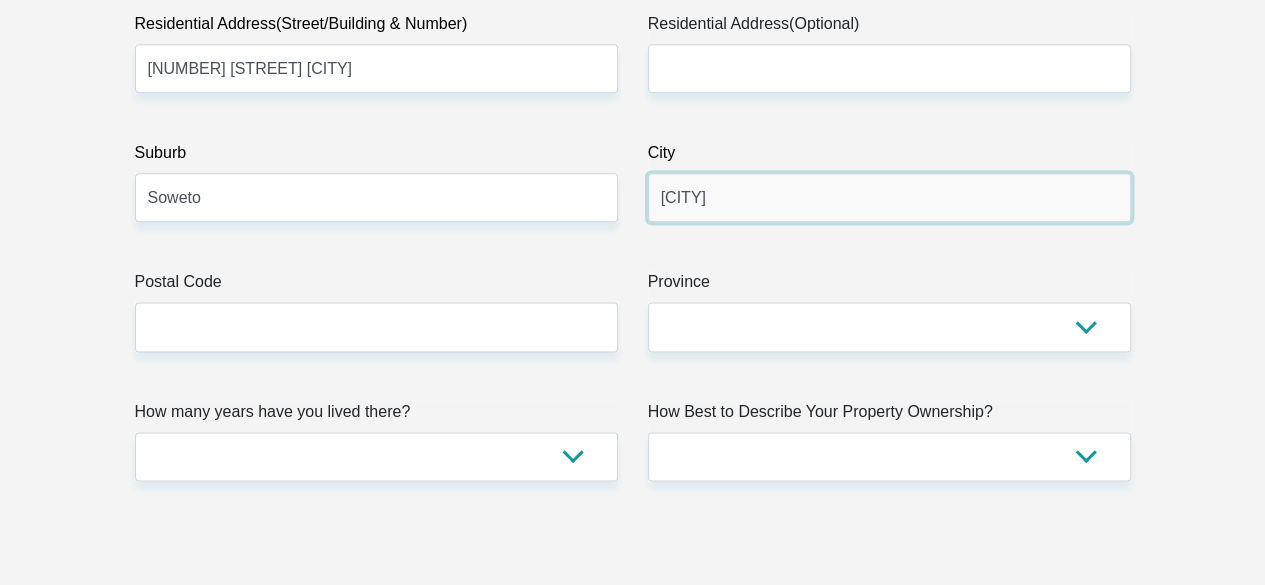 type on "Johannesburg" 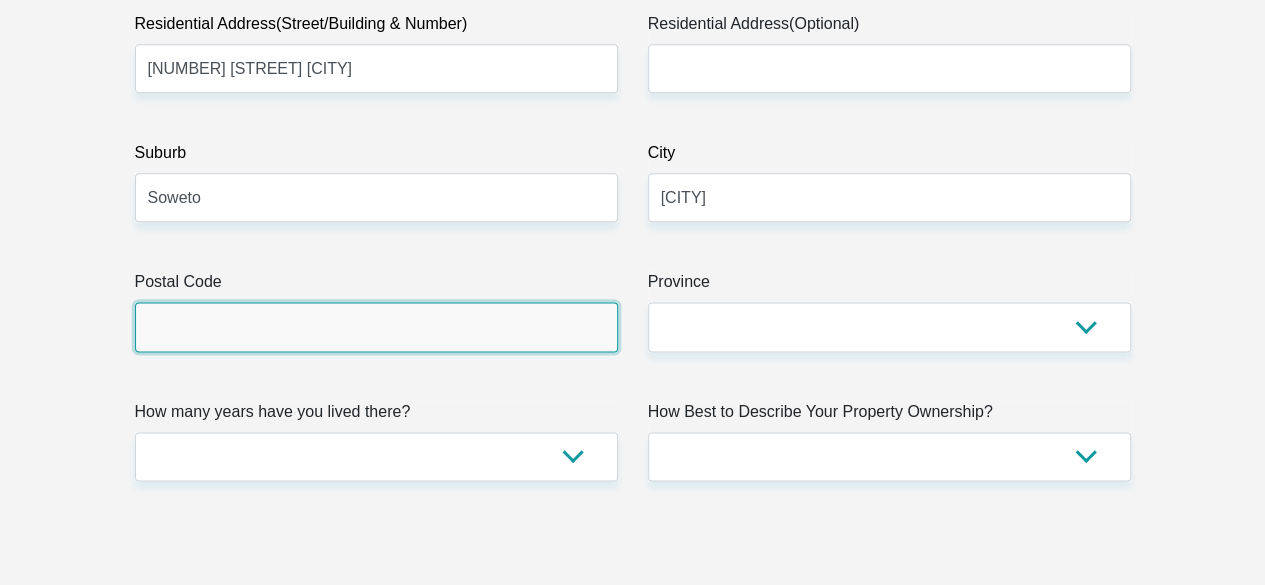click on "Postal Code" at bounding box center (376, 326) 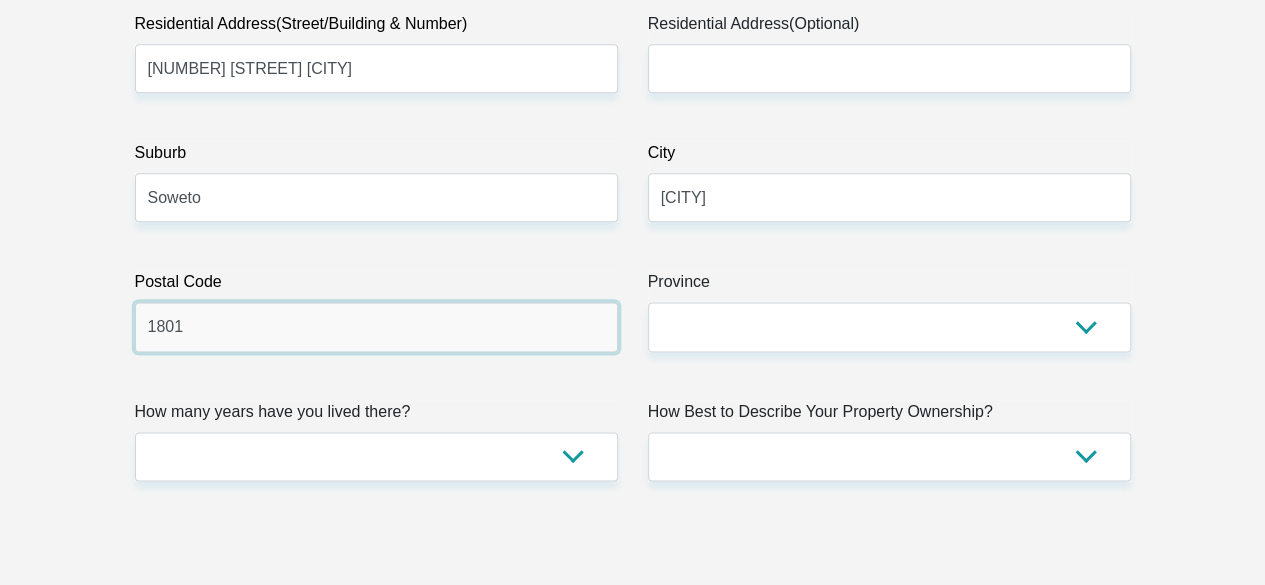 type on "1801" 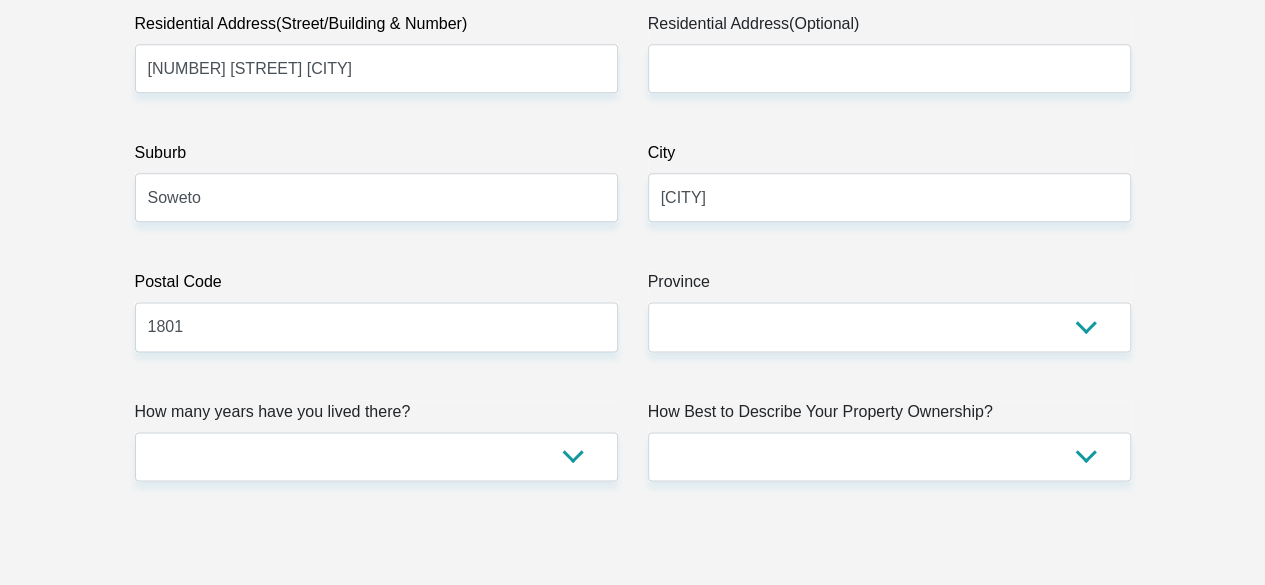 click on "Title
Mr
Ms
Mrs
Dr
Other
First Name
Sinesipho
Surname
Madlopha
ID Number
9312210372082
Please input valid ID number
Race
Black
Coloured
Indian
White
Other
Contact Number
0789897459
Please input valid contact number
Nationality
South Africa
Afghanistan
Aland Islands  Albania  Aruba" at bounding box center (633, 2441) 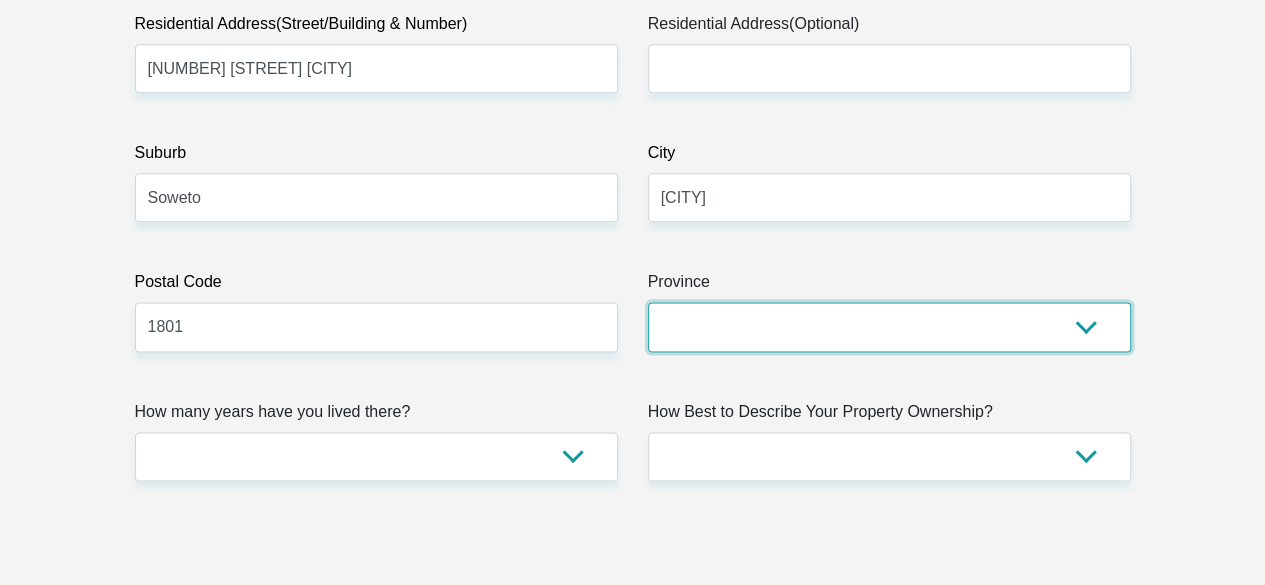 click on "Eastern Cape
Free State
Gauteng
KwaZulu-Natal
Limpopo
Mpumalanga
Northern Cape
North West
Western Cape" at bounding box center [889, 326] 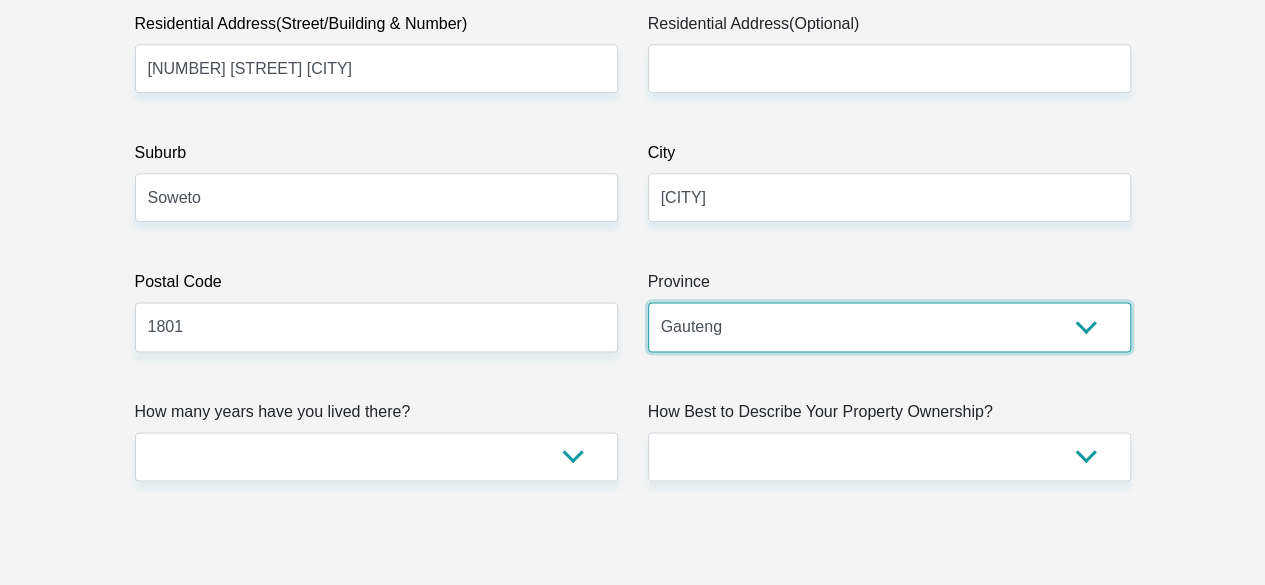 click on "Eastern Cape
Free State
Gauteng
KwaZulu-Natal
Limpopo
Mpumalanga
Northern Cape
North West
Western Cape" at bounding box center [889, 326] 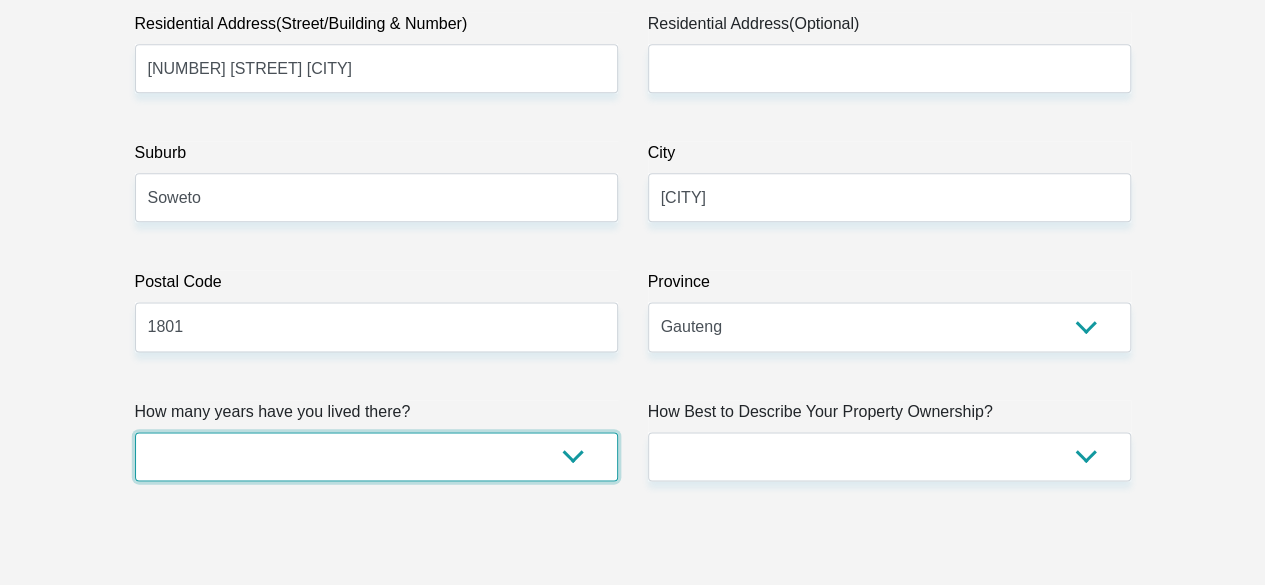 click on "less than 1 year
1-3 years
3-5 years
5+ years" at bounding box center [376, 456] 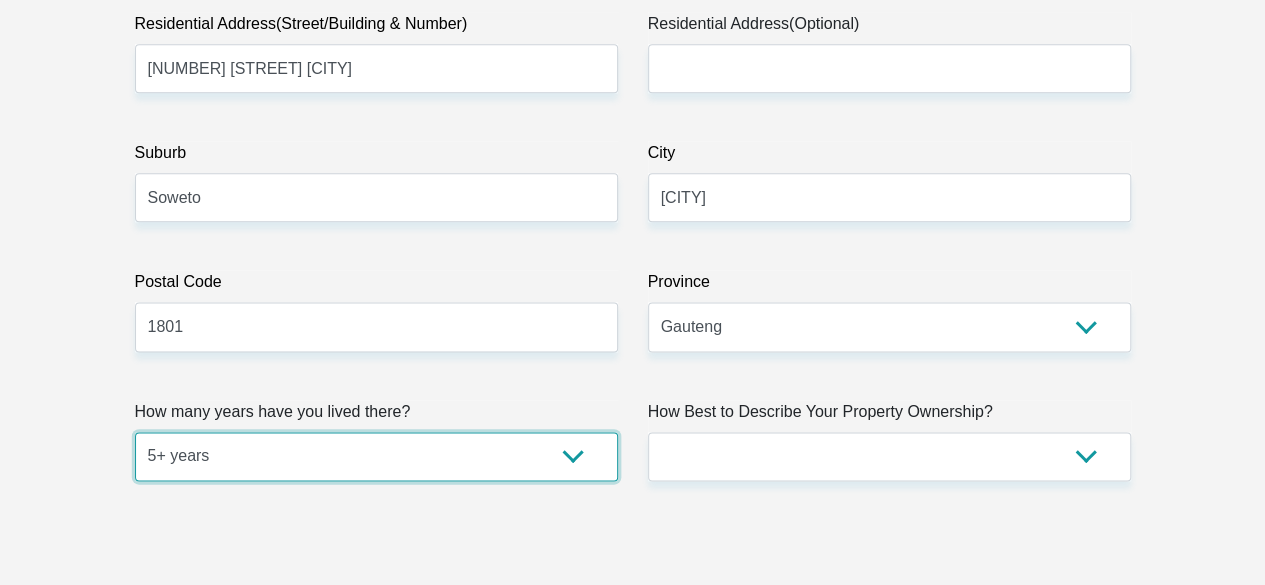 click on "less than 1 year
1-3 years
3-5 years
5+ years" at bounding box center (376, 456) 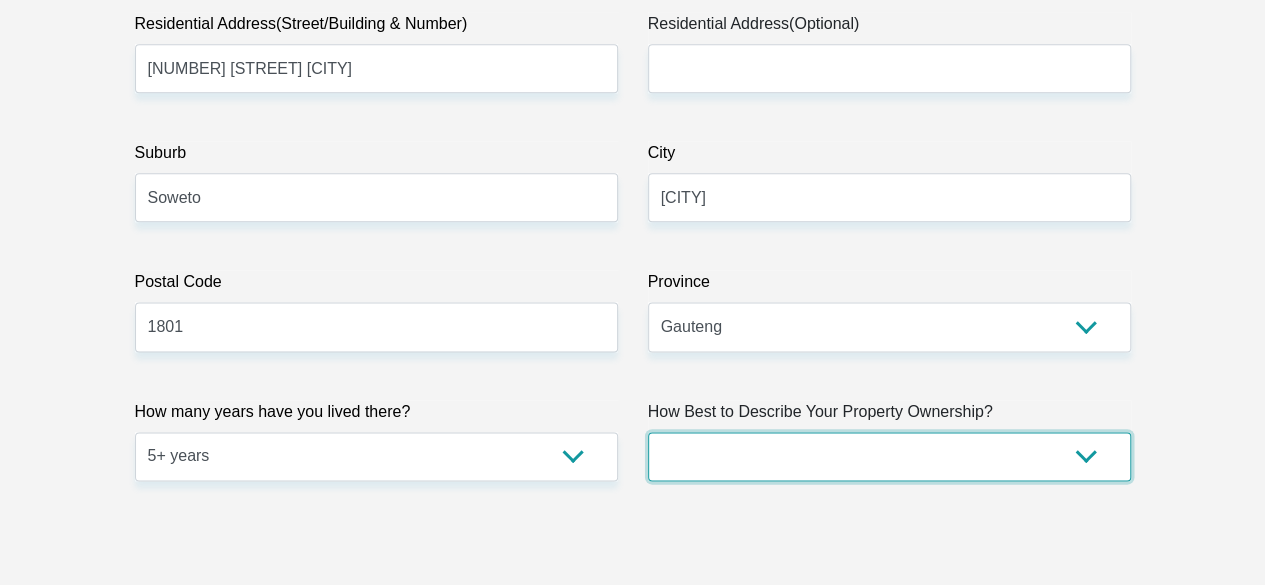 click on "Owned
Rented
Family Owned
Company Dwelling" at bounding box center [889, 456] 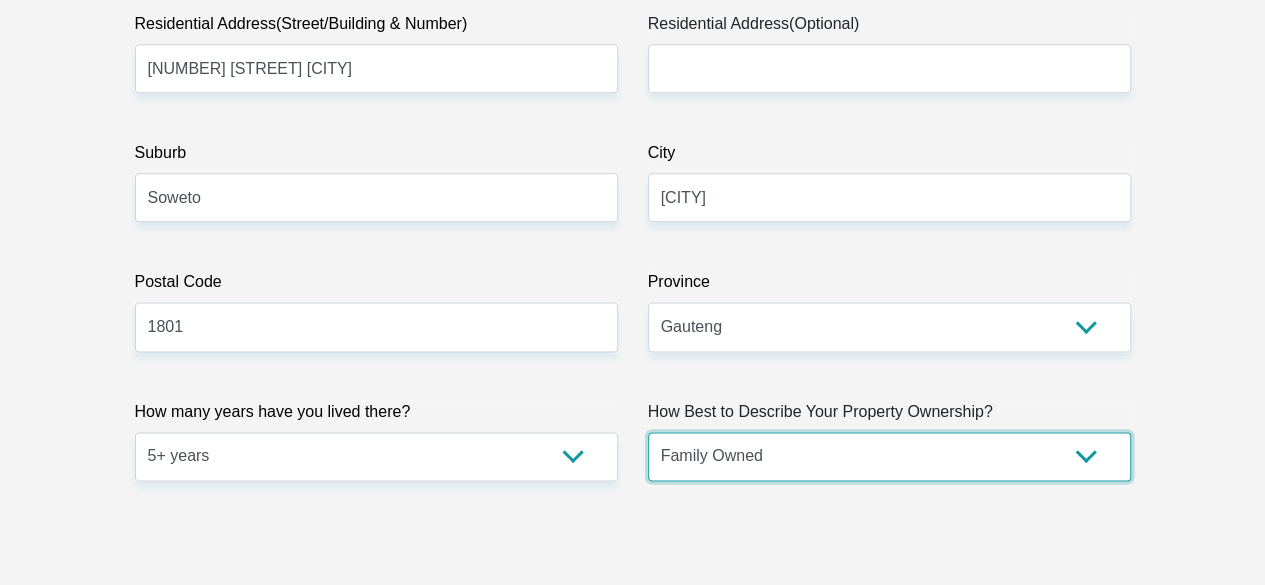 click on "Owned
Rented
Family Owned
Company Dwelling" at bounding box center (889, 456) 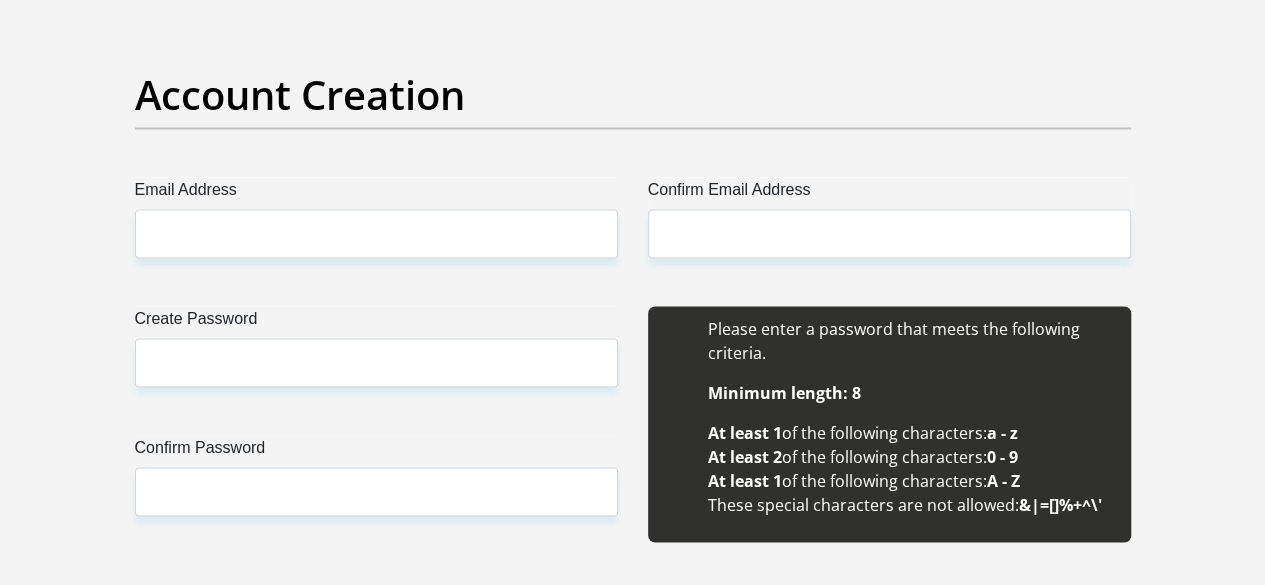 scroll, scrollTop: 1700, scrollLeft: 0, axis: vertical 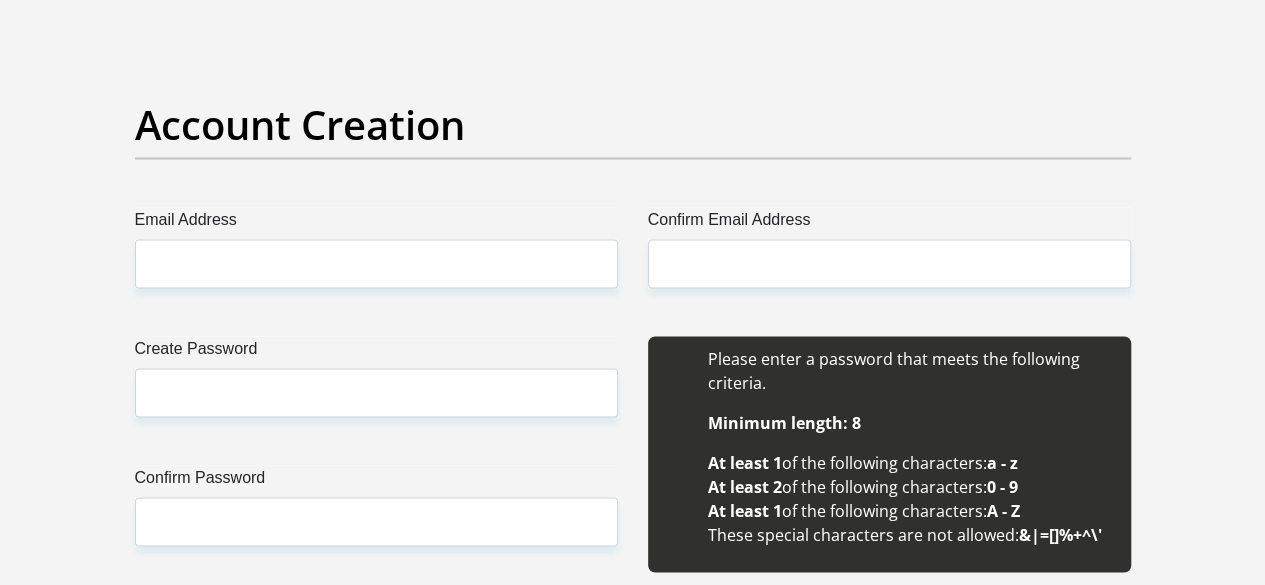 click on "Title
Mr
Ms
Mrs
Dr
Other
First Name
Sinesipho
Surname
Madlopha
ID Number
9312210372082
Please input valid ID number
Race
Black
Coloured
Indian
White
Other
Contact Number
0789897459
Please input valid contact number
Nationality
South Africa
Afghanistan
Aland Islands  Albania  Aruba" at bounding box center (633, 1941) 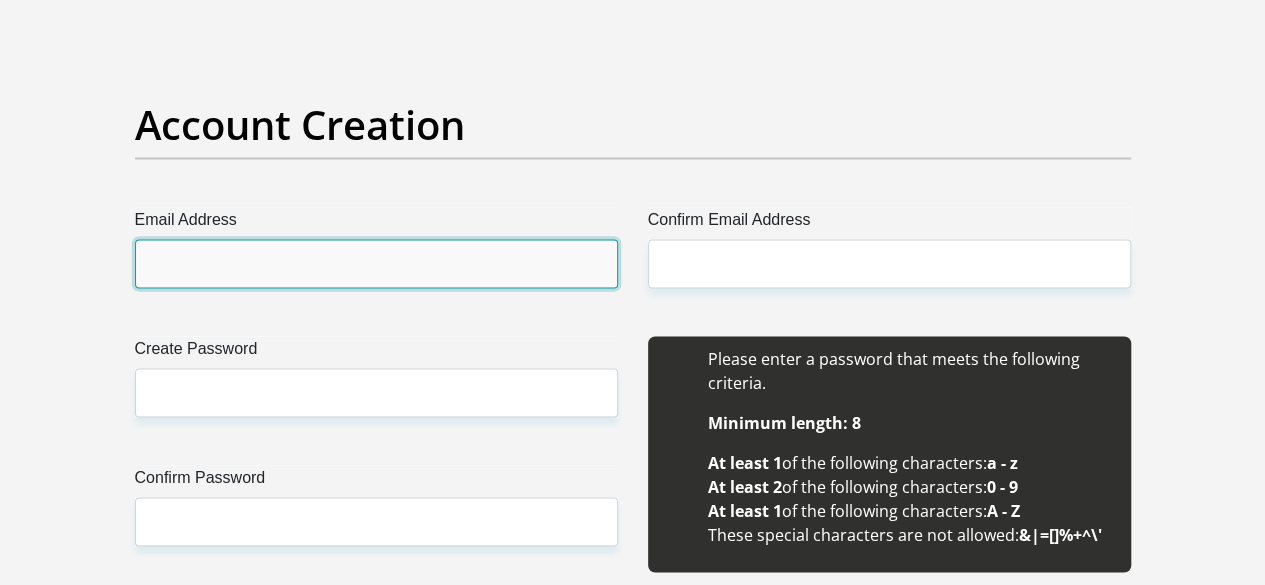 click on "Email Address" at bounding box center (376, 263) 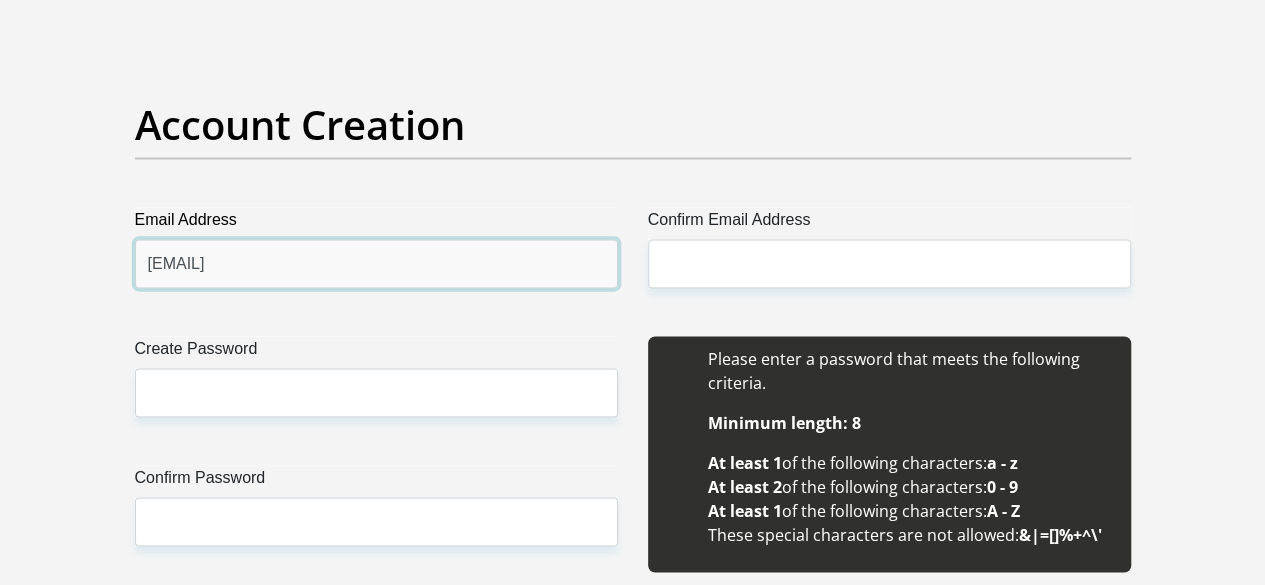 type on "sinemadlopha2@gmail.com" 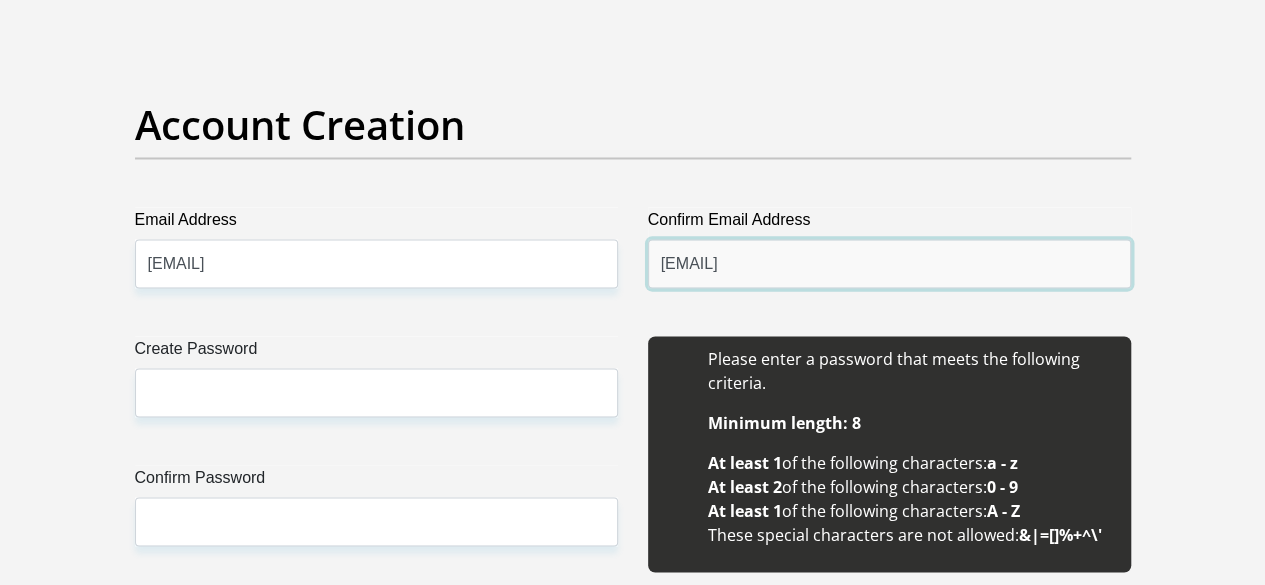 type on "sinemadlopha2@gmail.com" 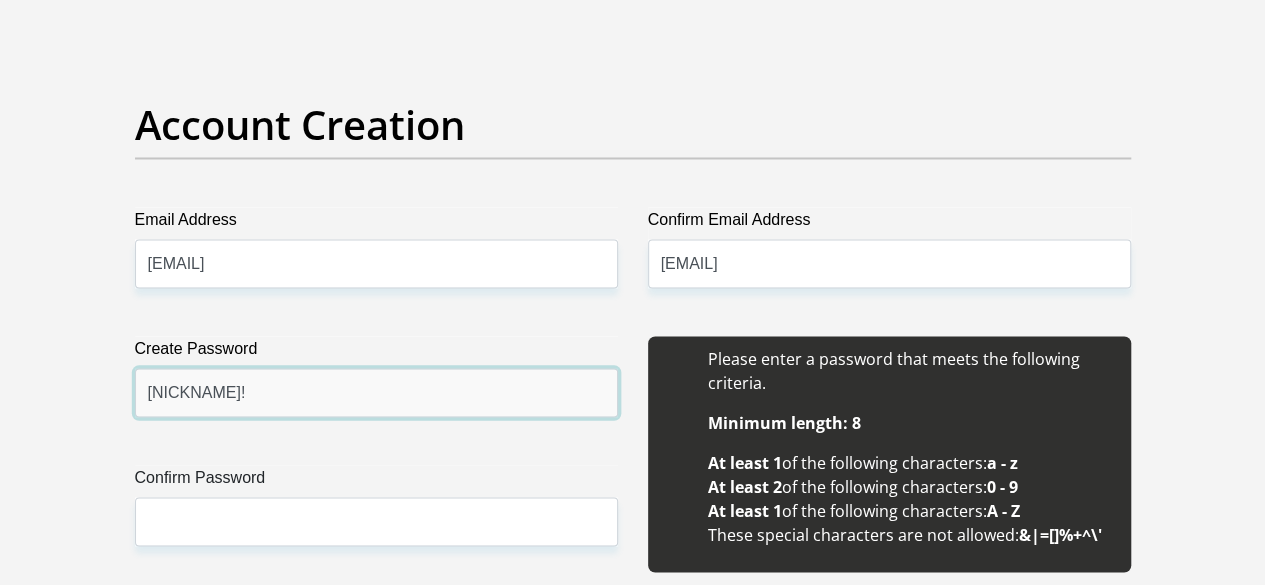type on "Nyamie21!" 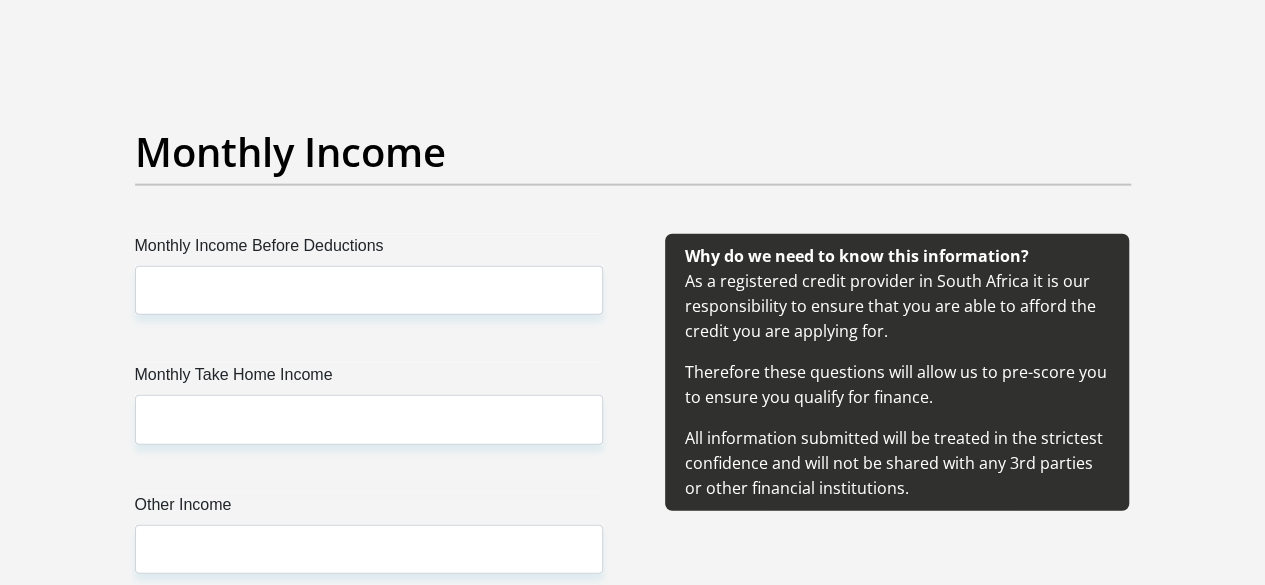 scroll, scrollTop: 2300, scrollLeft: 0, axis: vertical 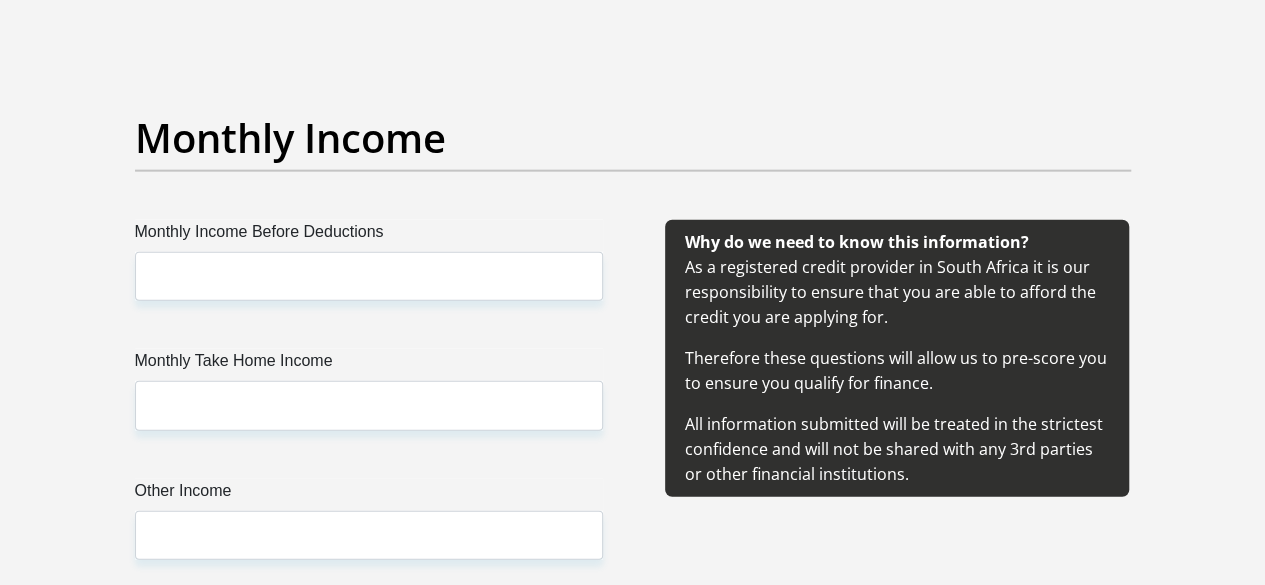 type on "Nyamie21!" 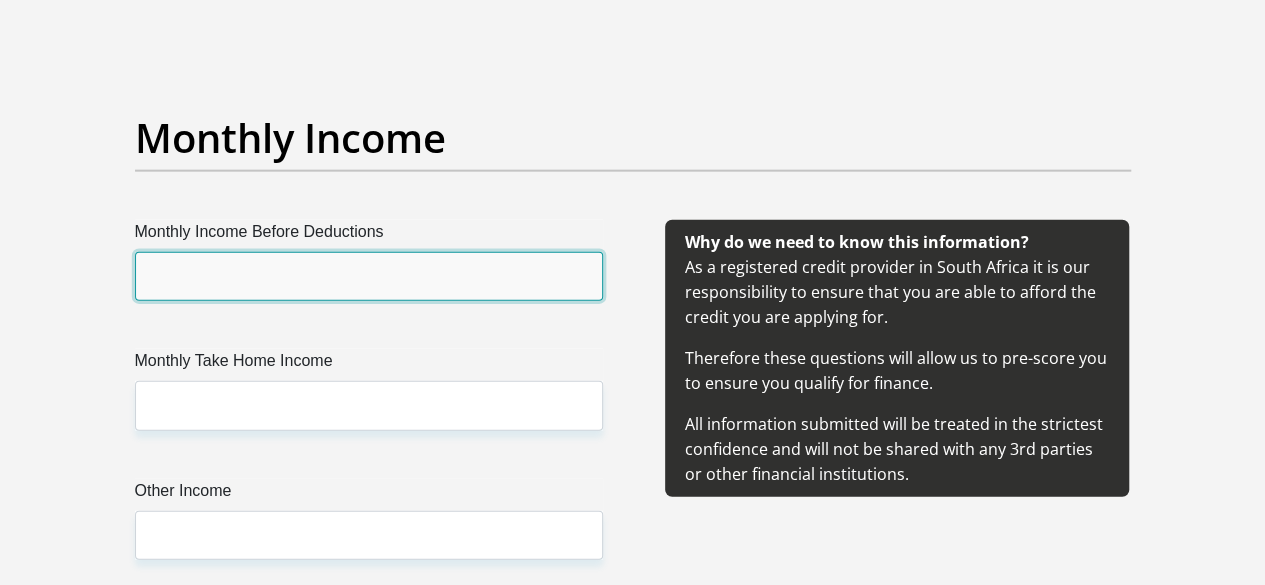 click on "Monthly Income Before Deductions" at bounding box center [369, 276] 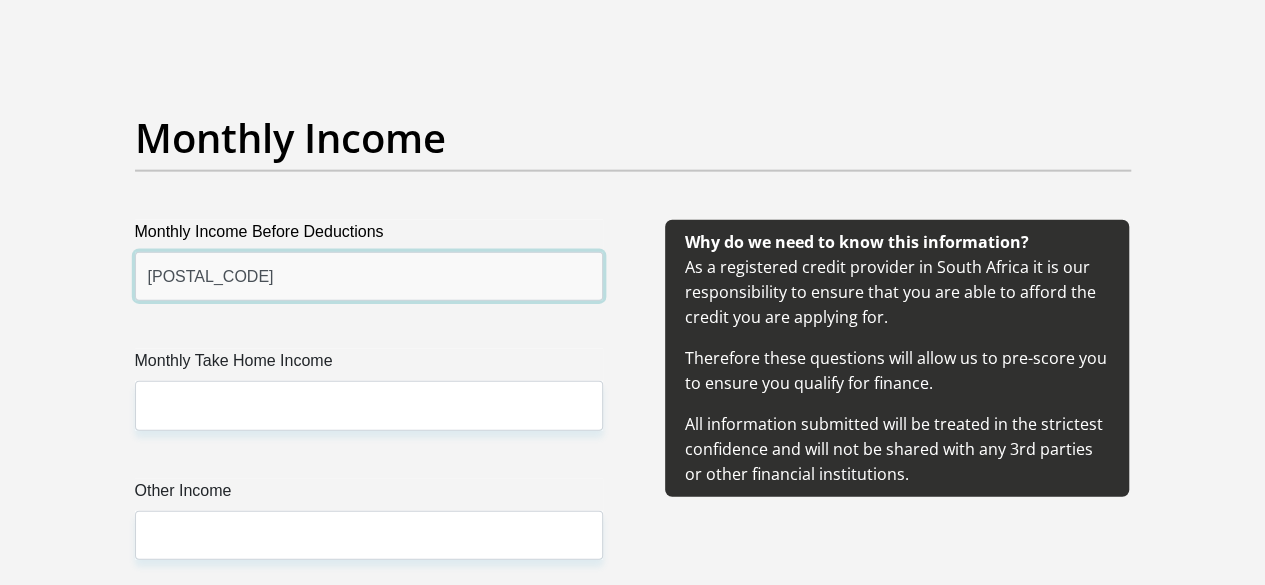 type on "25700" 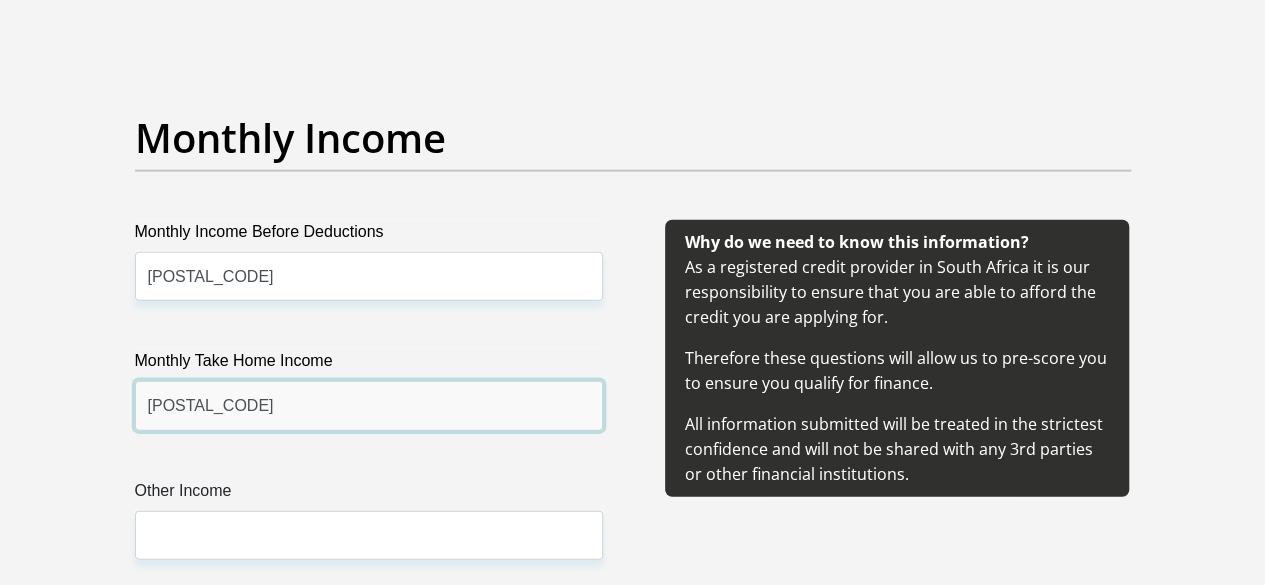 type on "16400" 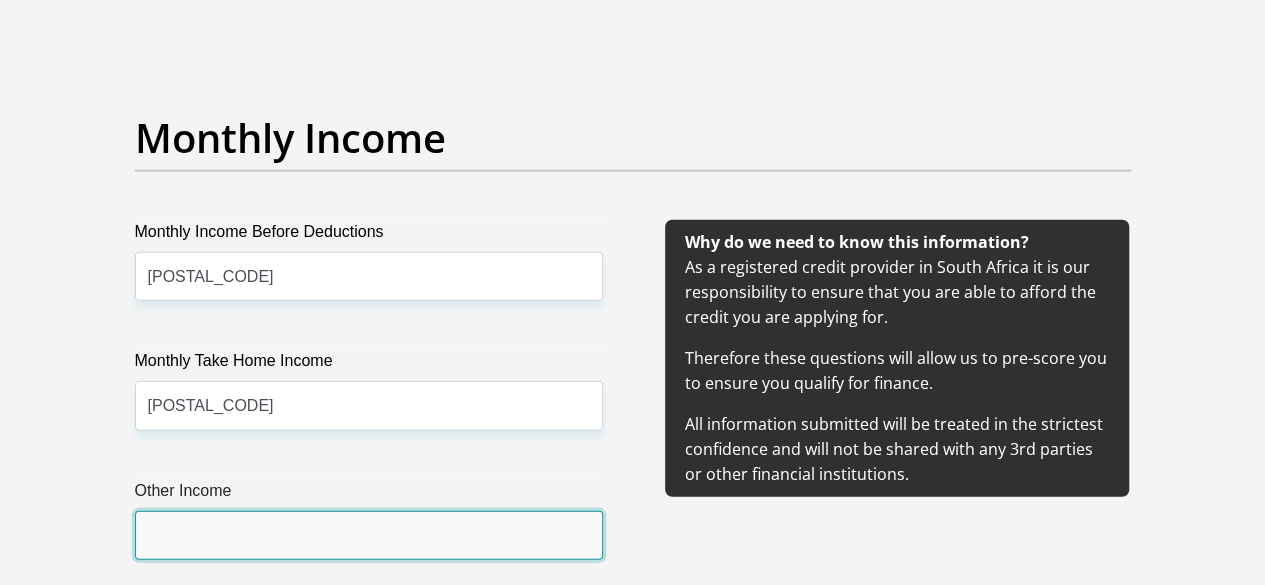 click on "Other Income" at bounding box center [369, 535] 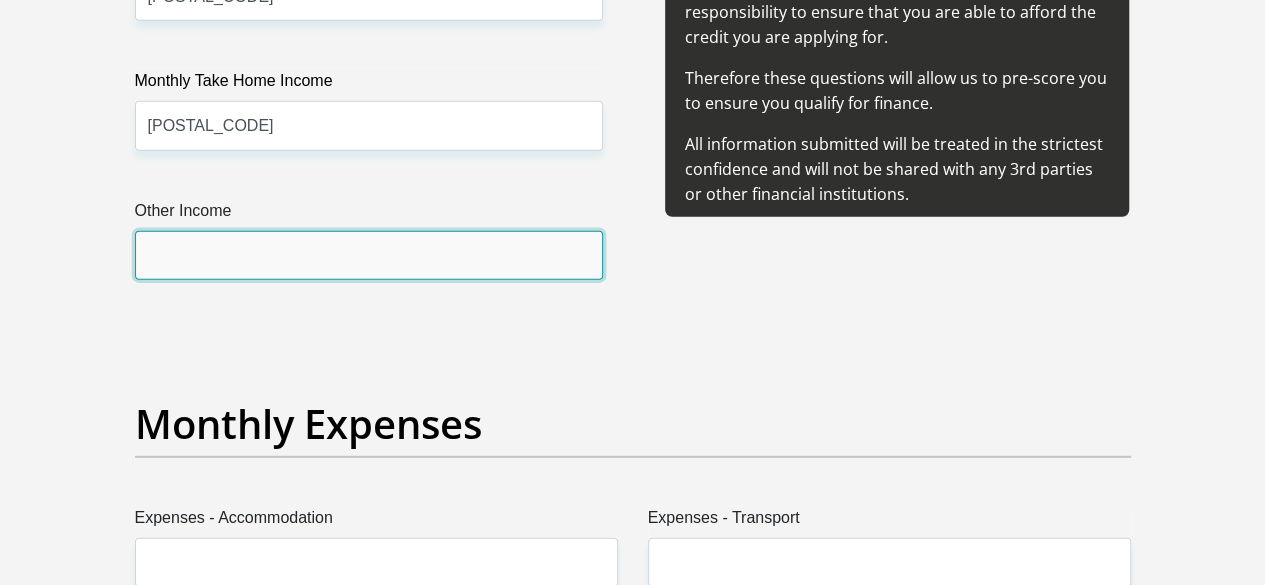 scroll, scrollTop: 2600, scrollLeft: 0, axis: vertical 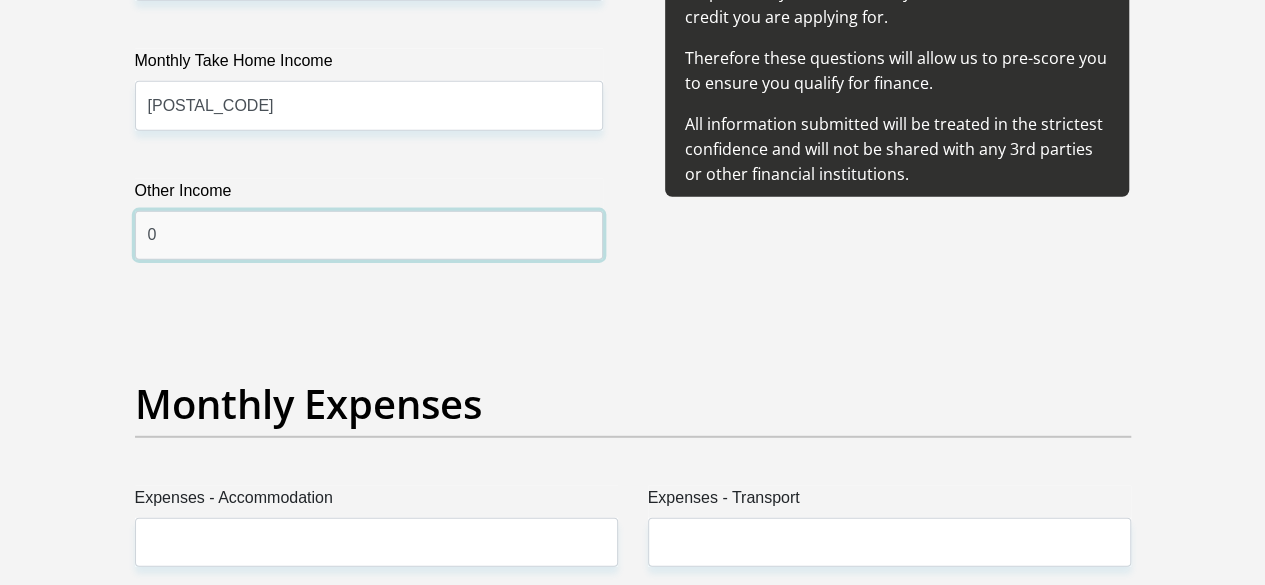 type on "0" 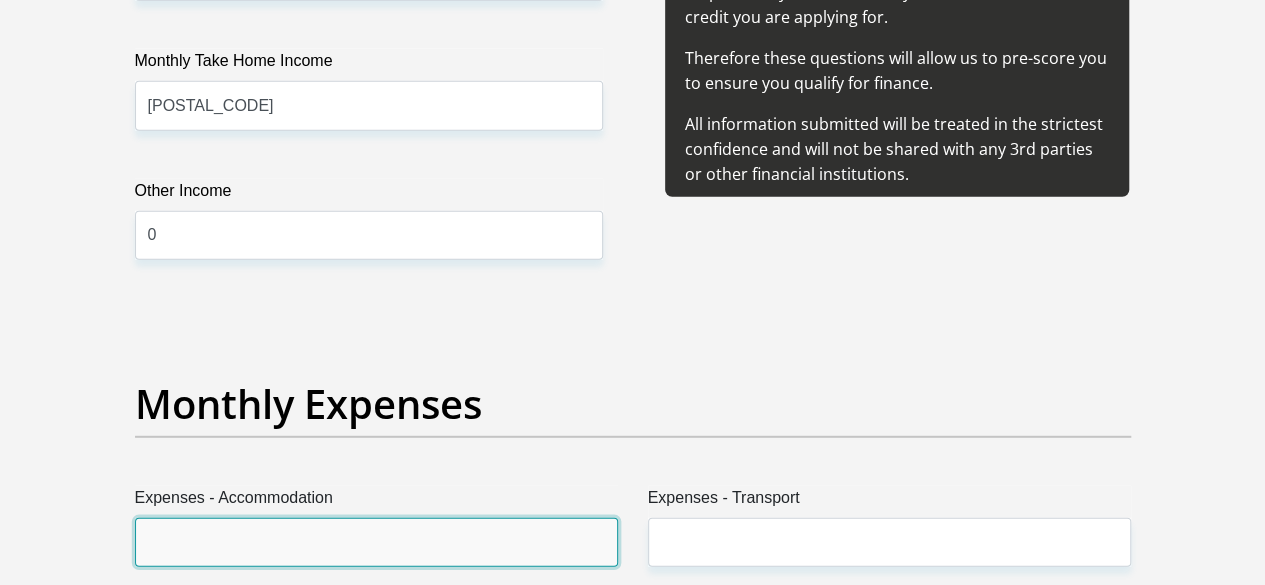 click on "Expenses - Accommodation" at bounding box center (376, 542) 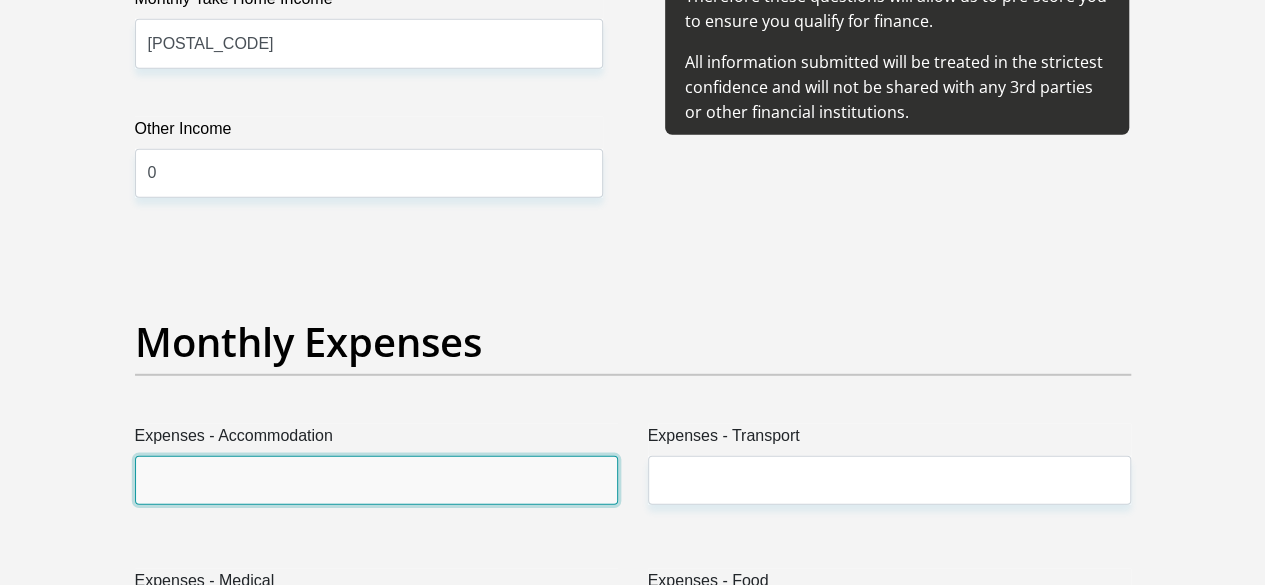 scroll, scrollTop: 2700, scrollLeft: 0, axis: vertical 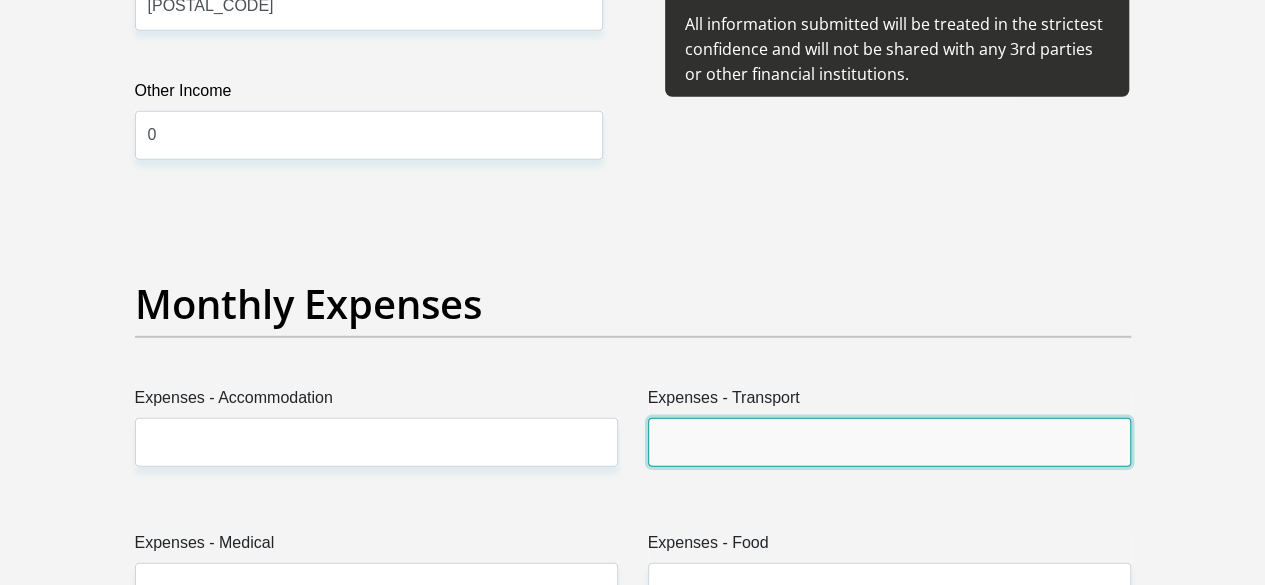 click on "Expenses - Transport" at bounding box center (889, 442) 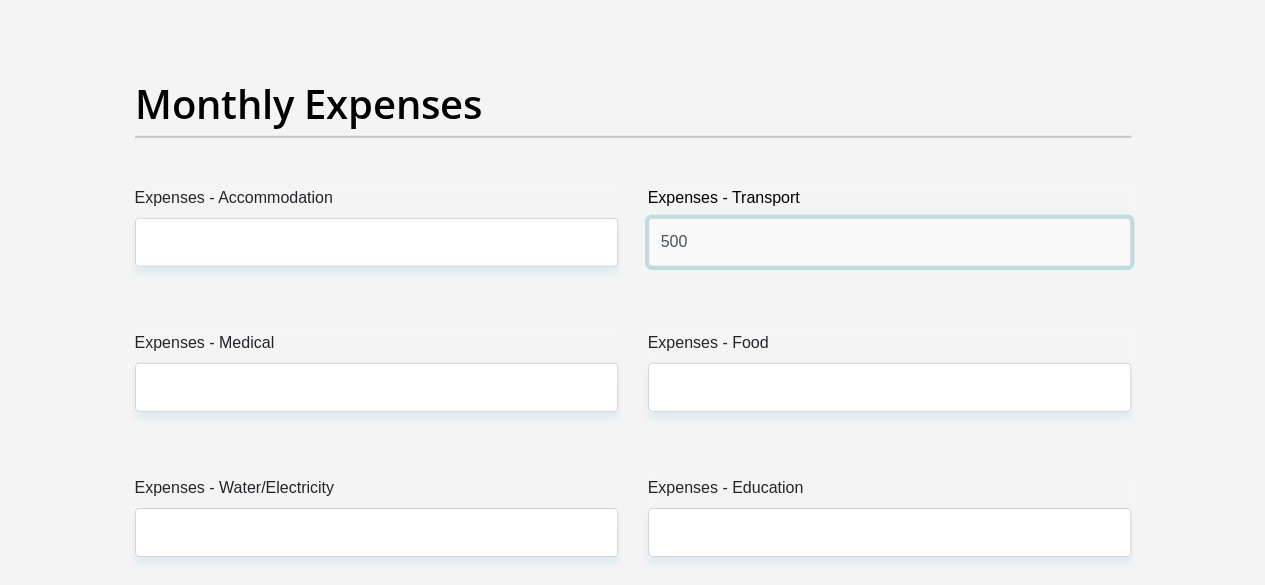 scroll, scrollTop: 3000, scrollLeft: 0, axis: vertical 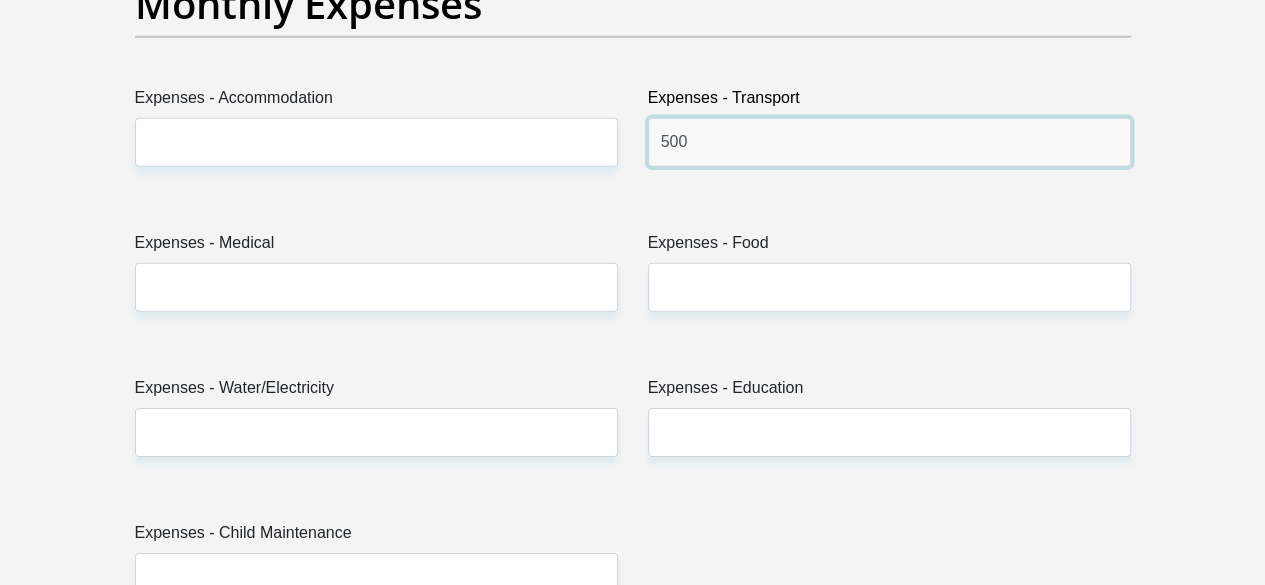 type on "500" 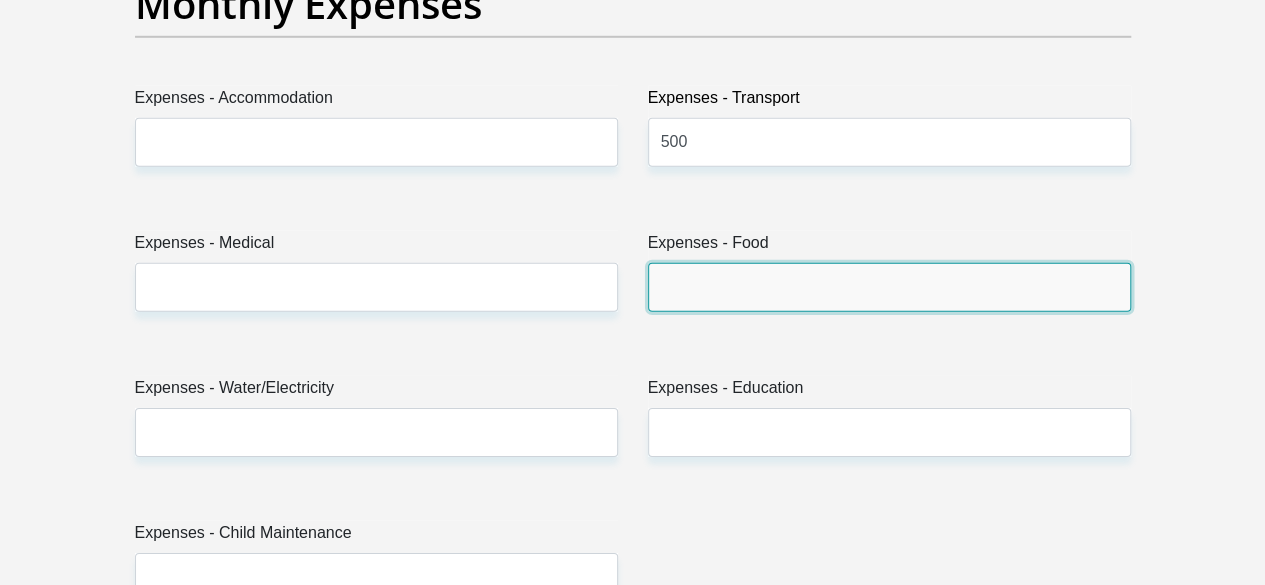 click on "Expenses - Food" at bounding box center (889, 287) 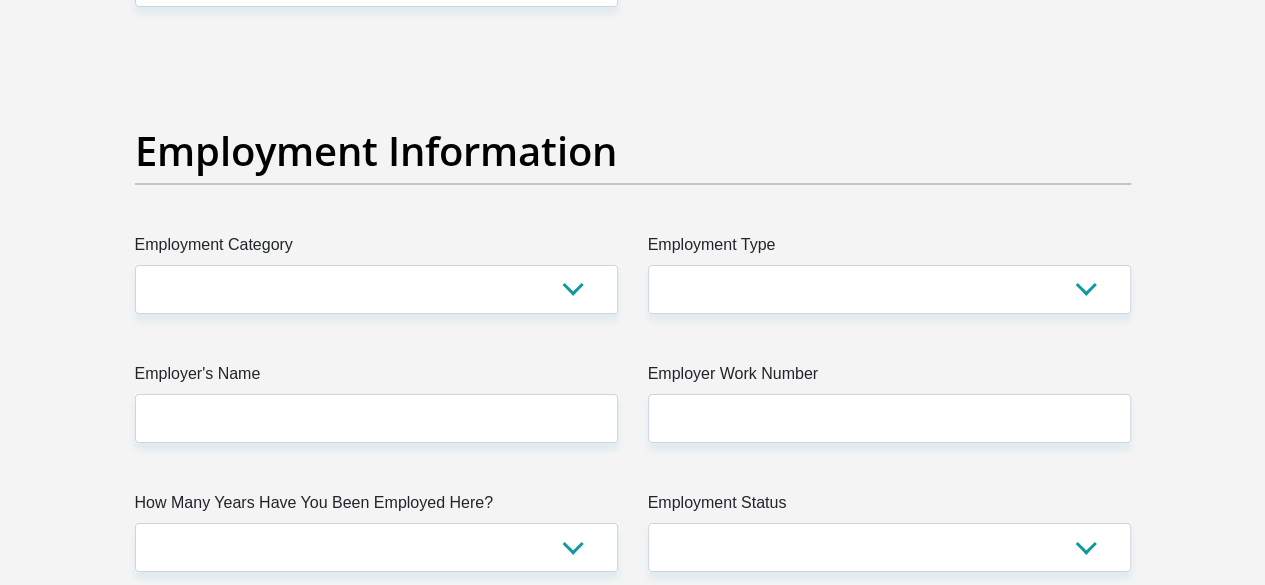 scroll, scrollTop: 3600, scrollLeft: 0, axis: vertical 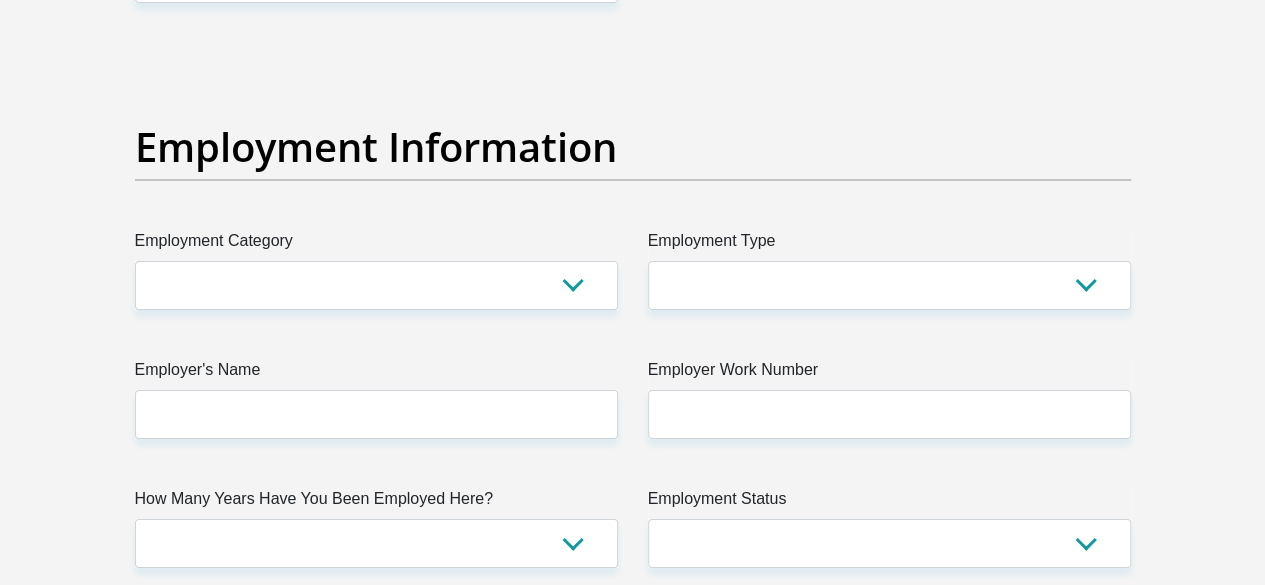 type on "1000" 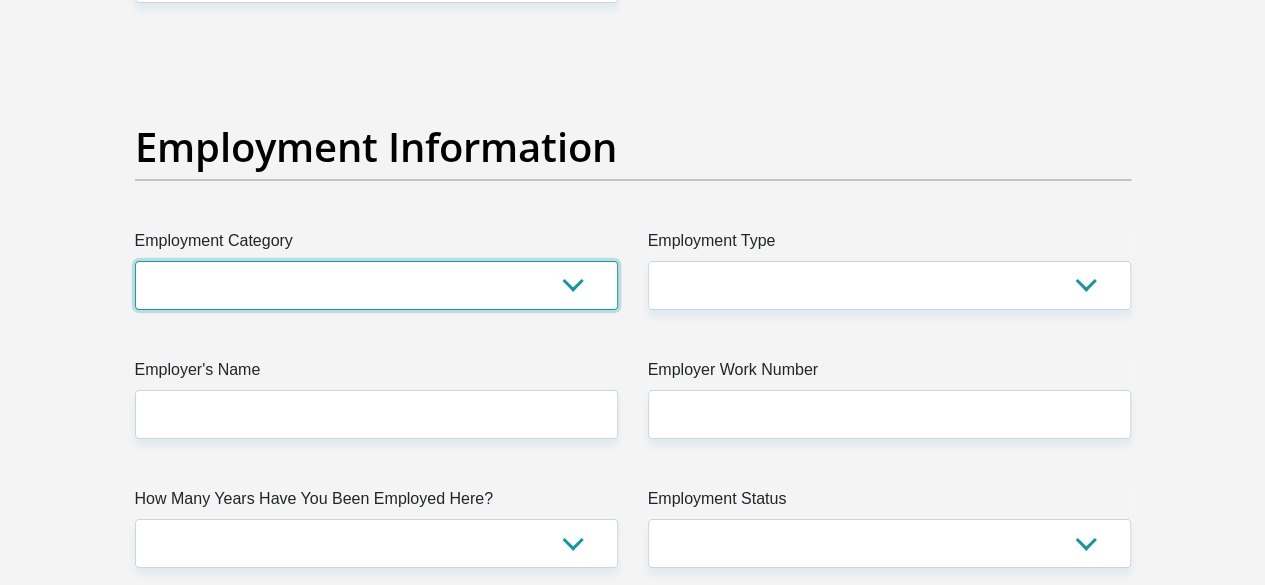 click on "AGRICULTURE
ALCOHOL & TOBACCO
CONSTRUCTION MATERIALS
METALLURGY
EQUIPMENT FOR RENEWABLE ENERGY
SPECIALIZED CONTRACTORS
CAR
GAMING (INCL. INTERNET
OTHER WHOLESALE
UNLICENSED PHARMACEUTICALS
CURRENCY EXCHANGE HOUSES
OTHER FINANCIAL INSTITUTIONS & INSURANCE
REAL ESTATE AGENTS
OIL & GAS
OTHER MATERIALS (E.G. IRON ORE)
PRECIOUS STONES & PRECIOUS METALS
POLITICAL ORGANIZATIONS
RELIGIOUS ORGANIZATIONS(NOT SECTS)
ACTI. HAVING BUSINESS DEAL WITH PUBLIC ADMINISTRATION
LAUNDROMATS" at bounding box center (376, 285) 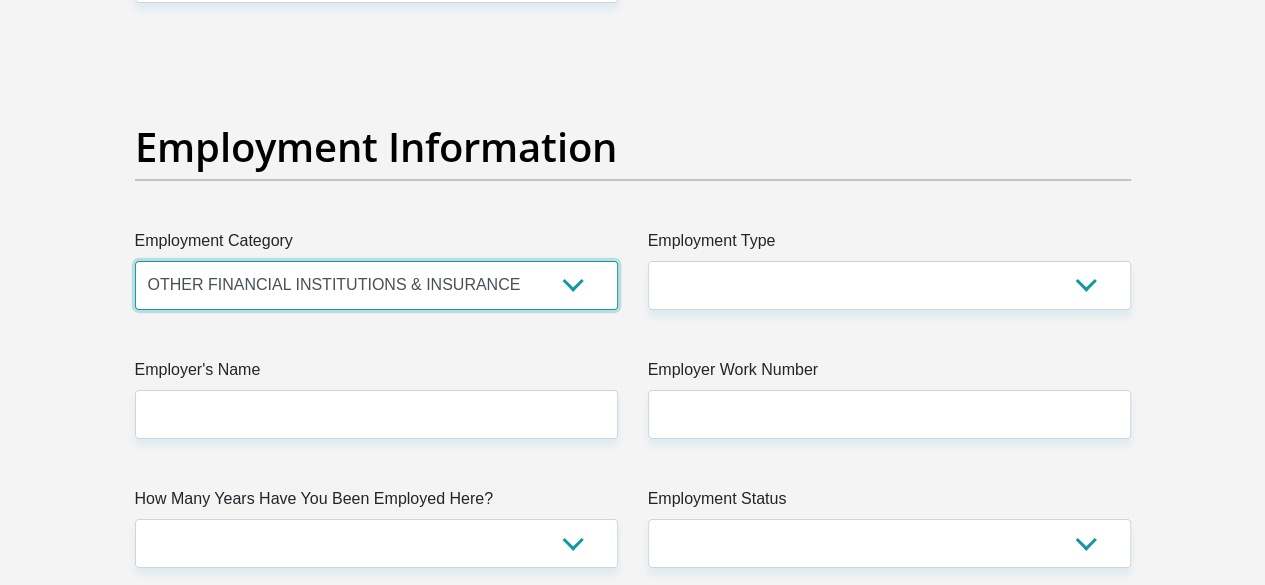 click on "AGRICULTURE
ALCOHOL & TOBACCO
CONSTRUCTION MATERIALS
METALLURGY
EQUIPMENT FOR RENEWABLE ENERGY
SPECIALIZED CONTRACTORS
CAR
GAMING (INCL. INTERNET
OTHER WHOLESALE
UNLICENSED PHARMACEUTICALS
CURRENCY EXCHANGE HOUSES
OTHER FINANCIAL INSTITUTIONS & INSURANCE
REAL ESTATE AGENTS
OIL & GAS
OTHER MATERIALS (E.G. IRON ORE)
PRECIOUS STONES & PRECIOUS METALS
POLITICAL ORGANIZATIONS
RELIGIOUS ORGANIZATIONS(NOT SECTS)
ACTI. HAVING BUSINESS DEAL WITH PUBLIC ADMINISTRATION
LAUNDROMATS" at bounding box center (376, 285) 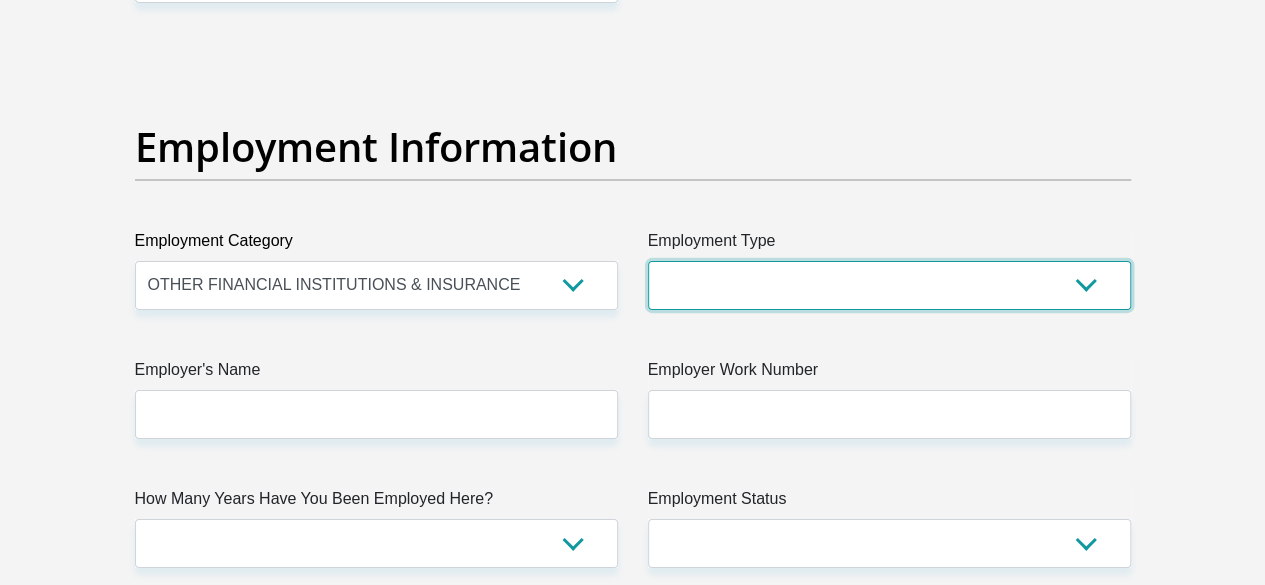 click on "College/Lecturer
Craft Seller
Creative
Driver
Executive
Farmer
Forces - Non Commissioned
Forces - Officer
Hawker
Housewife
Labourer
Licenced Professional
Manager
Miner
Non Licenced Professional
Office Staff/Clerk
Outside Worker
Pensioner
Permanent Teacher
Production/Manufacturing
Sales
Self-Employed
Semi-Professional Worker
Service Industry  Social Worker  Student" at bounding box center [889, 285] 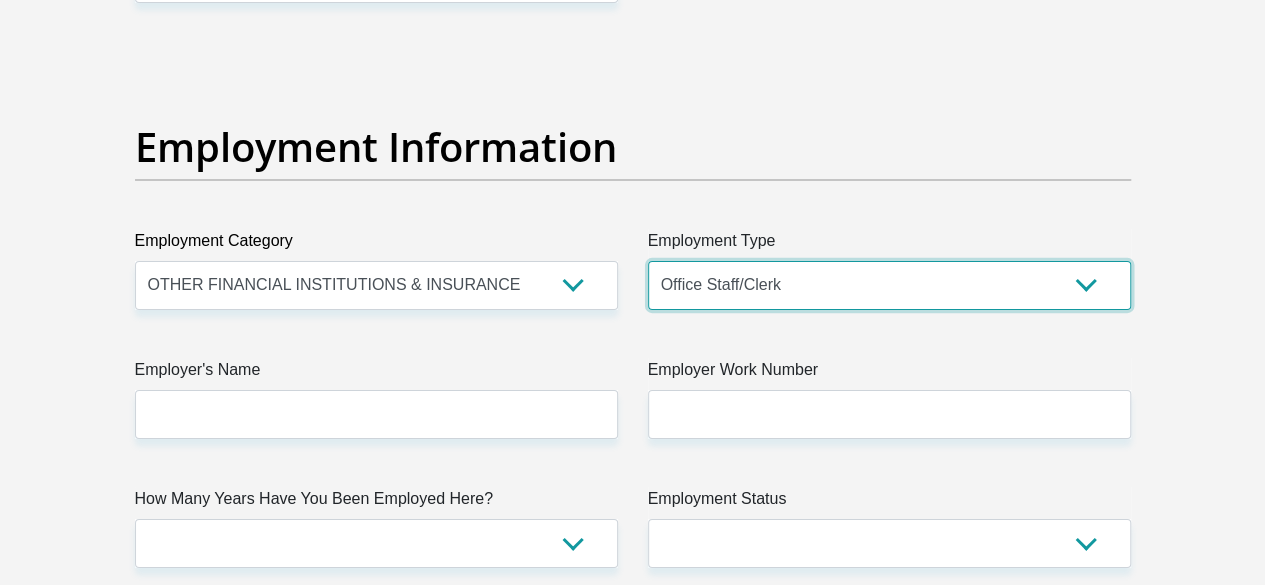 click on "College/Lecturer
Craft Seller
Creative
Driver
Executive
Farmer
Forces - Non Commissioned
Forces - Officer
Hawker
Housewife
Labourer
Licenced Professional
Manager
Miner
Non Licenced Professional
Office Staff/Clerk
Outside Worker
Pensioner
Permanent Teacher
Production/Manufacturing
Sales
Self-Employed
Semi-Professional Worker
Service Industry  Social Worker  Student" at bounding box center [889, 285] 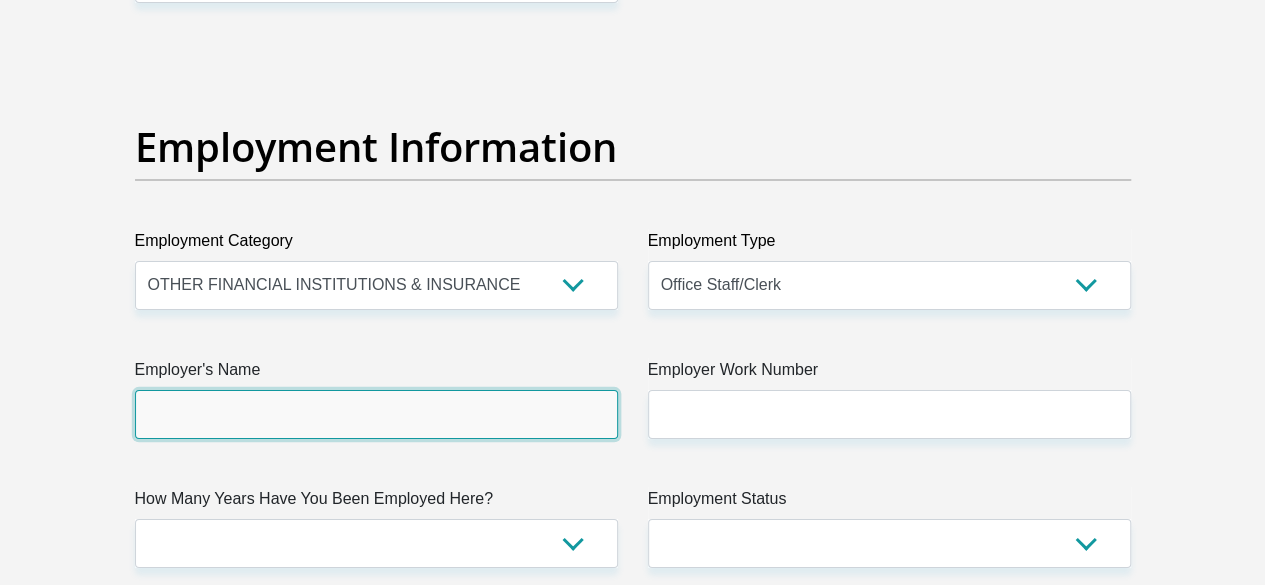 click on "Employer's Name" at bounding box center [376, 414] 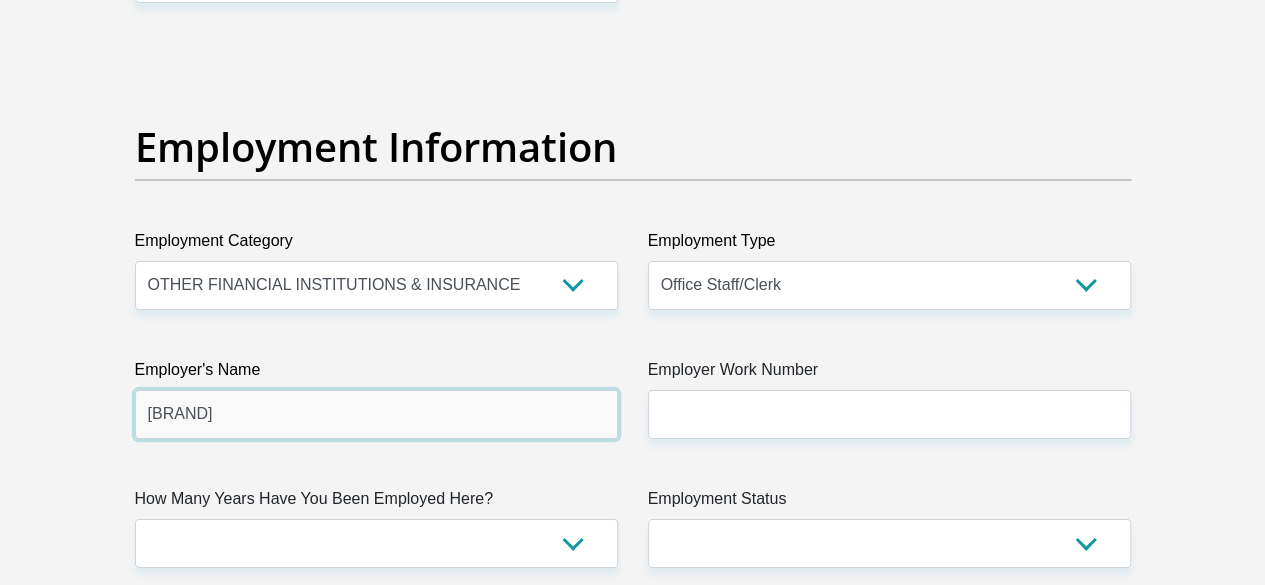 type on "Standardbank" 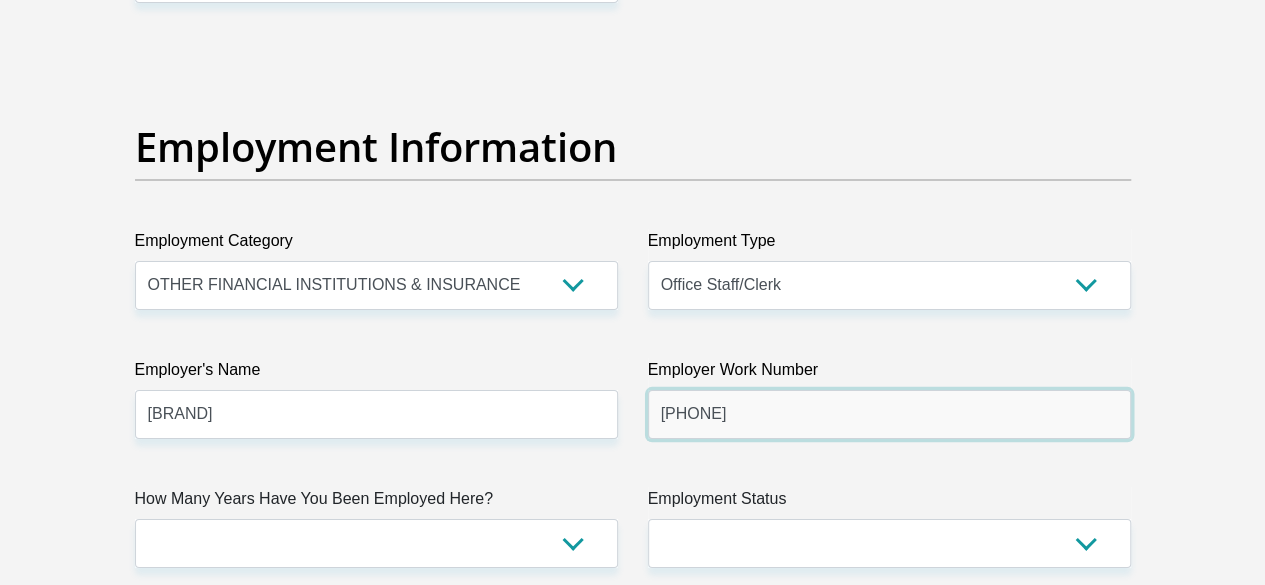 type on "0860123000" 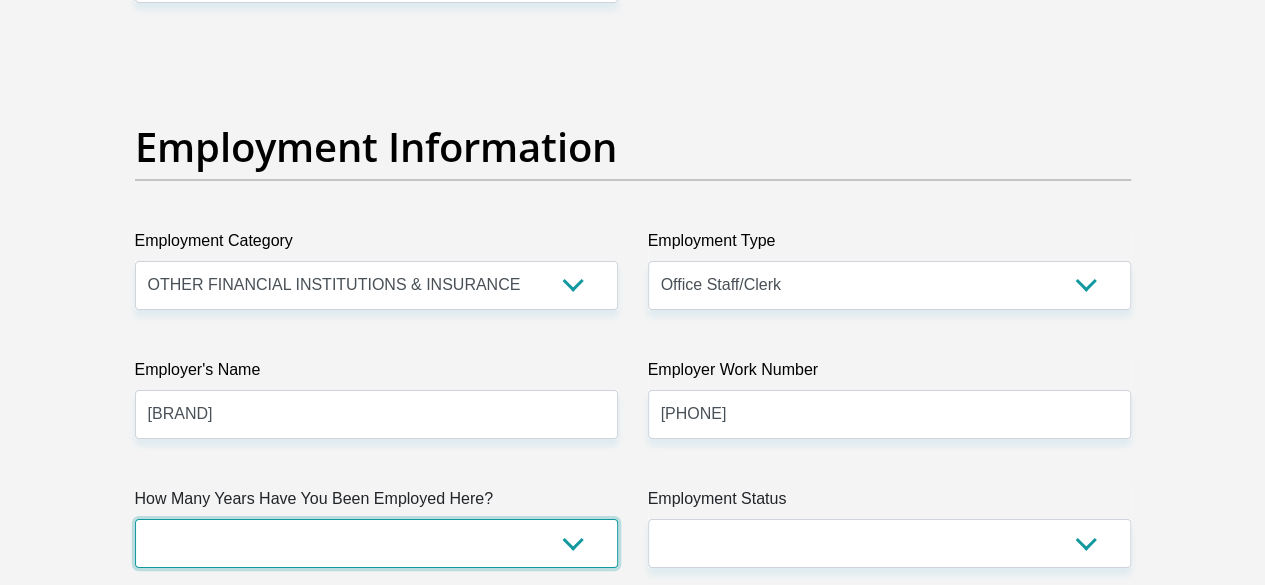 click on "less than 1 year
1-3 years
3-5 years
5+ years" at bounding box center (376, 543) 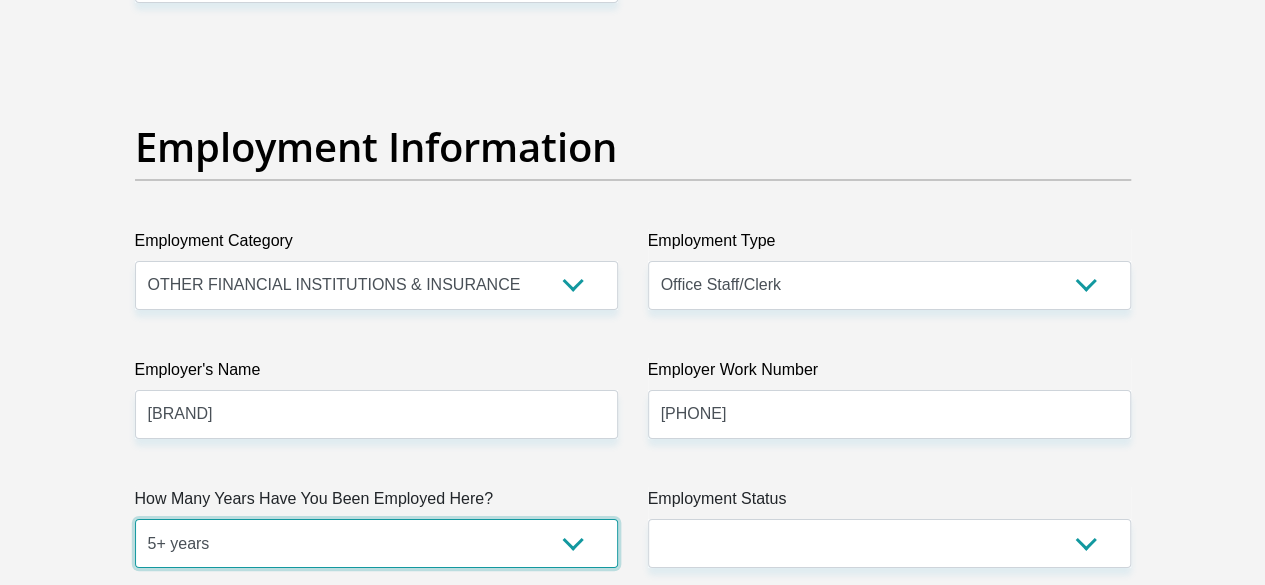 click on "less than 1 year
1-3 years
3-5 years
5+ years" at bounding box center [376, 543] 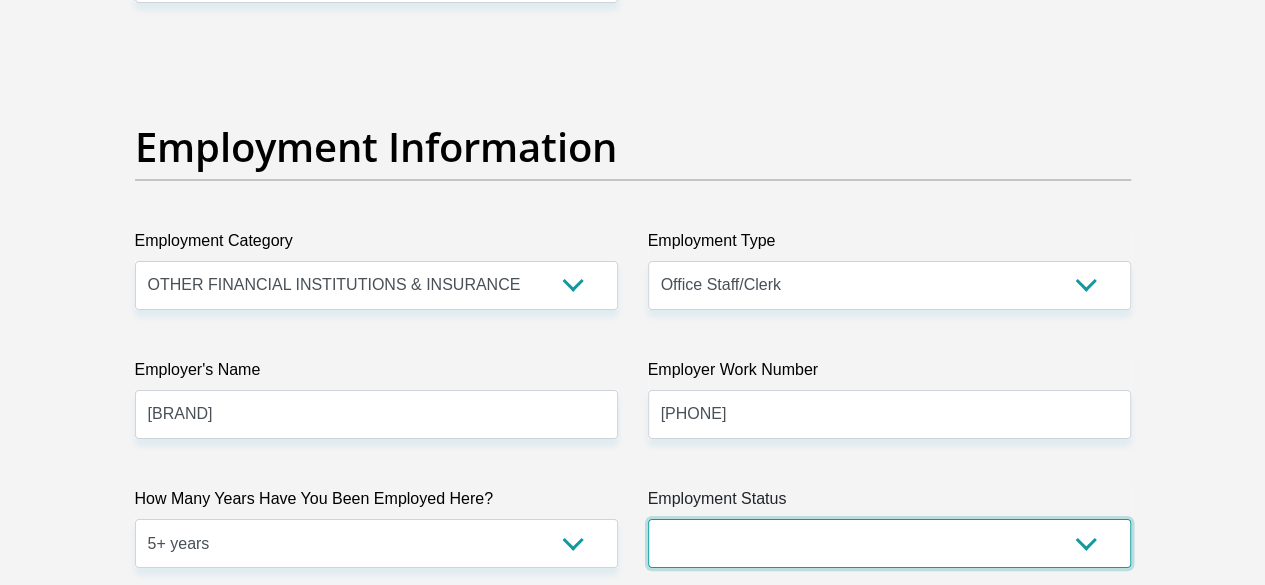 click on "Permanent/Full-time
Part-time/Casual
Contract Worker
Self-Employed
Housewife
Retired
Student
Medically Boarded
Disability
Unemployed" at bounding box center (889, 543) 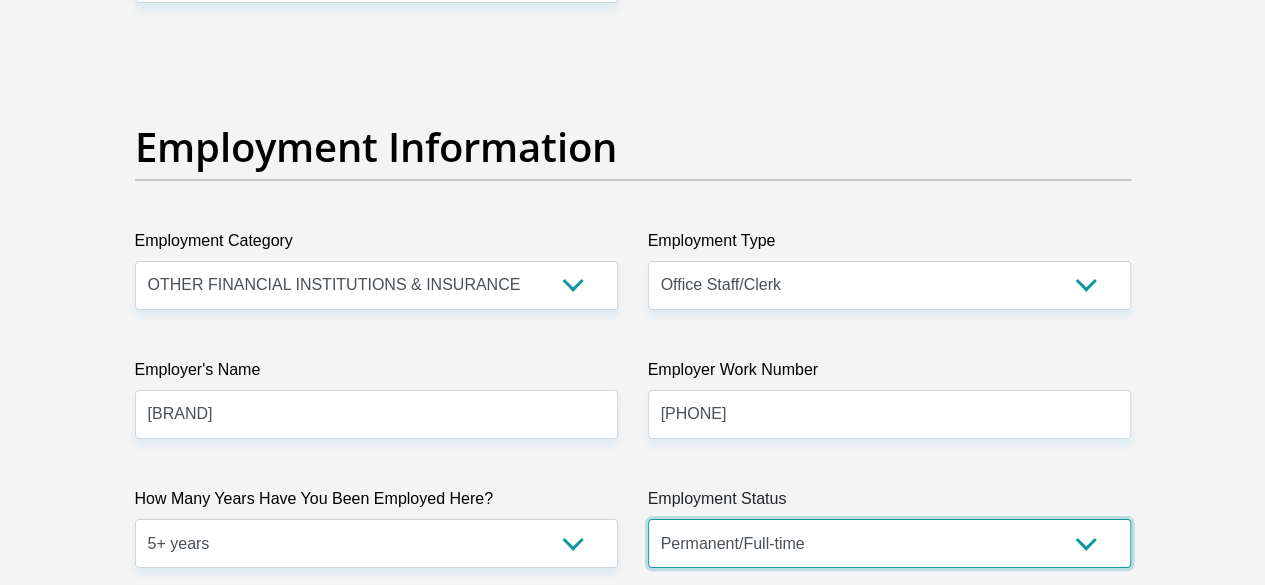 click on "Permanent/Full-time
Part-time/Casual
Contract Worker
Self-Employed
Housewife
Retired
Student
Medically Boarded
Disability
Unemployed" at bounding box center (889, 543) 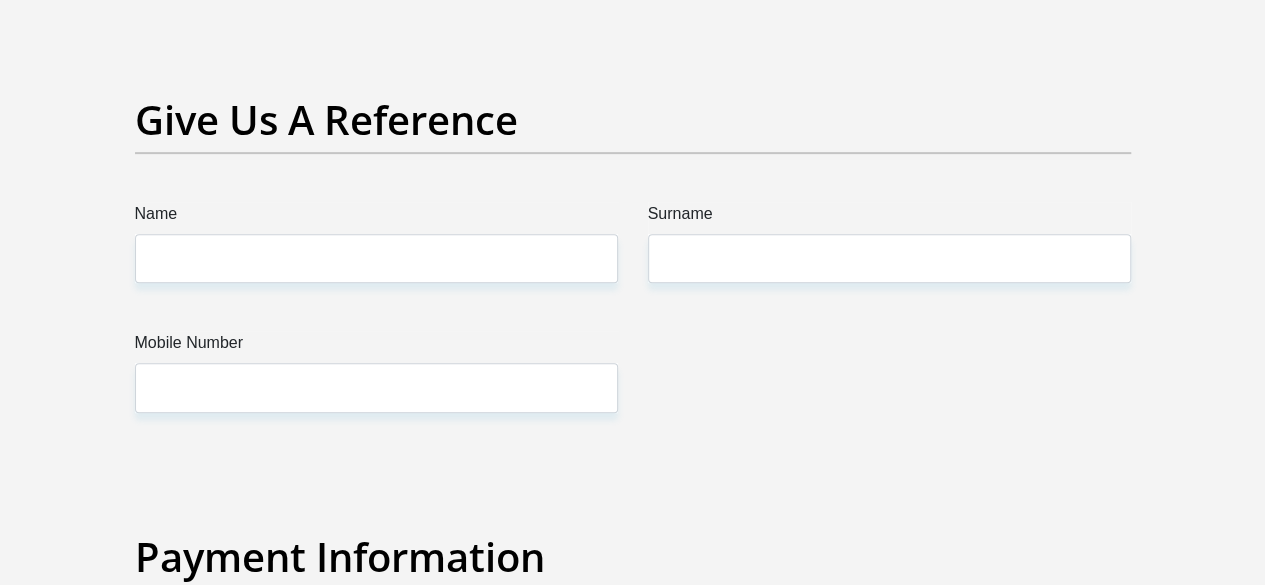 scroll, scrollTop: 4200, scrollLeft: 0, axis: vertical 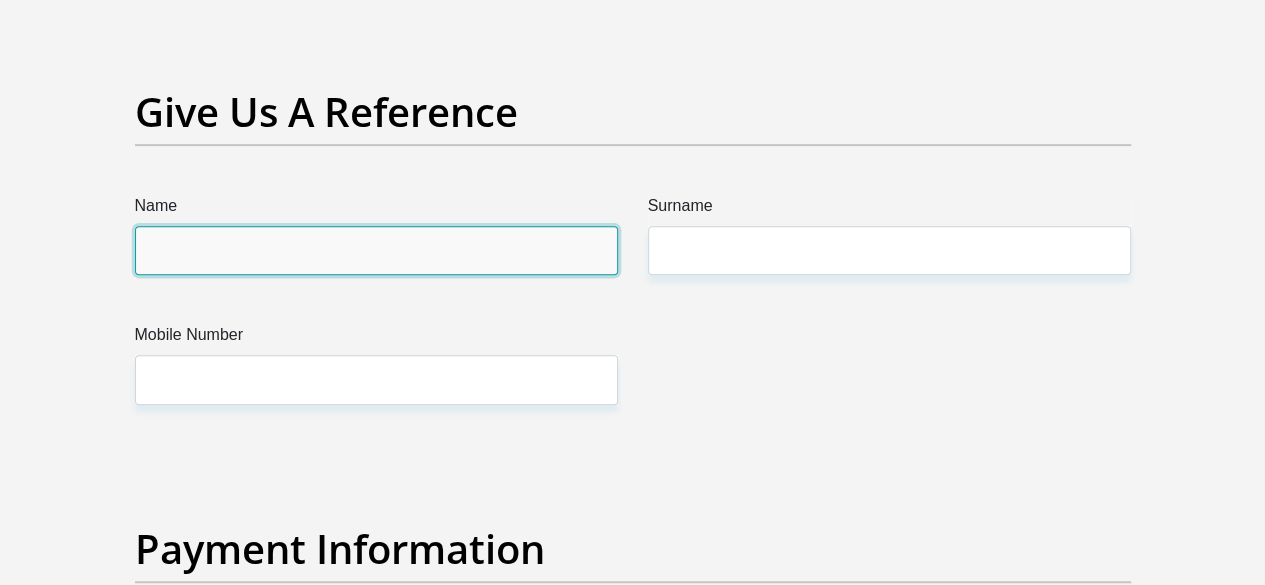 click on "Name" at bounding box center (376, 250) 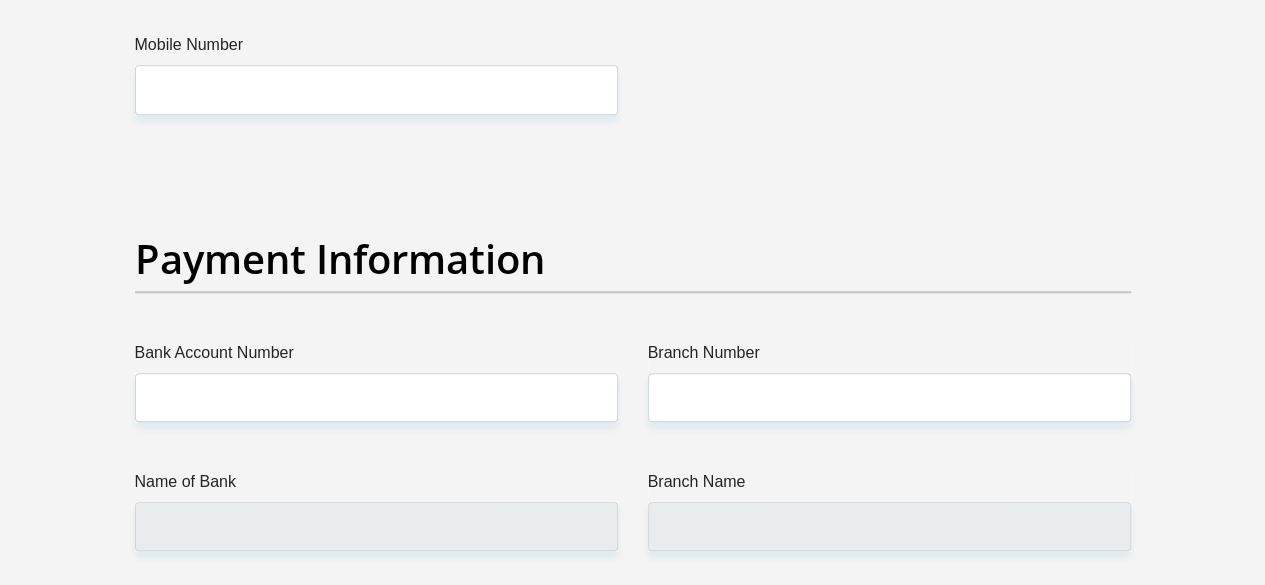 scroll, scrollTop: 4600, scrollLeft: 0, axis: vertical 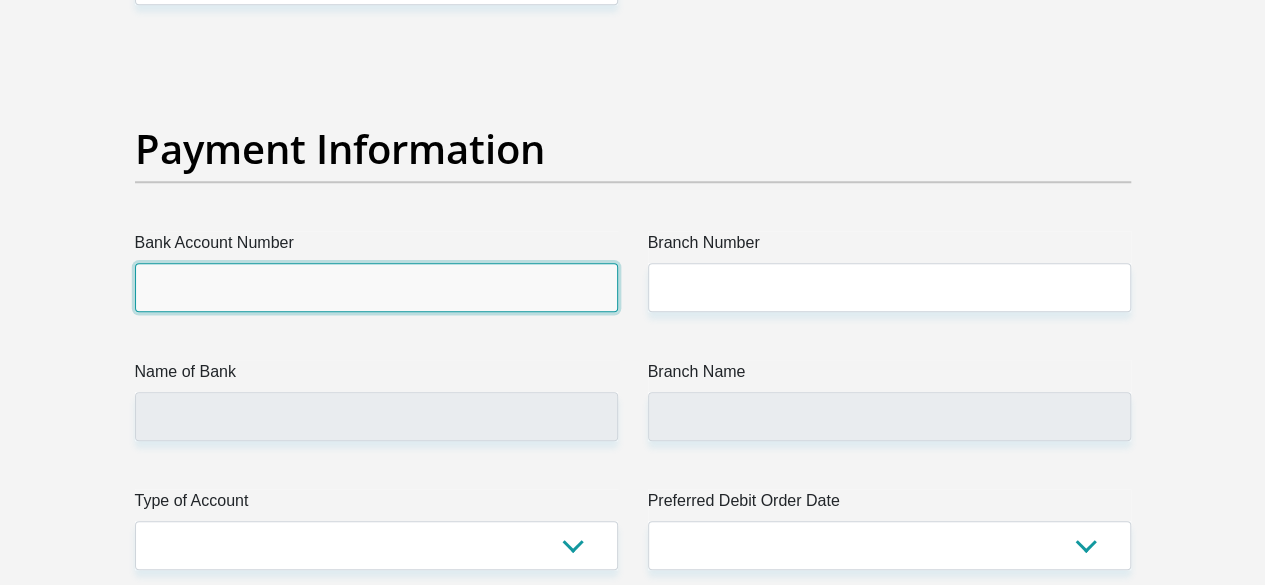 click on "Bank Account Number" at bounding box center (376, 287) 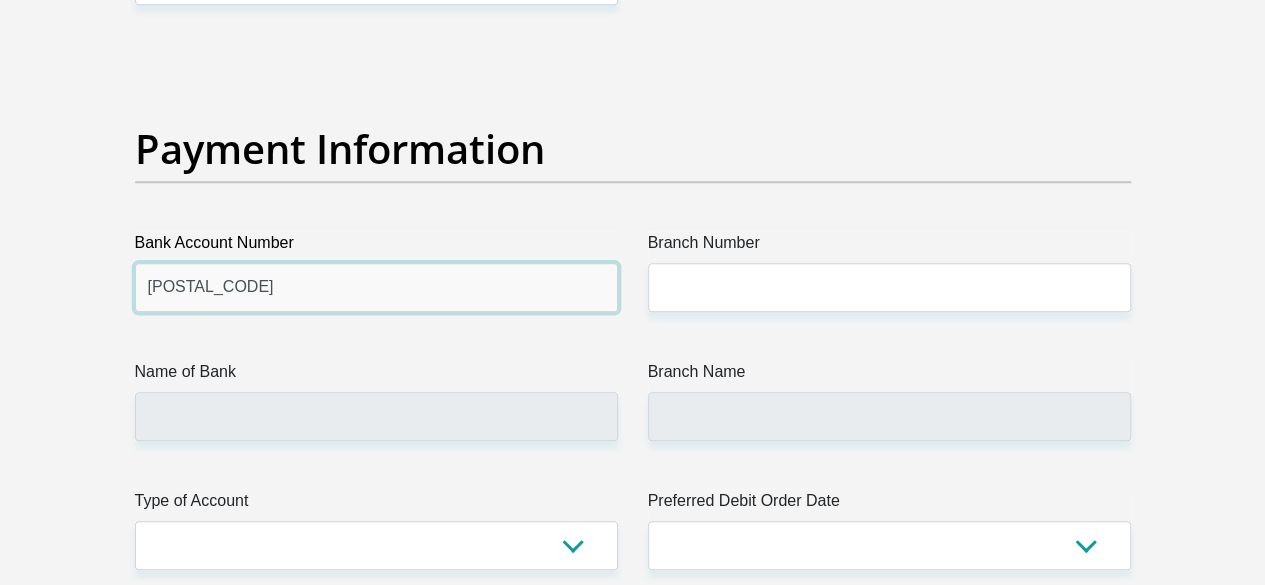 type on "001617117" 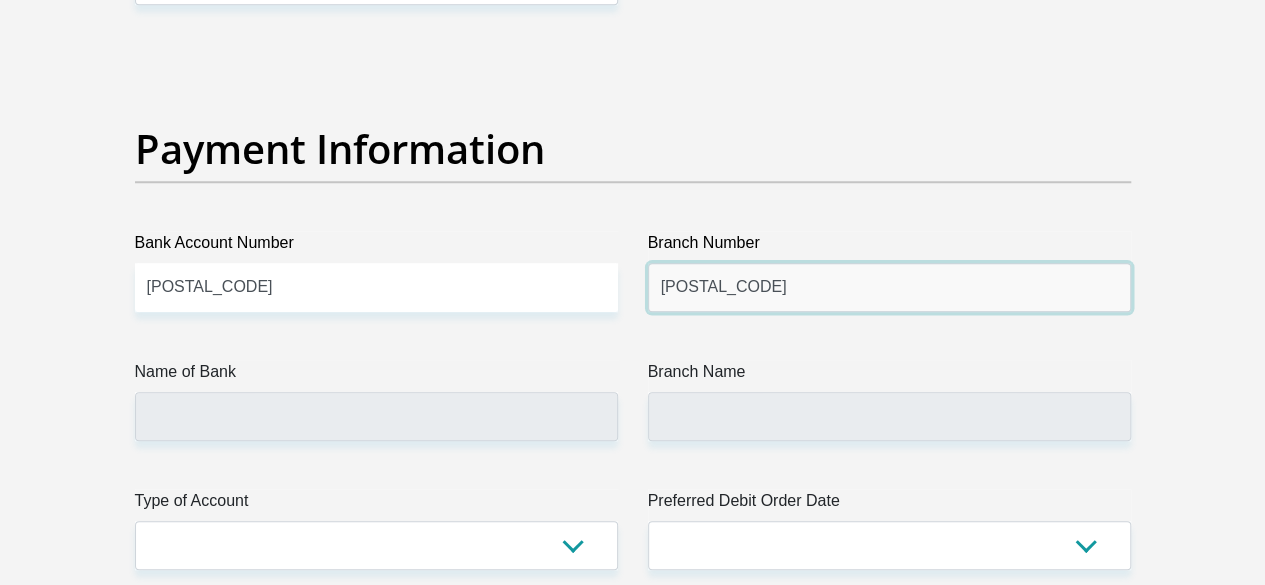 type on "004305" 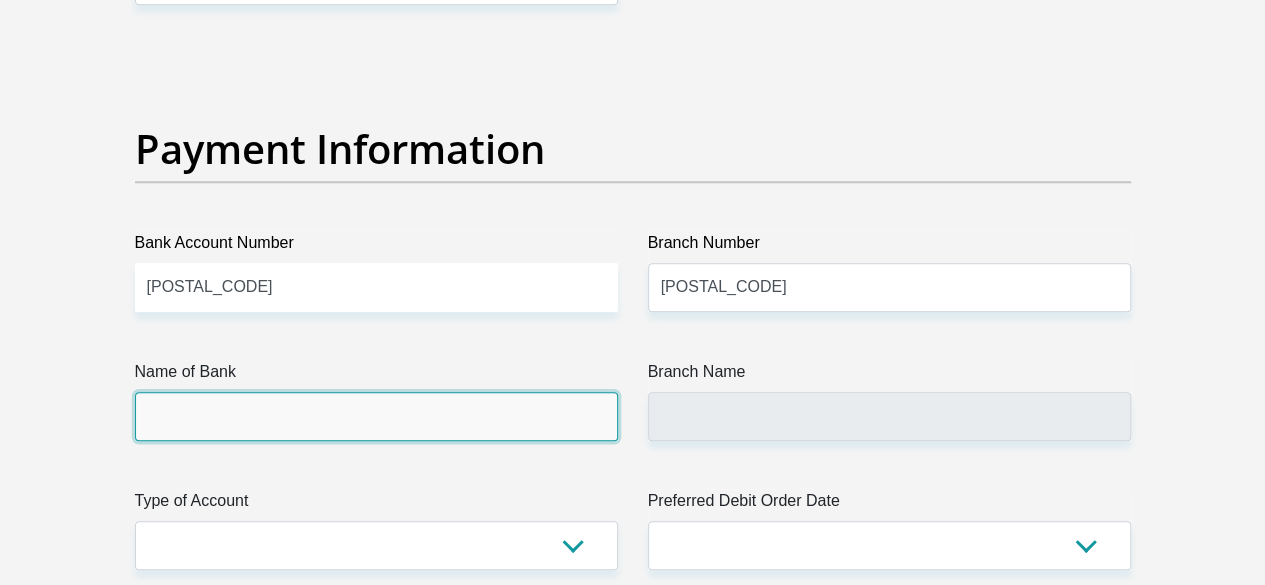type on "STANDARD BANK" 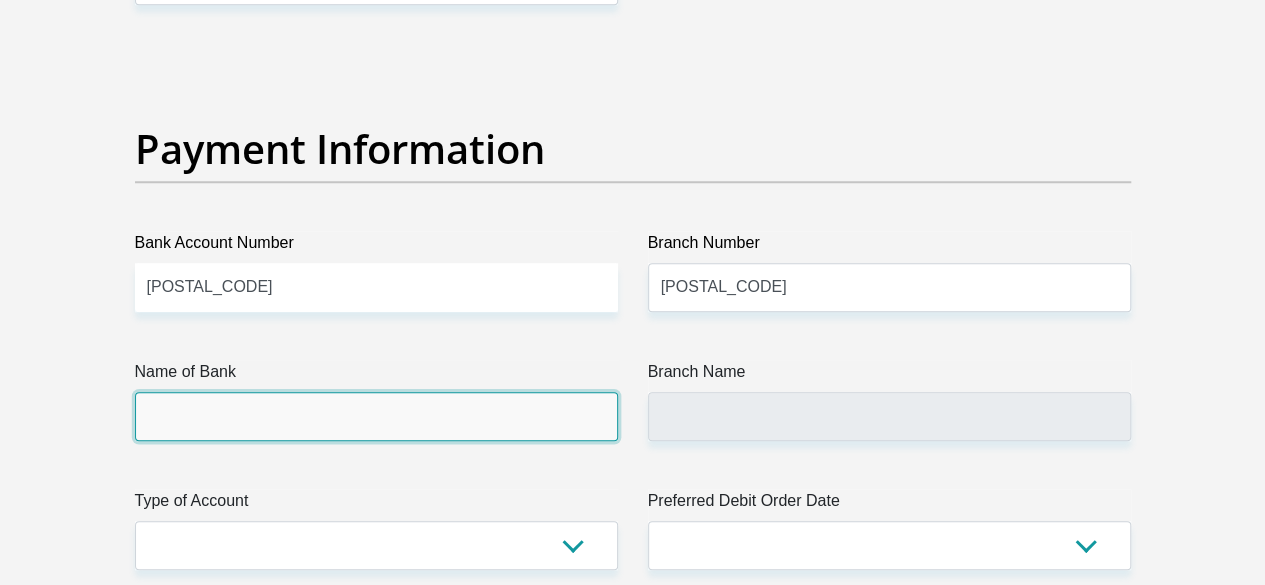 type on "ROSEBANK" 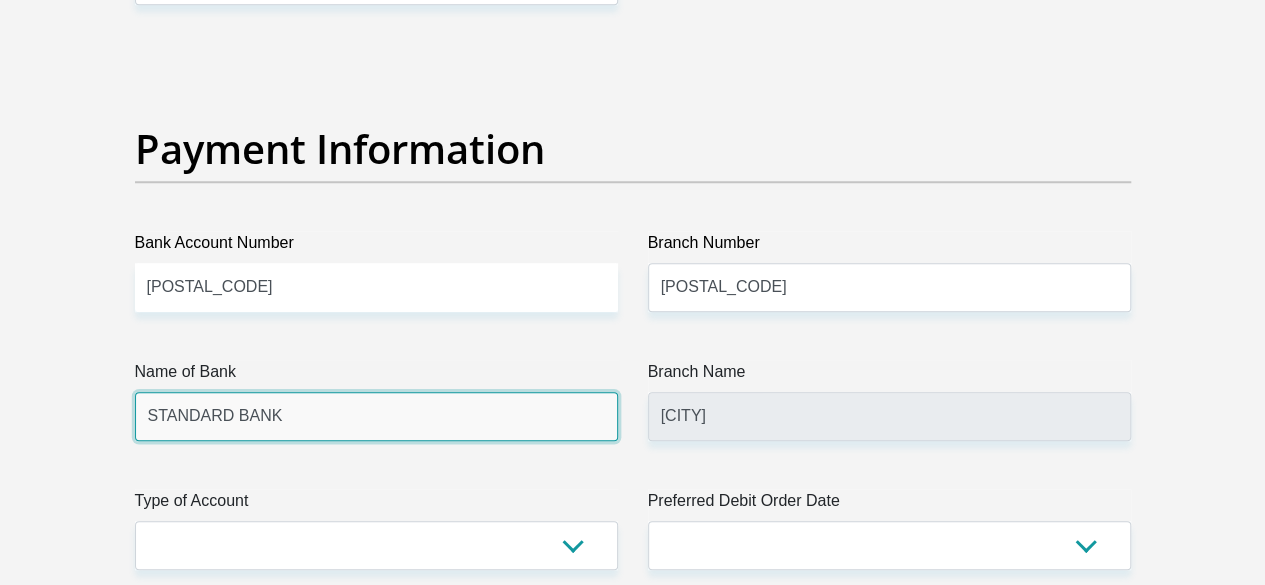 scroll, scrollTop: 4700, scrollLeft: 0, axis: vertical 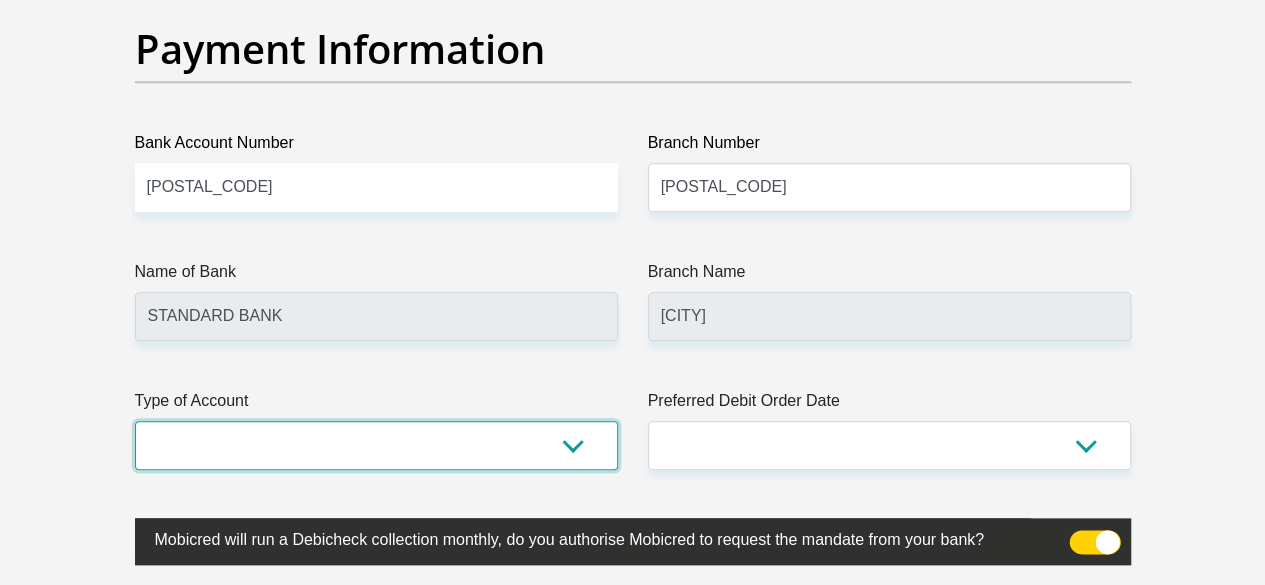 click on "Cheque
Savings" at bounding box center [376, 445] 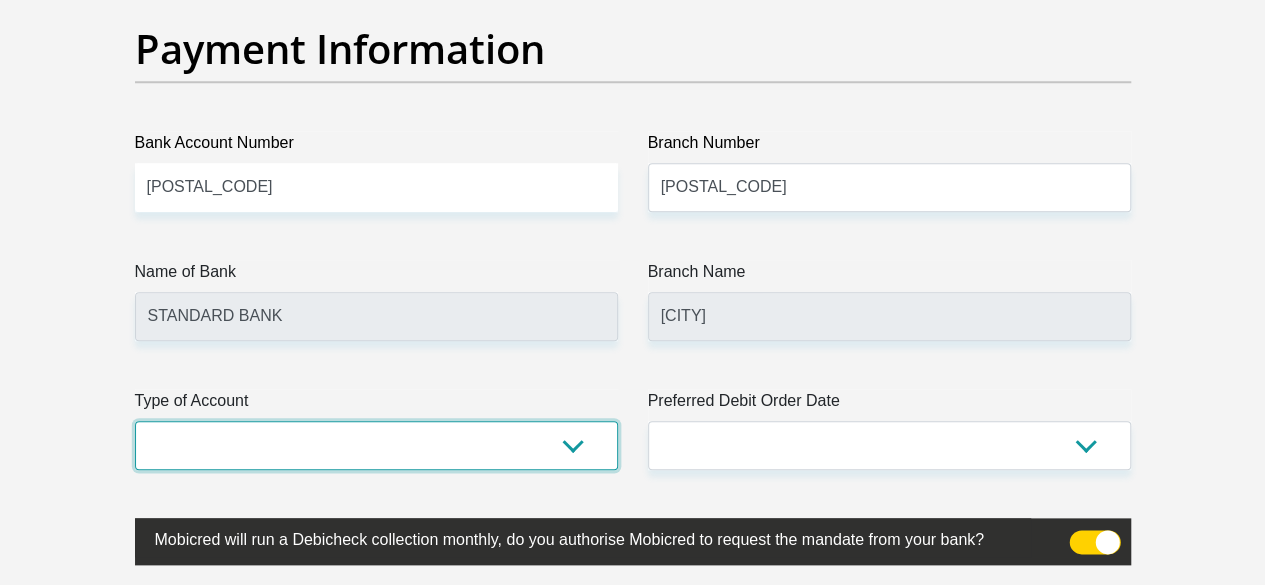 select on "CUR" 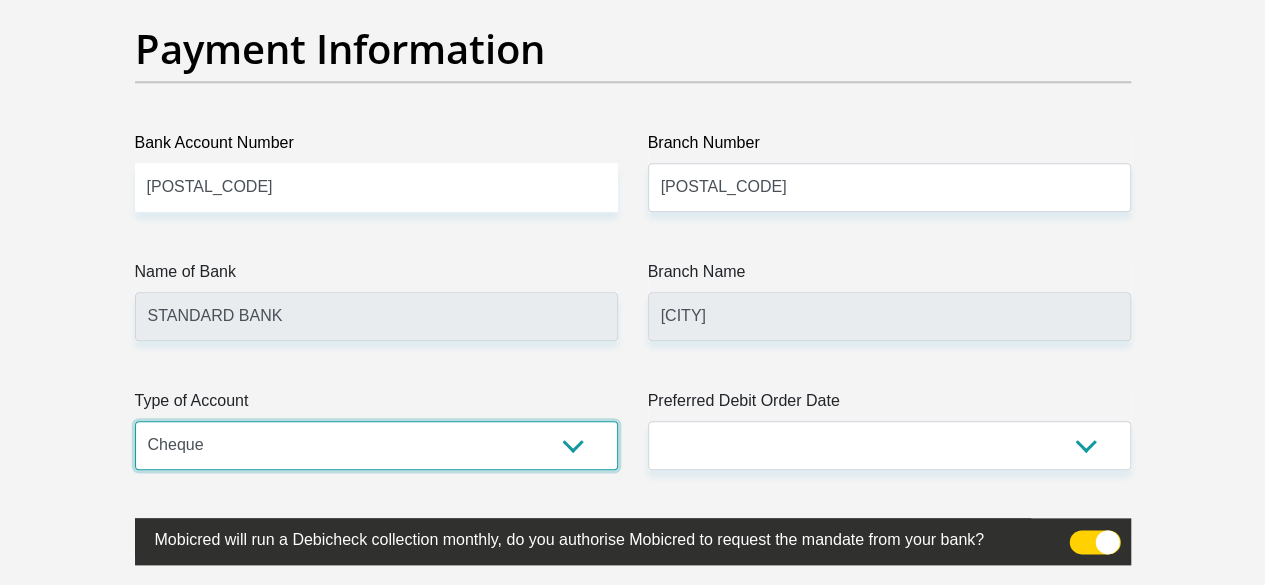 click on "Cheque
Savings" at bounding box center (376, 445) 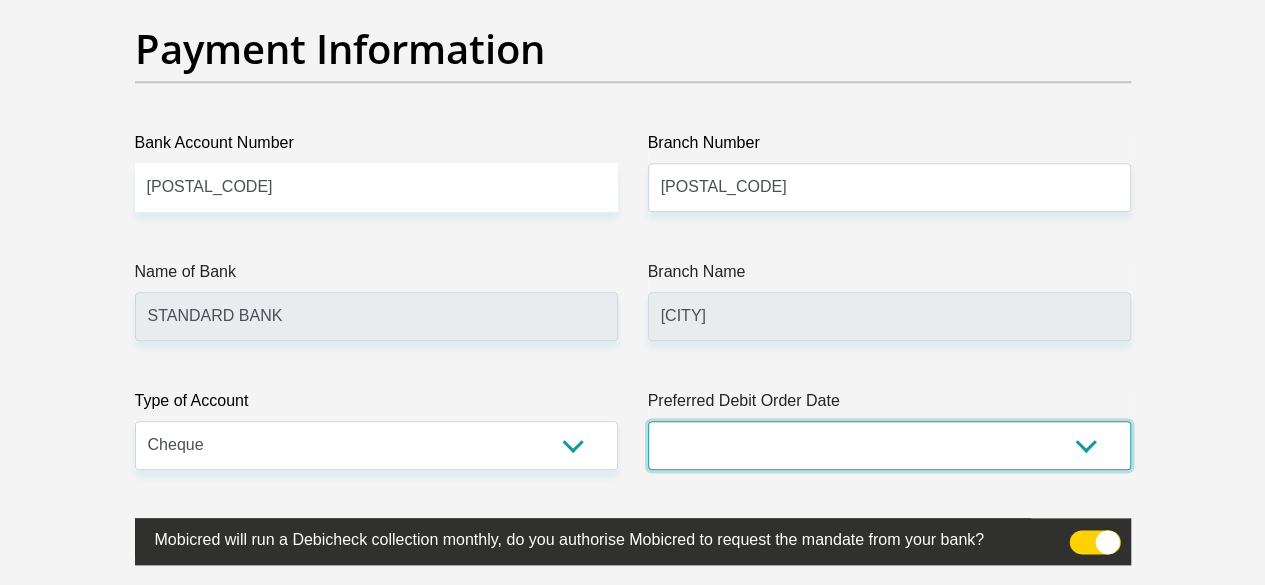 click on "1st
2nd
3rd
4th
5th
7th
18th
19th
20th
21st
22nd
23rd
24th
25th
26th
27th
28th
29th
30th" at bounding box center (889, 445) 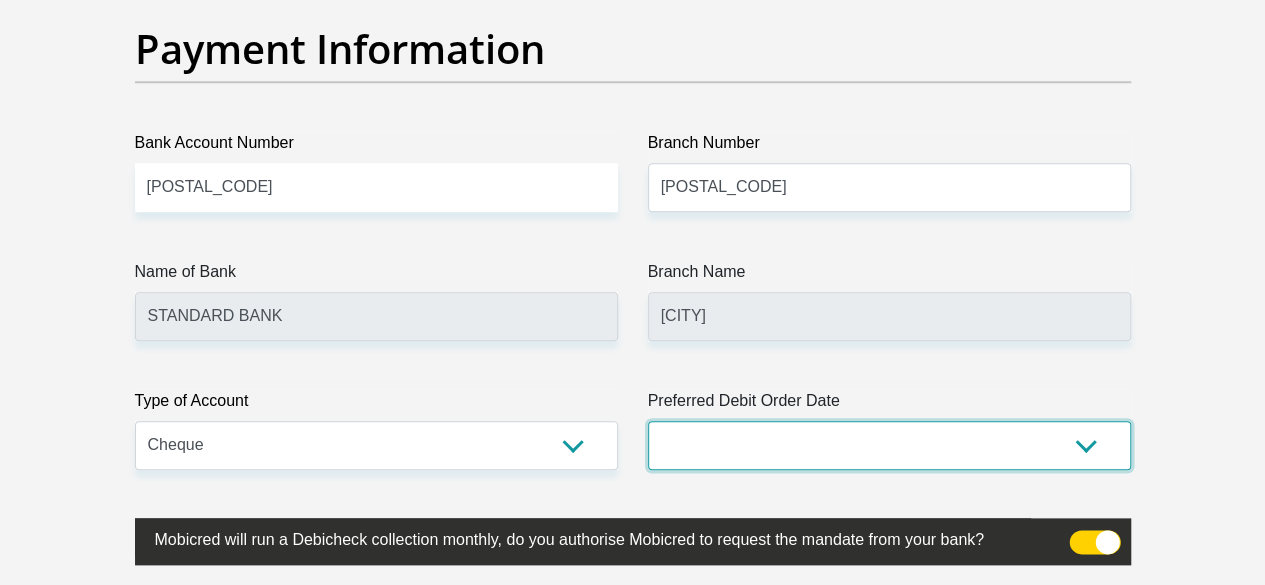 select on "20" 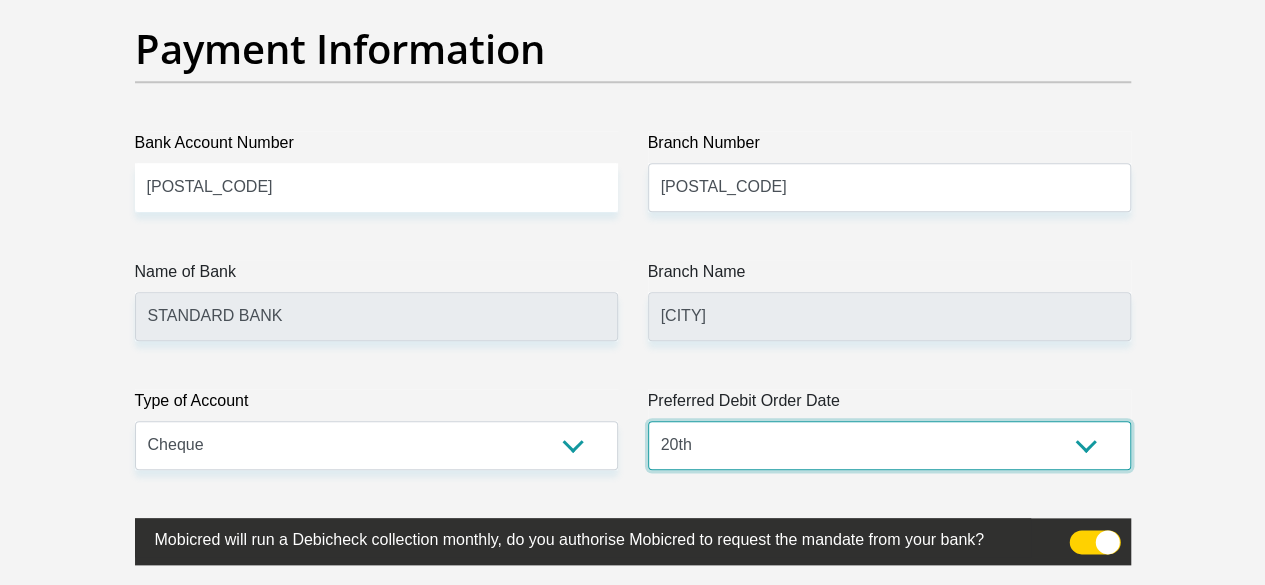 click on "1st
2nd
3rd
4th
5th
7th
18th
19th
20th
21st
22nd
23rd
24th
25th
26th
27th
28th
29th
30th" at bounding box center (889, 445) 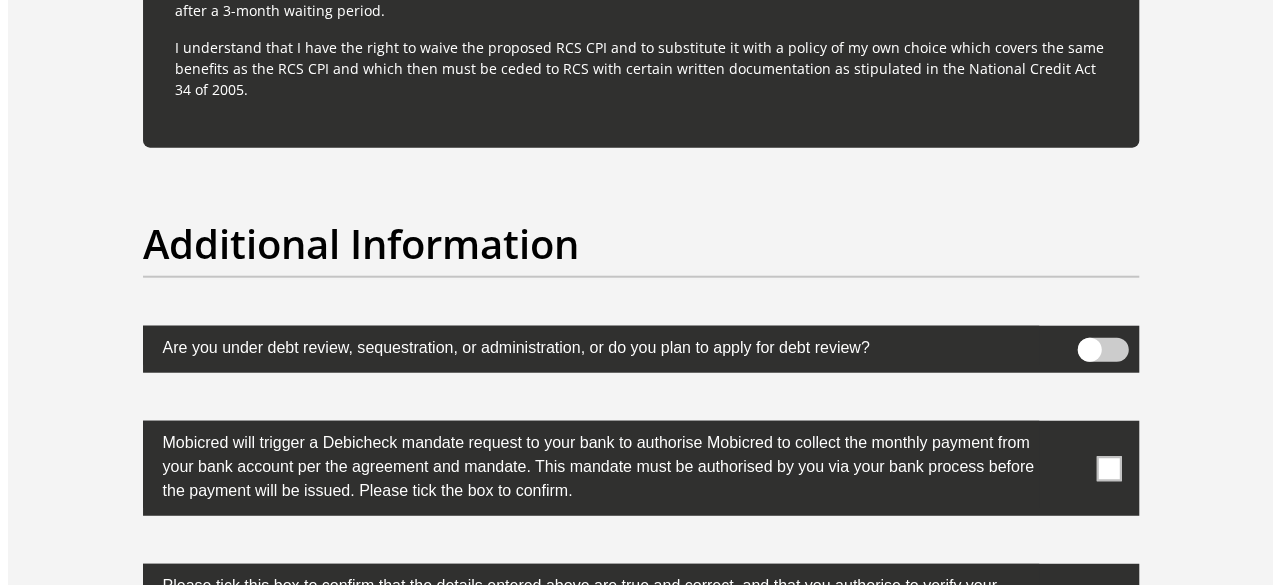 scroll, scrollTop: 6100, scrollLeft: 0, axis: vertical 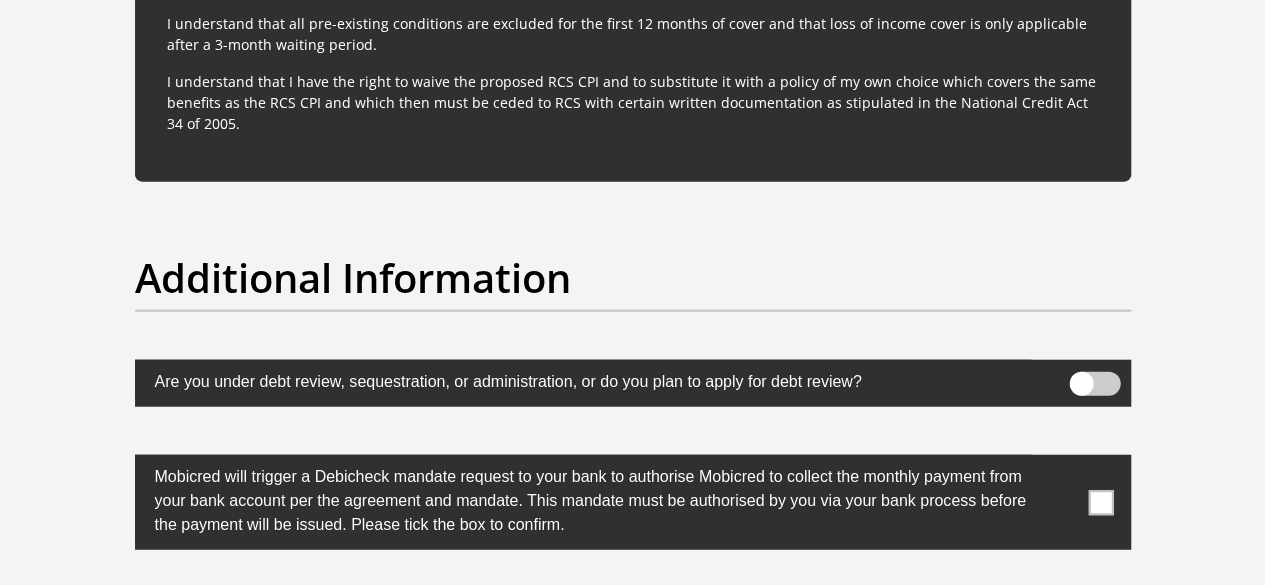 click at bounding box center (633, 383) 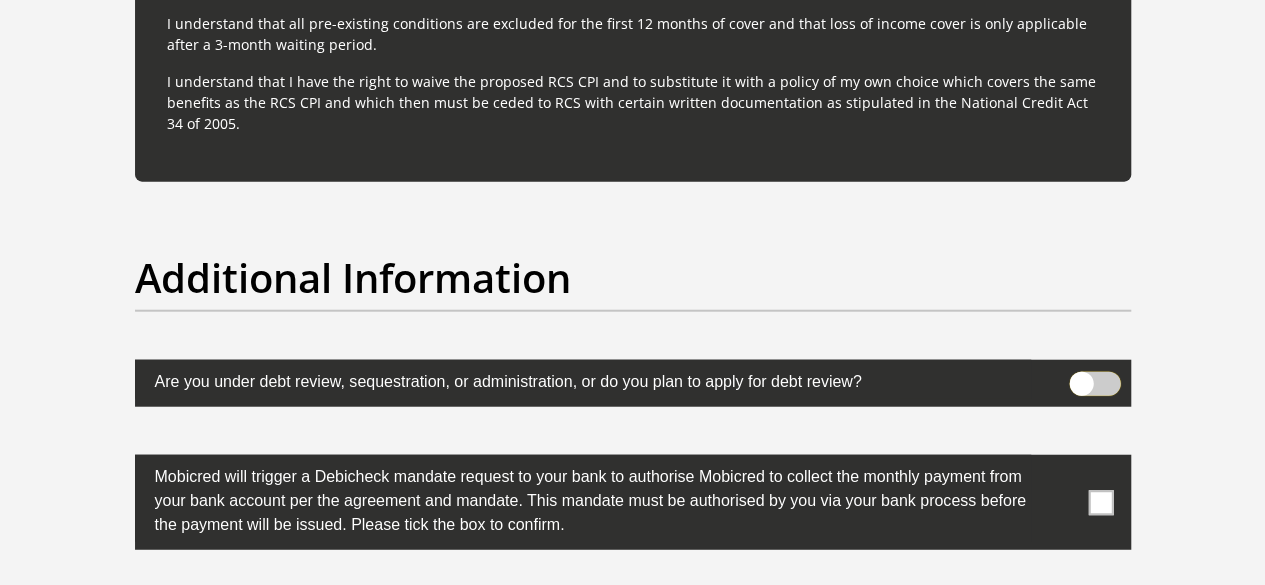 click at bounding box center [1081, 377] 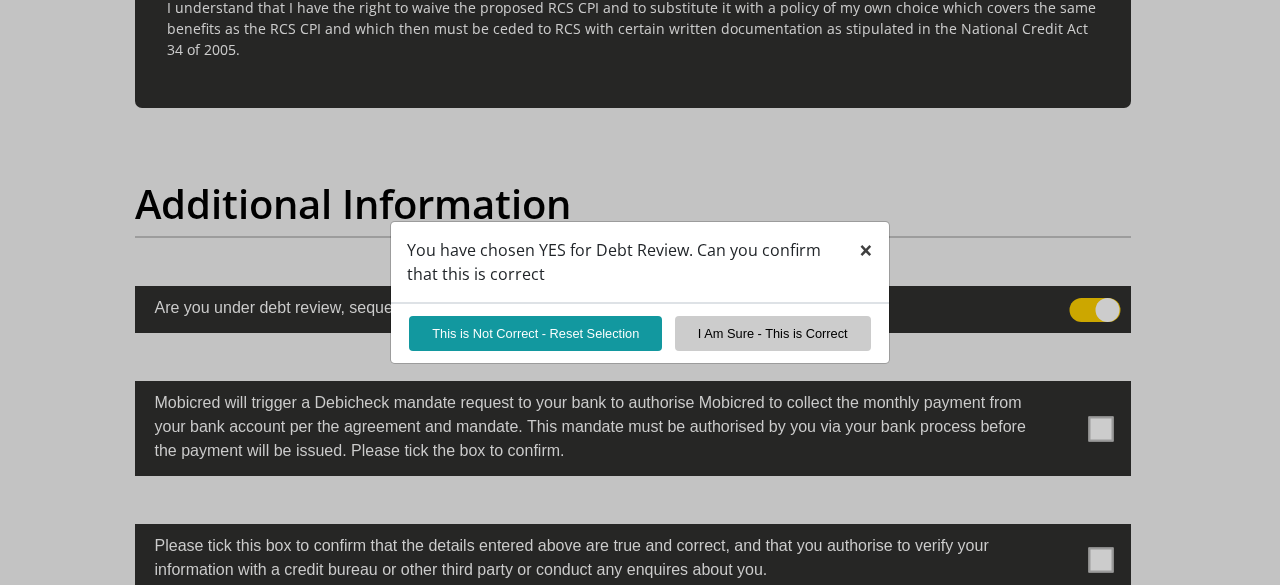 click on "×" at bounding box center (866, 249) 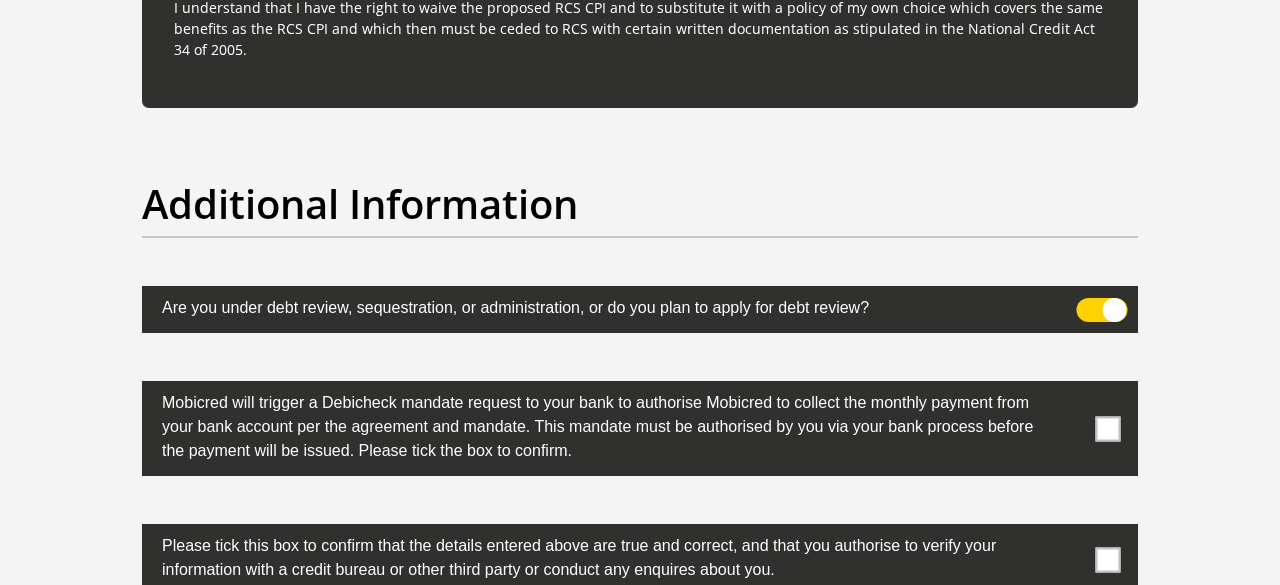 click at bounding box center [1102, 310] 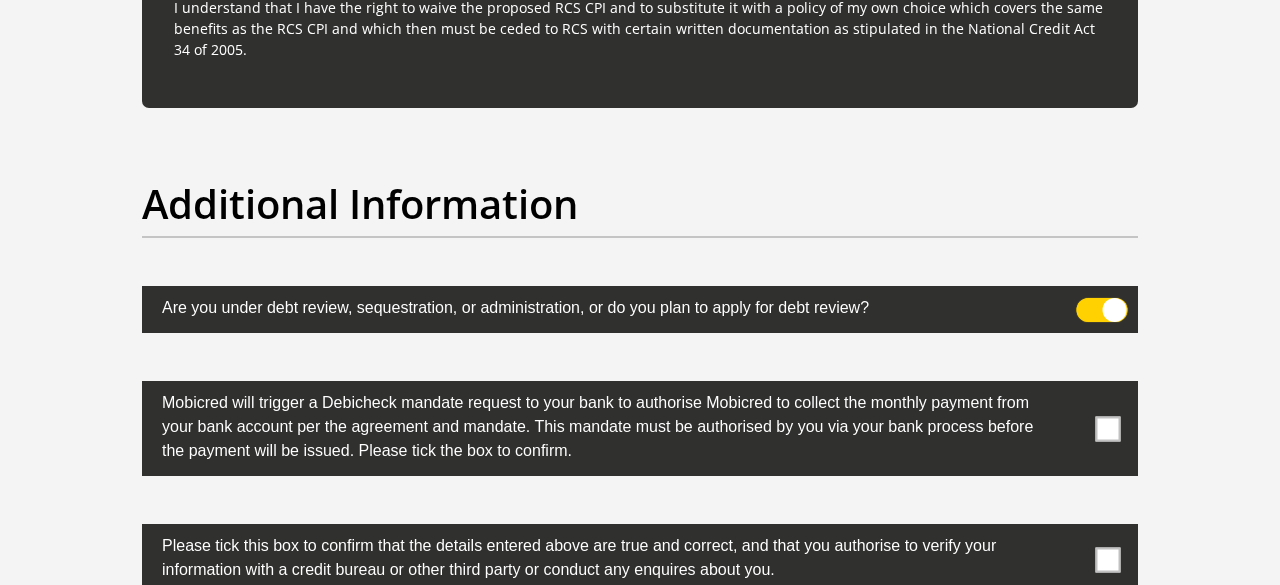 click at bounding box center [1088, 303] 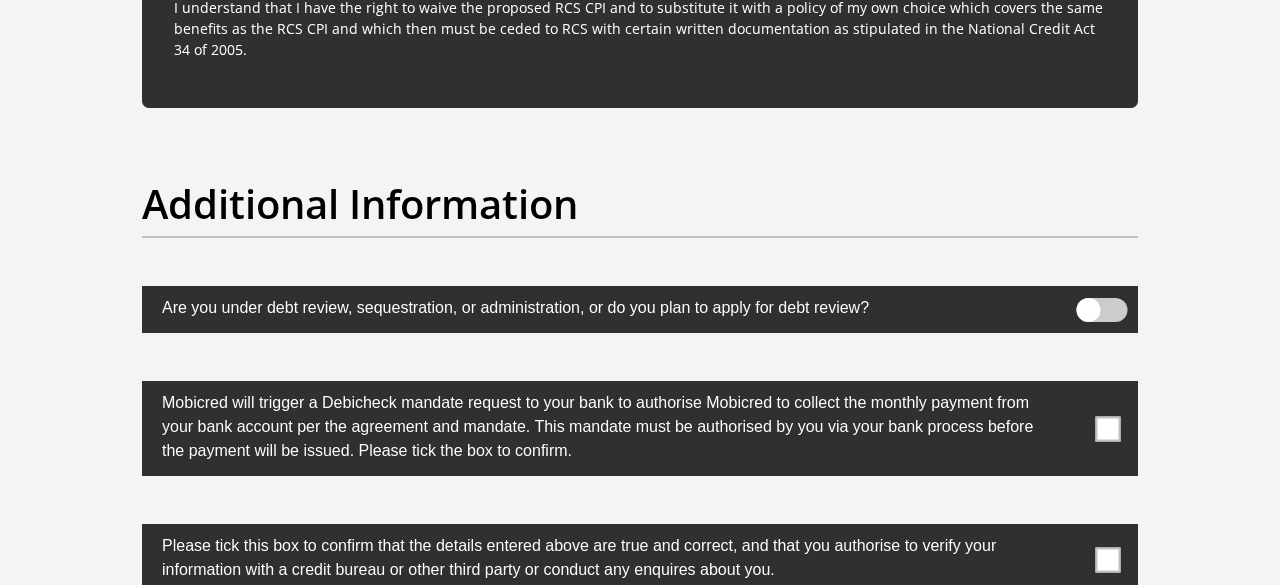 click at bounding box center [1108, 428] 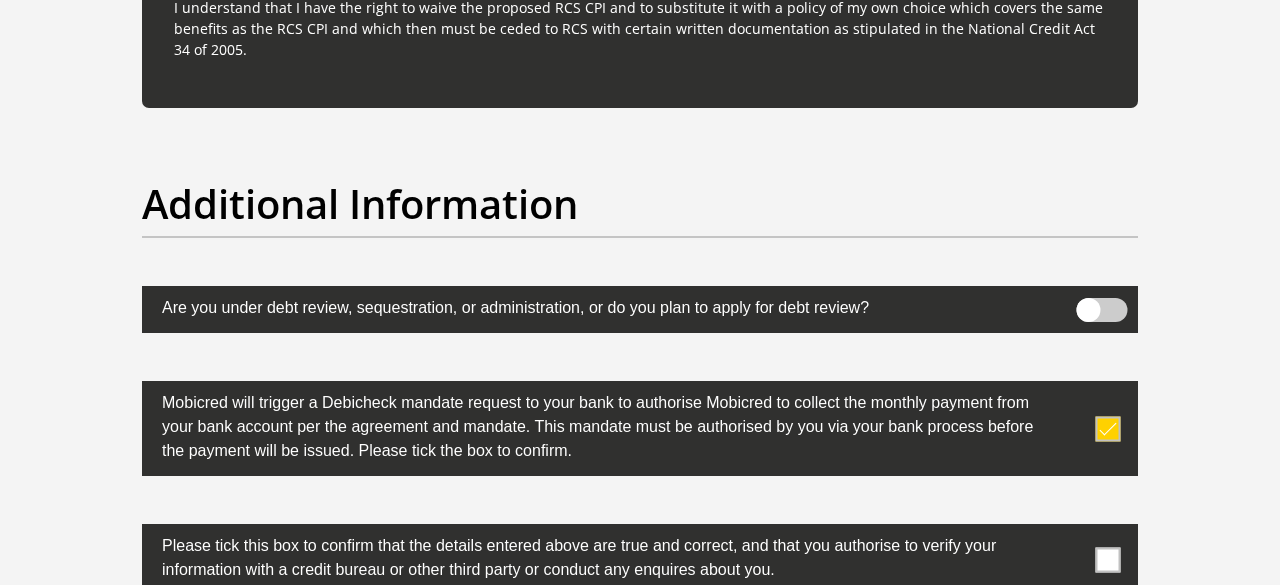 drag, startPoint x: 1112, startPoint y: 569, endPoint x: 1099, endPoint y: 550, distance: 23.021729 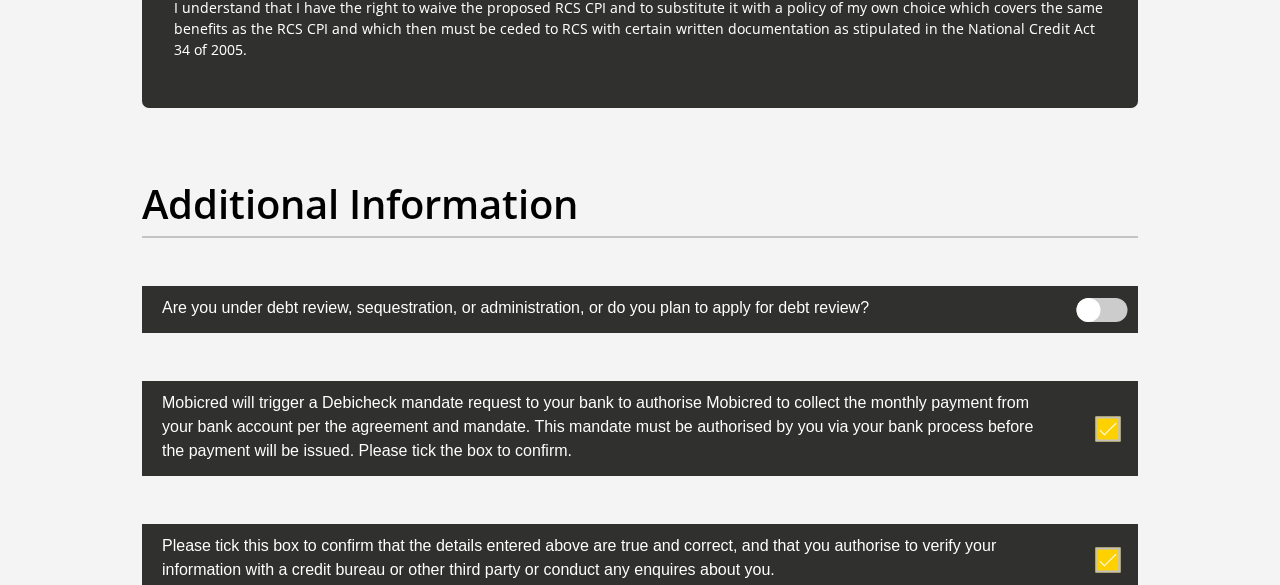 click on "Personal Details
Title
Mr
Ms
Mrs
Dr
Other
First Name
Sinesipho
Surname
Madlopha
ID Number
9312210372082
Please input valid ID number
Race
Black
Coloured
Indian
White
Other
Contact Number
0789897459
Please input valid contact number" at bounding box center (640, -2527) 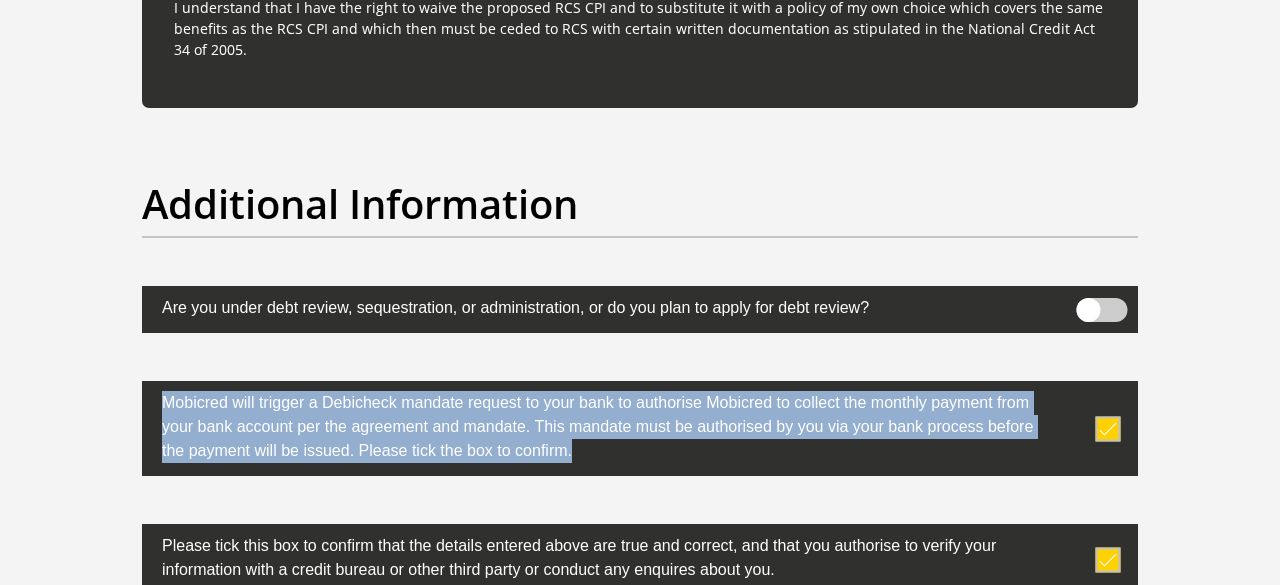 drag, startPoint x: 1279, startPoint y: 322, endPoint x: 1279, endPoint y: 433, distance: 111 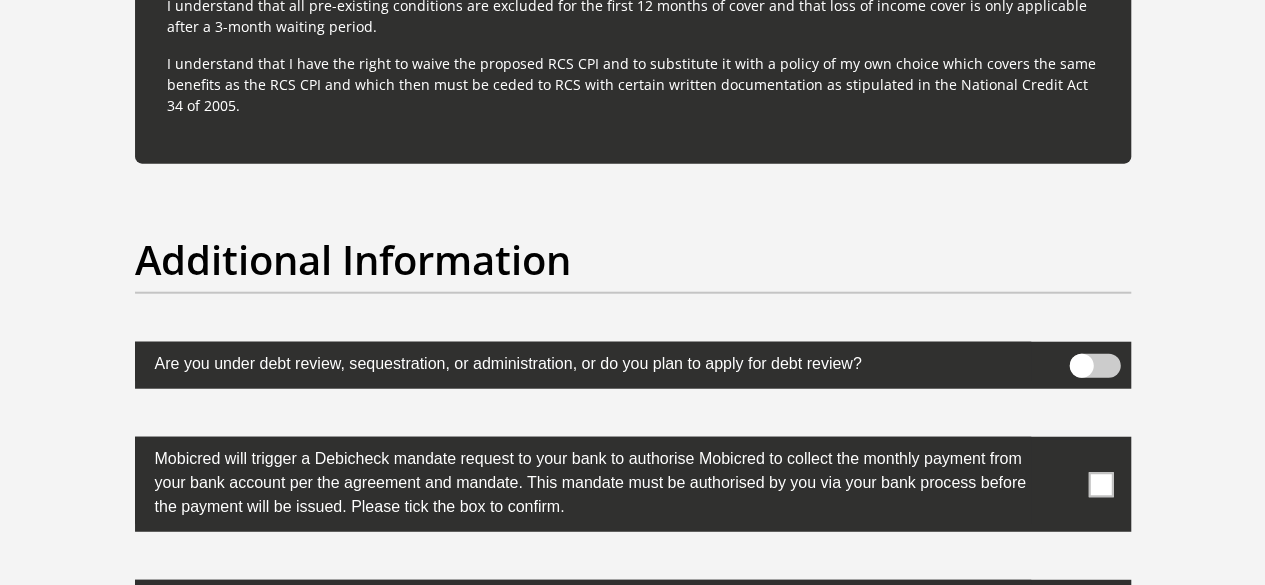 scroll, scrollTop: 6099, scrollLeft: 0, axis: vertical 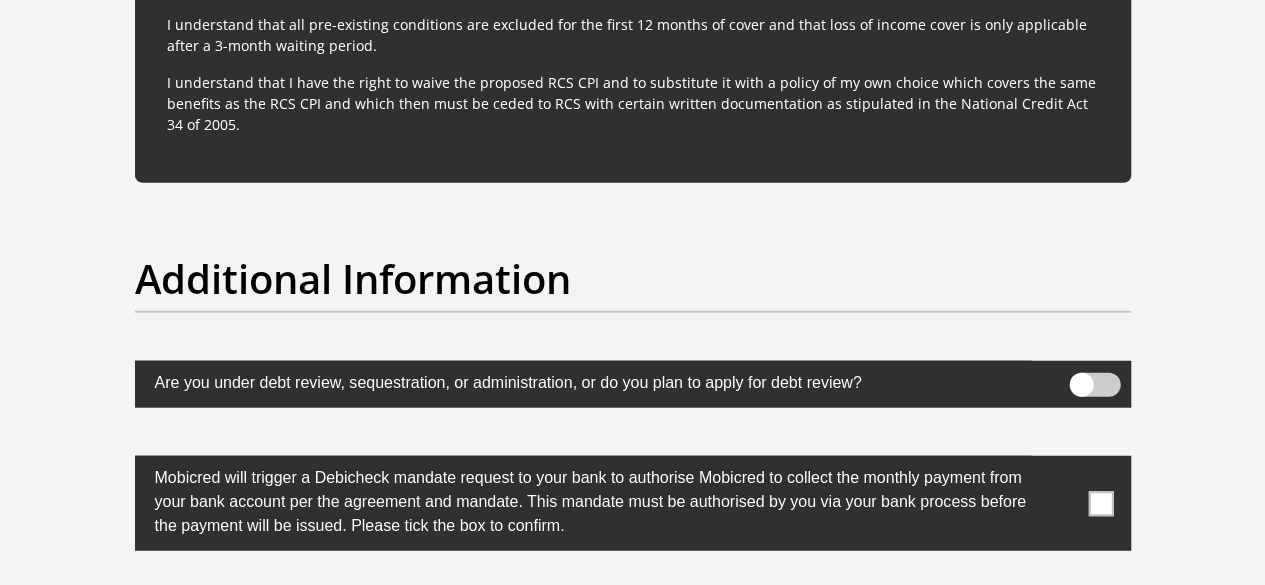 click at bounding box center [1100, 503] 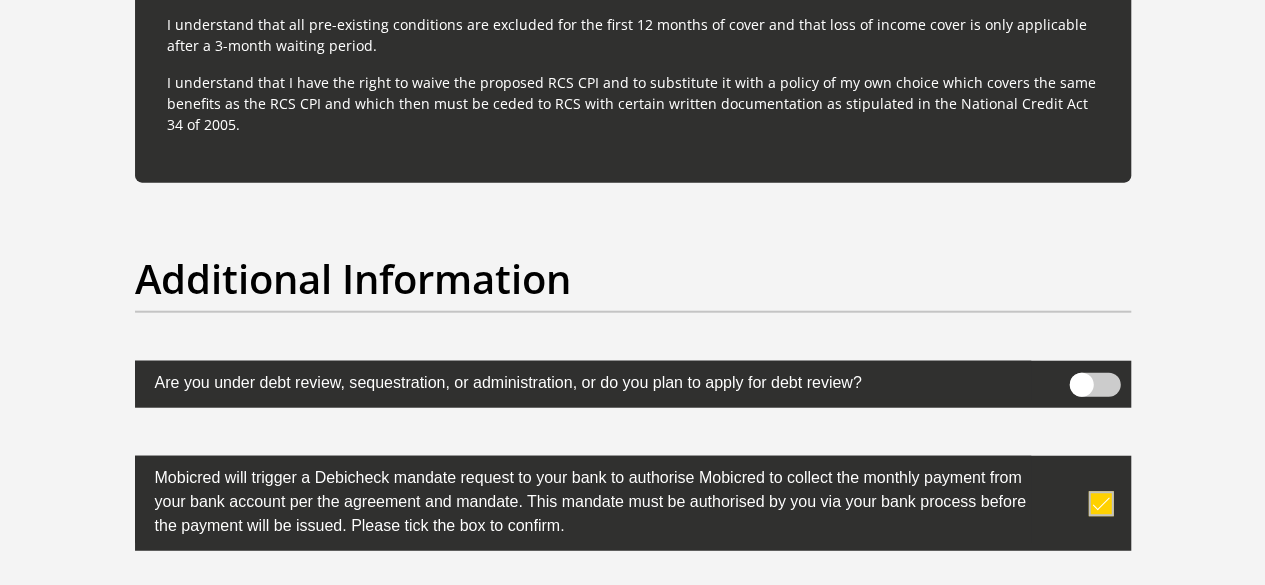 click at bounding box center [633, 634] 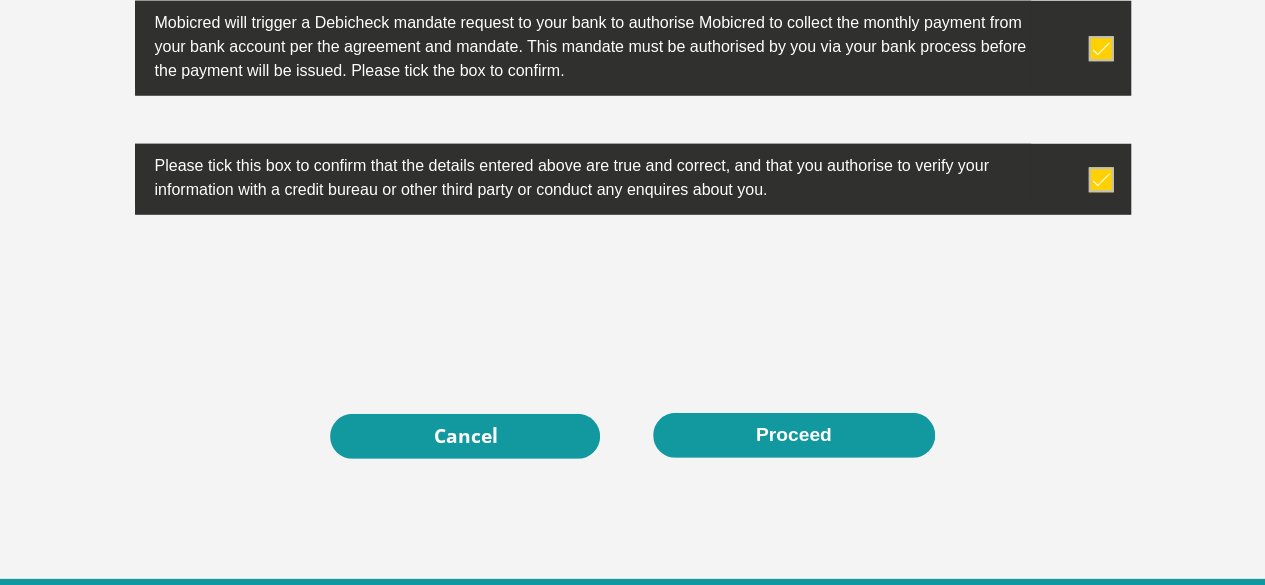 scroll, scrollTop: 6583, scrollLeft: 0, axis: vertical 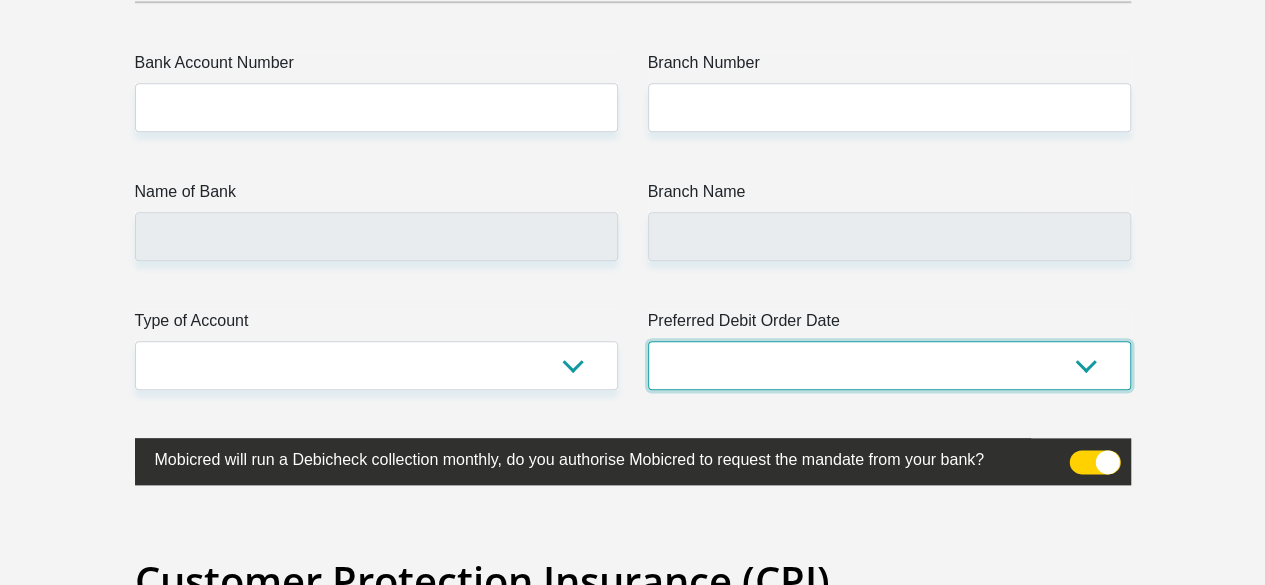 click on "1st
2nd
3rd
4th
5th
7th
18th
19th
20th
21st
22nd
23rd
24th
25th
26th
27th
28th
29th
30th" at bounding box center (889, 365) 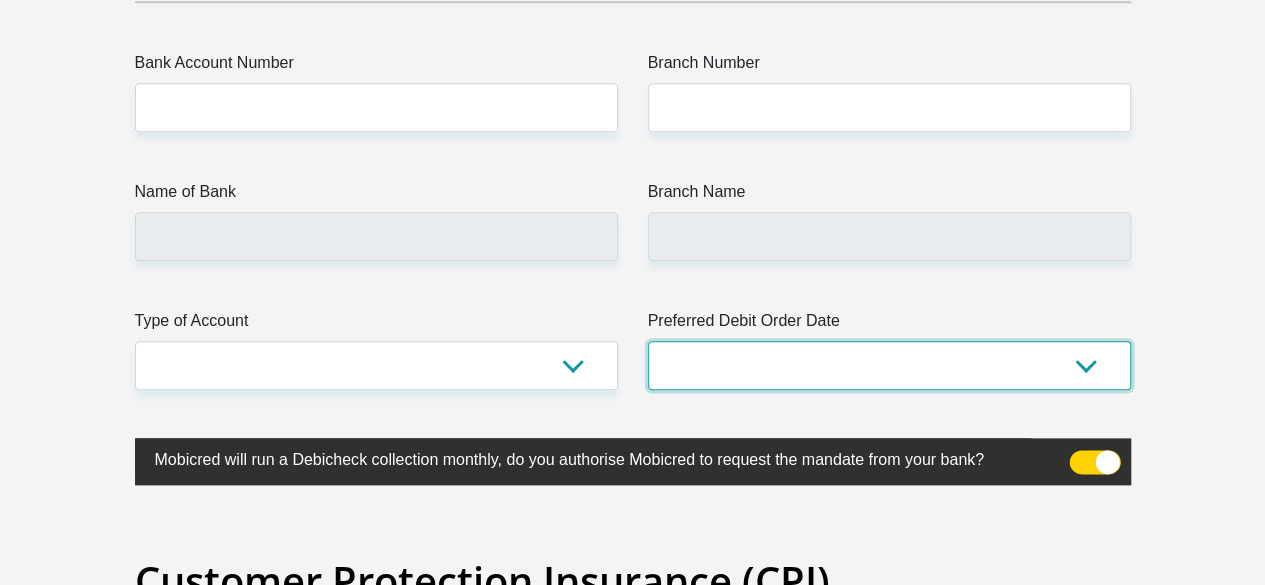 select on "20" 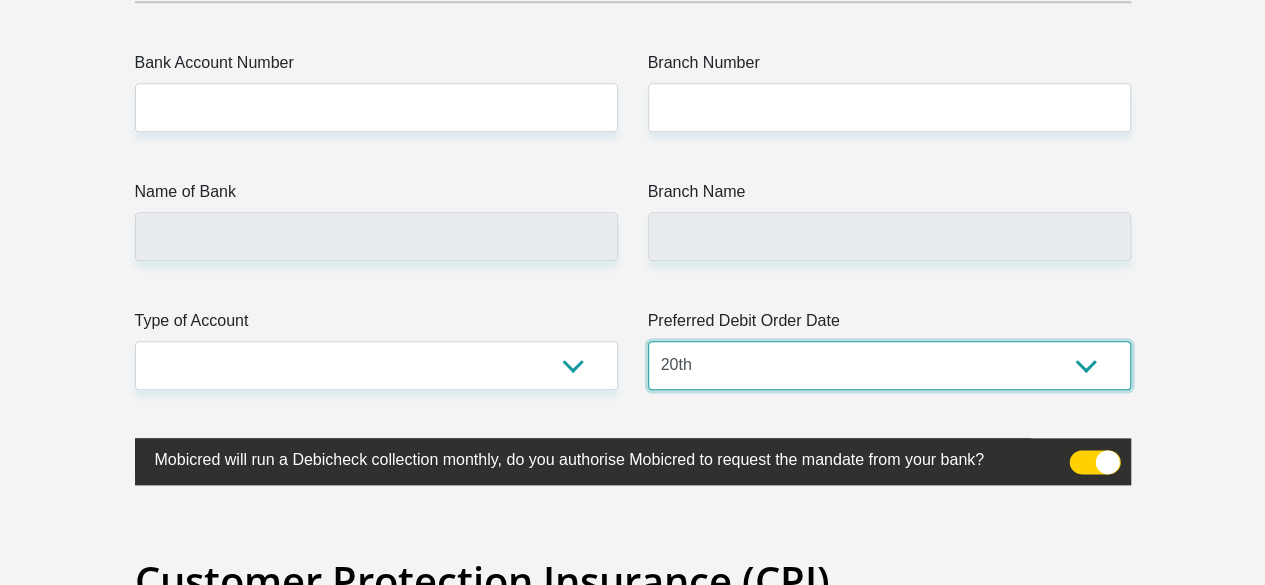 click on "1st
2nd
3rd
4th
5th
7th
18th
19th
20th
21st
22nd
23rd
24th
25th
26th
27th
28th
29th
30th" at bounding box center [889, 365] 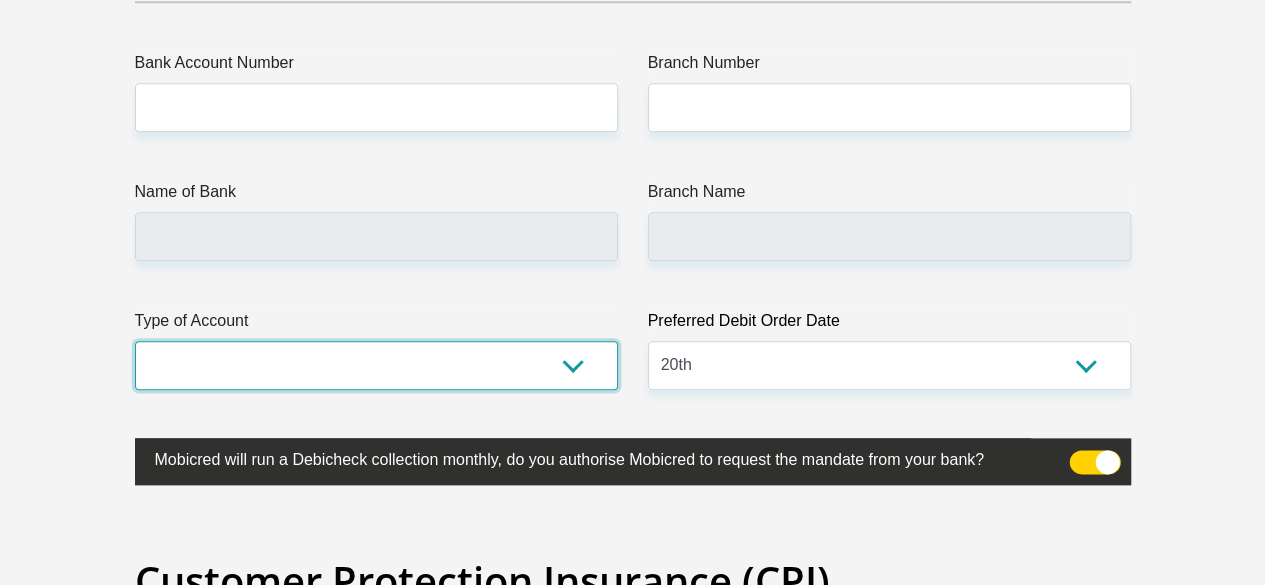 click on "Cheque
Savings" at bounding box center [376, 365] 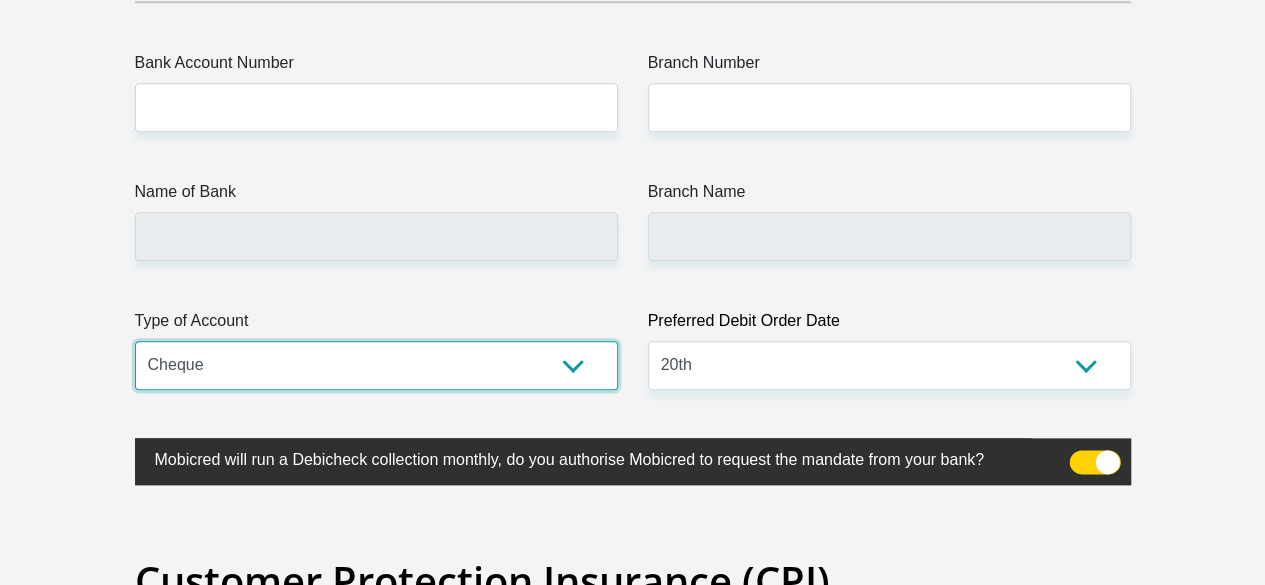 click on "Cheque
Savings" at bounding box center (376, 365) 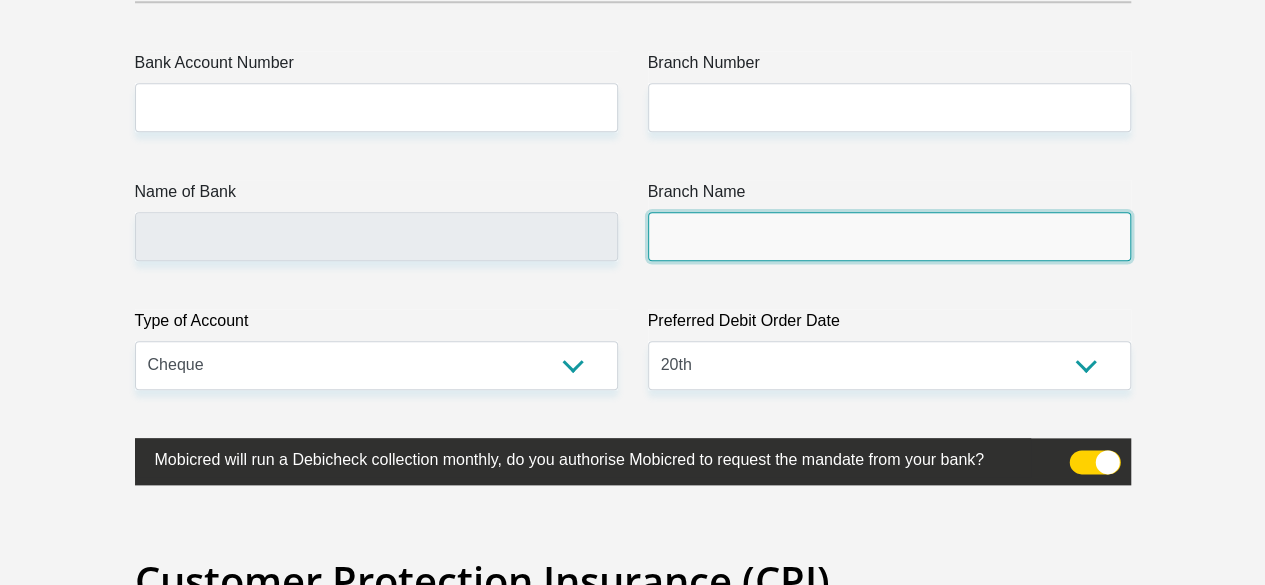click on "Branch Name" at bounding box center [889, 236] 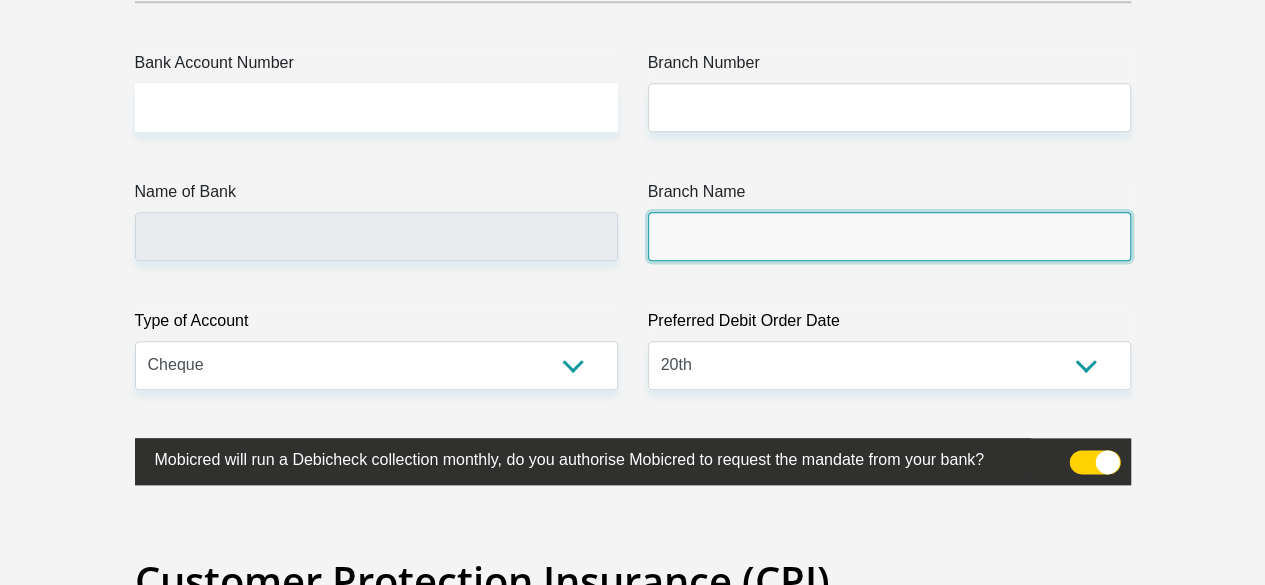click on "Branch Name" at bounding box center [889, 236] 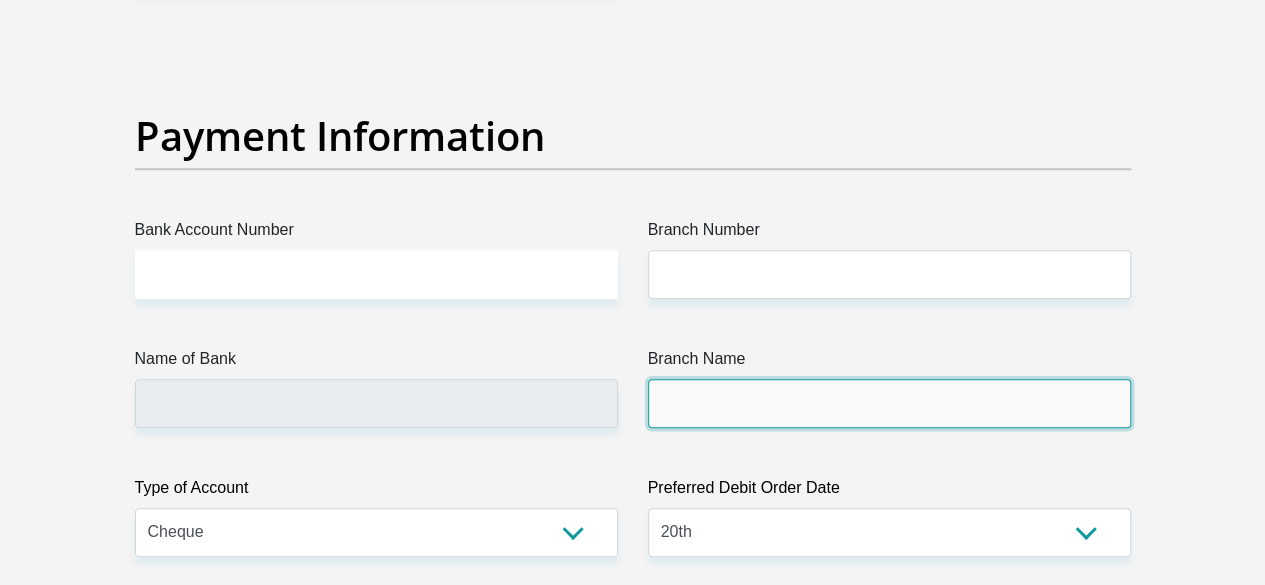 scroll, scrollTop: 4580, scrollLeft: 0, axis: vertical 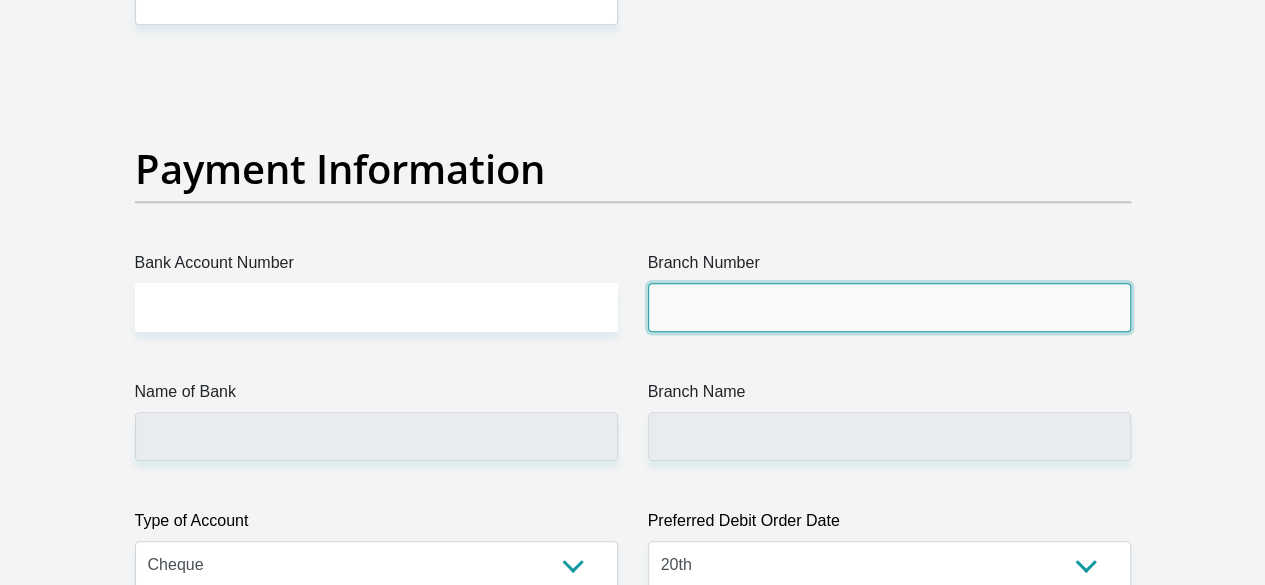click on "Branch Number" at bounding box center (889, 307) 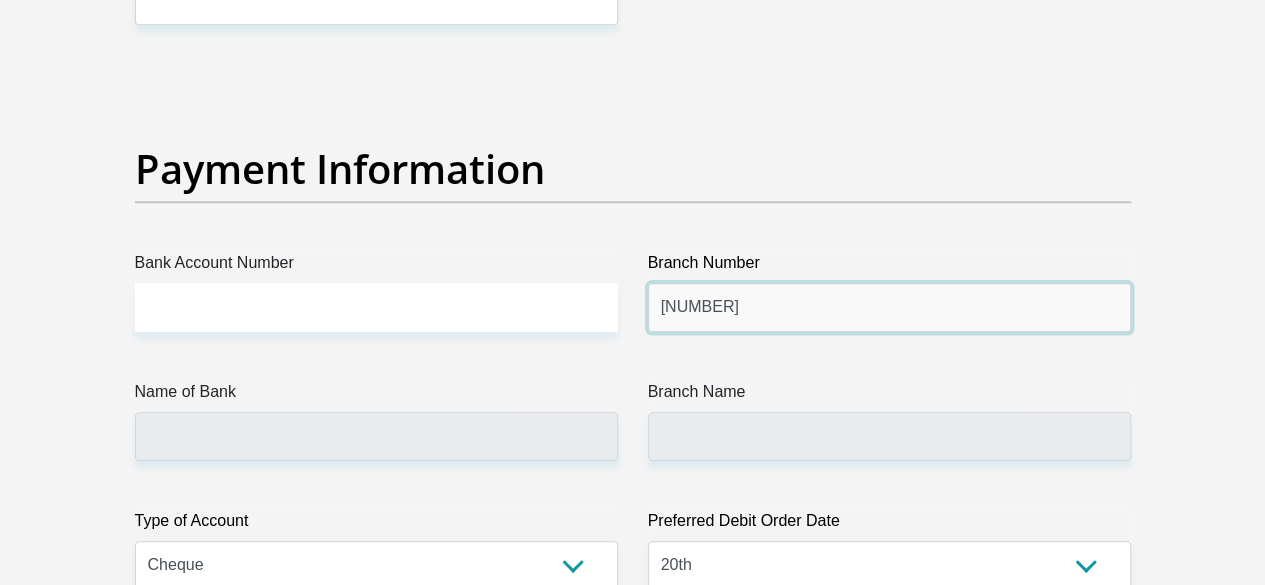 type on "004305" 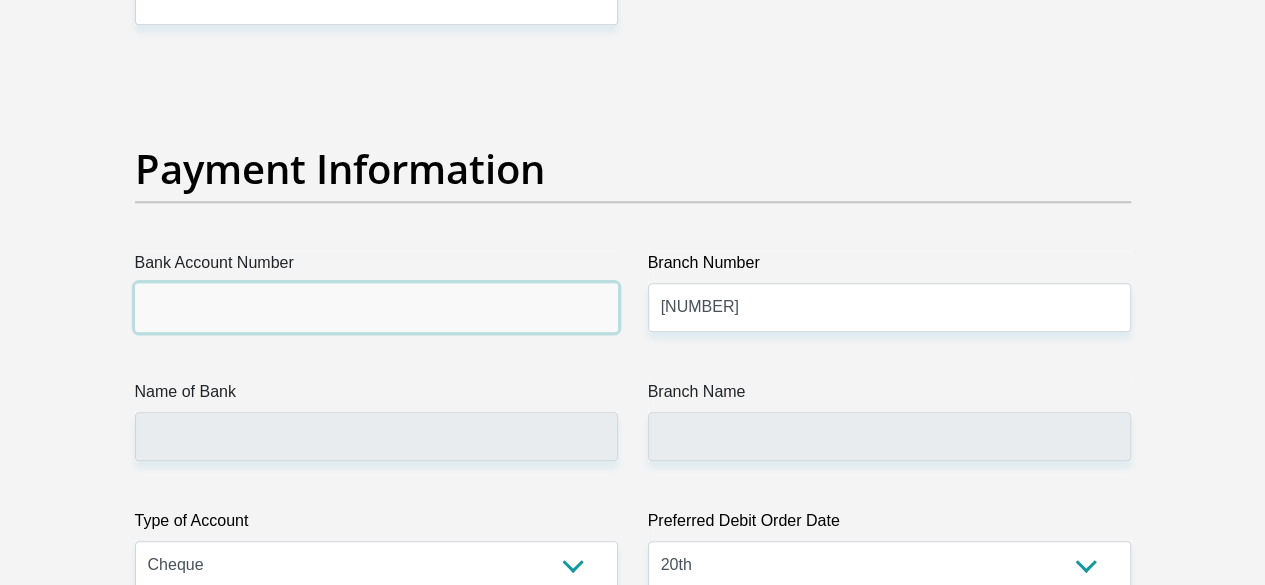 click on "Bank Account Number" at bounding box center (376, 307) 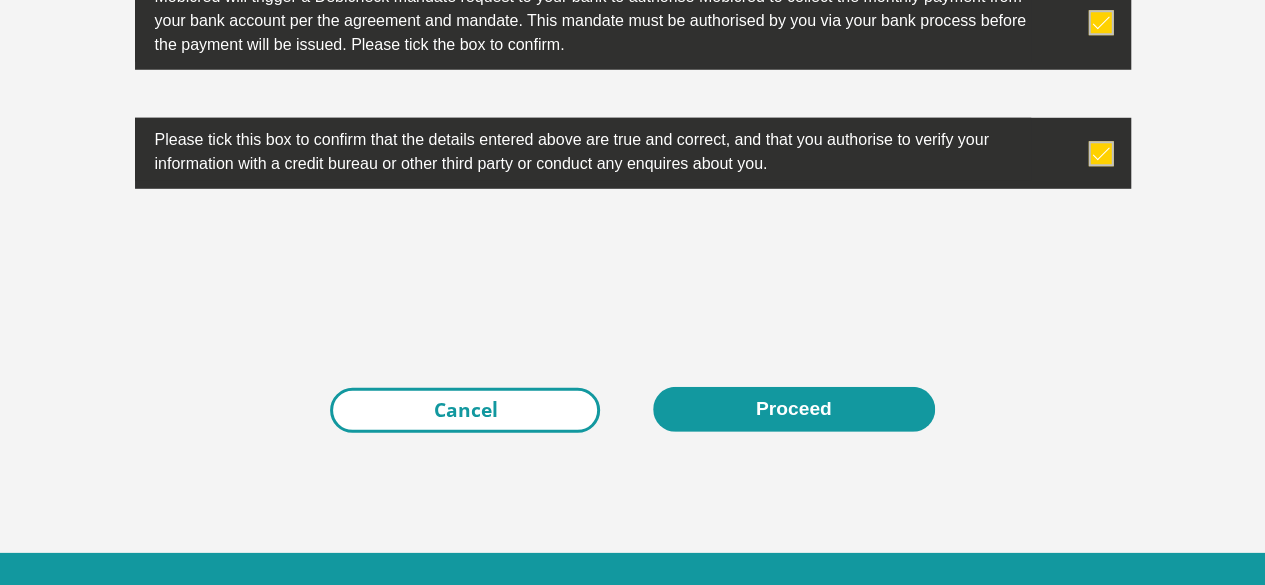 scroll, scrollTop: 6583, scrollLeft: 0, axis: vertical 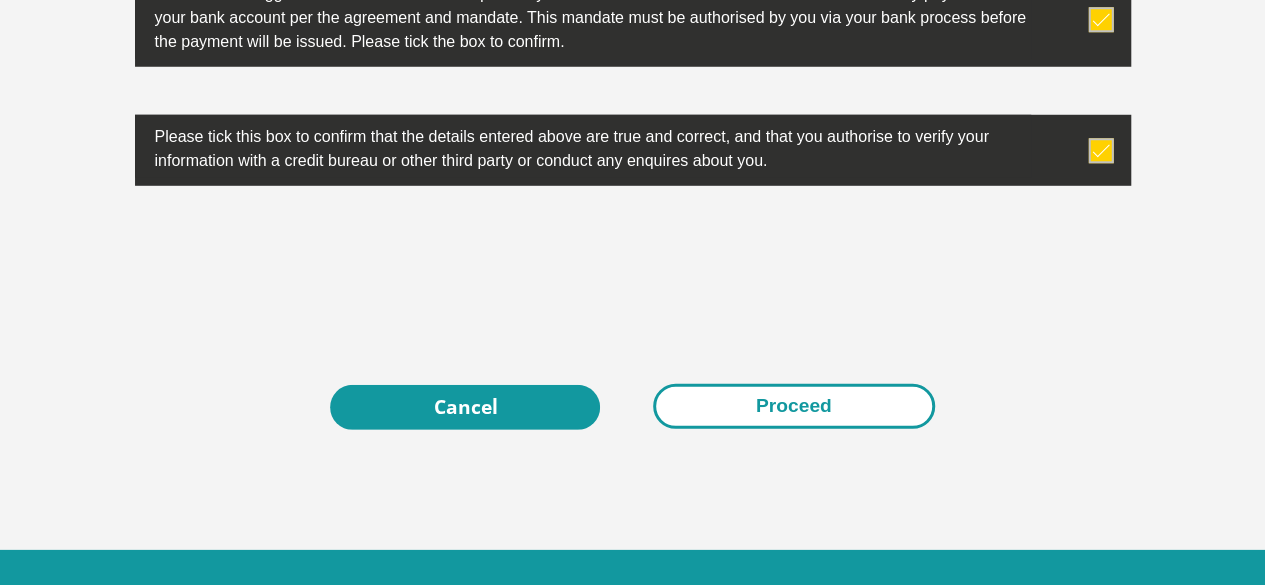 type on "001617117" 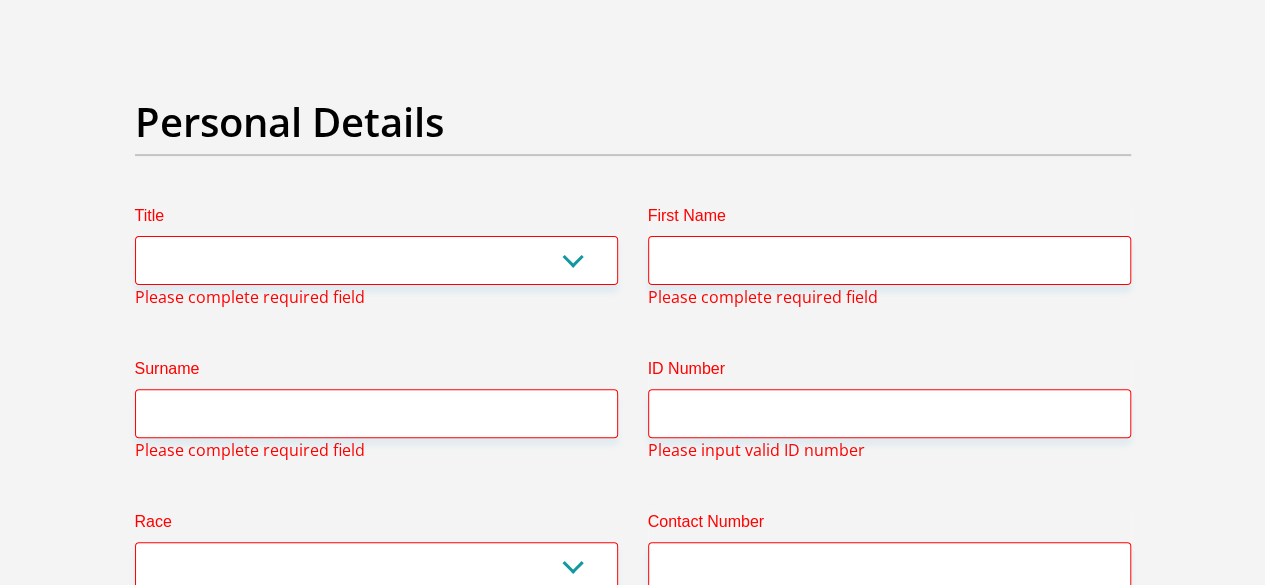 scroll, scrollTop: 140, scrollLeft: 0, axis: vertical 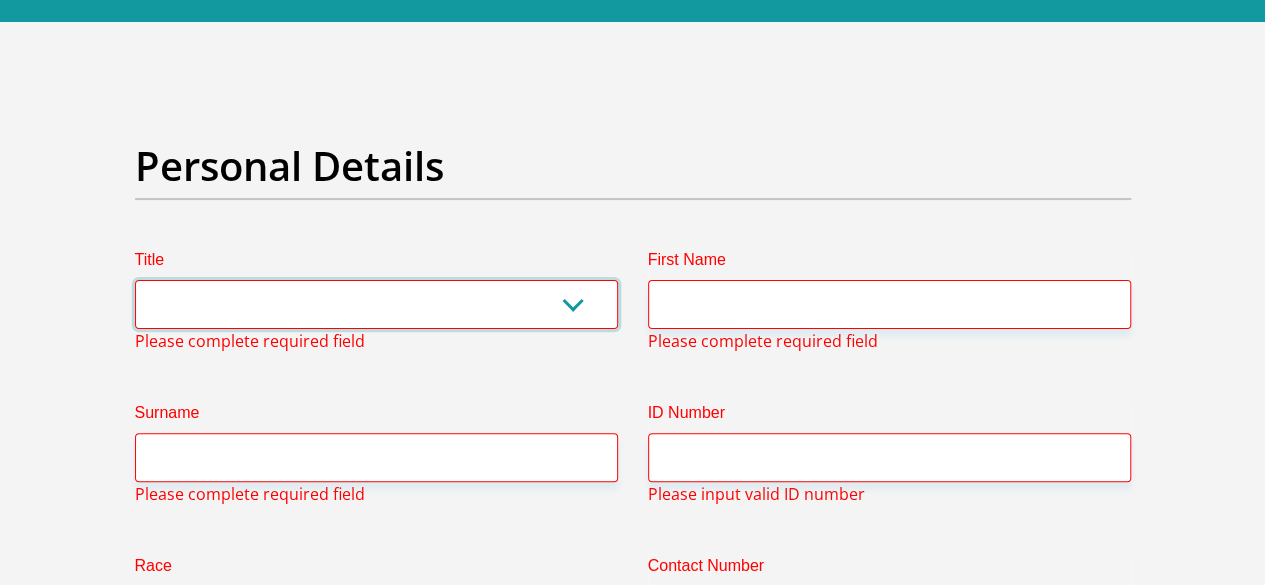 click on "Mr
Ms
Mrs
Dr
Other" at bounding box center [376, 304] 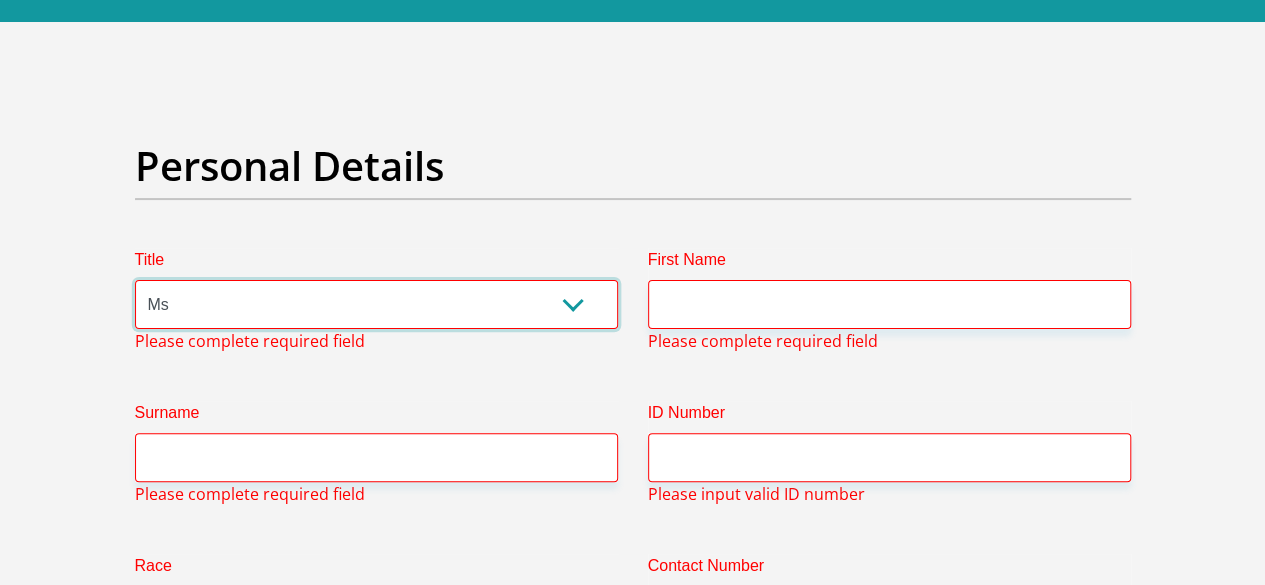 click on "Mr
Ms
Mrs
Dr
Other" at bounding box center [376, 304] 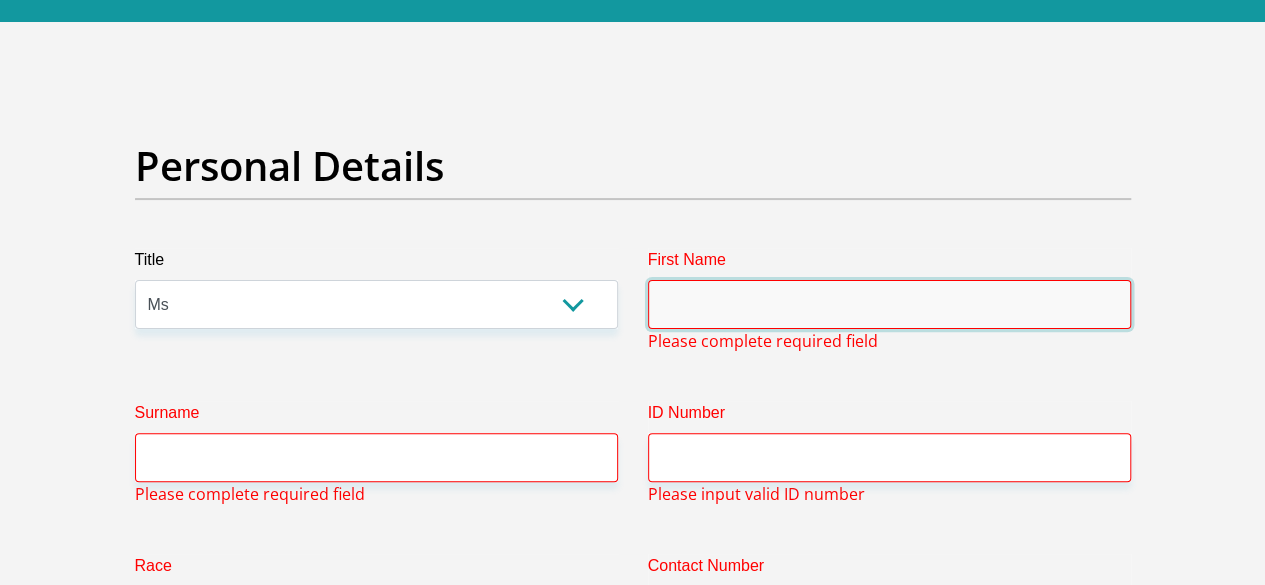click on "First Name" at bounding box center (889, 304) 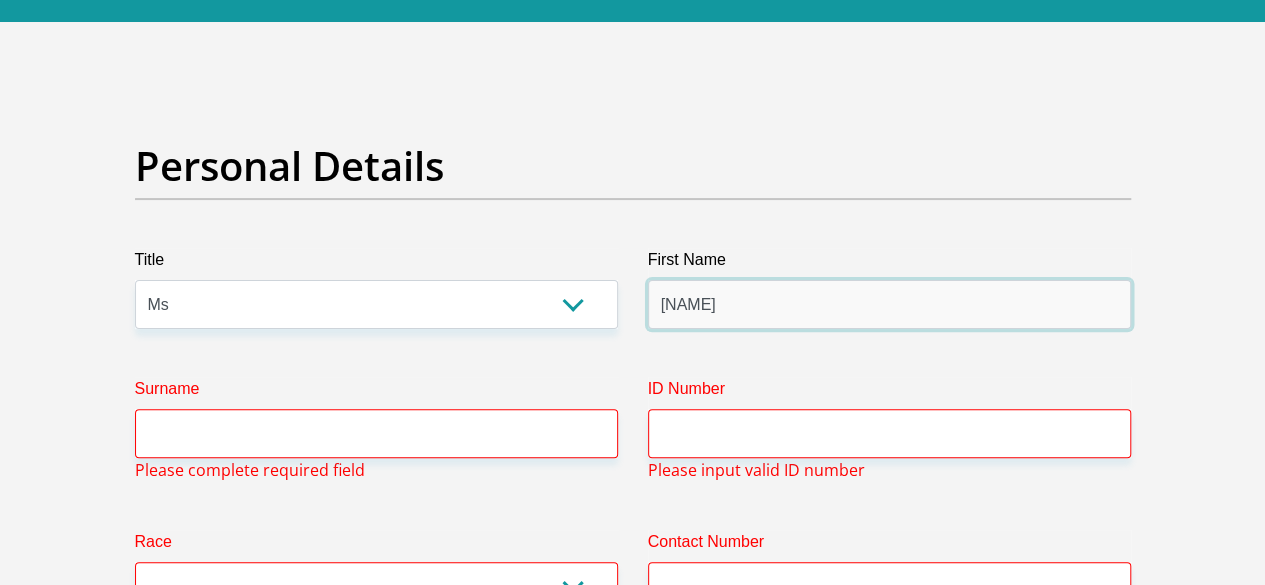 type on "Sinesipho" 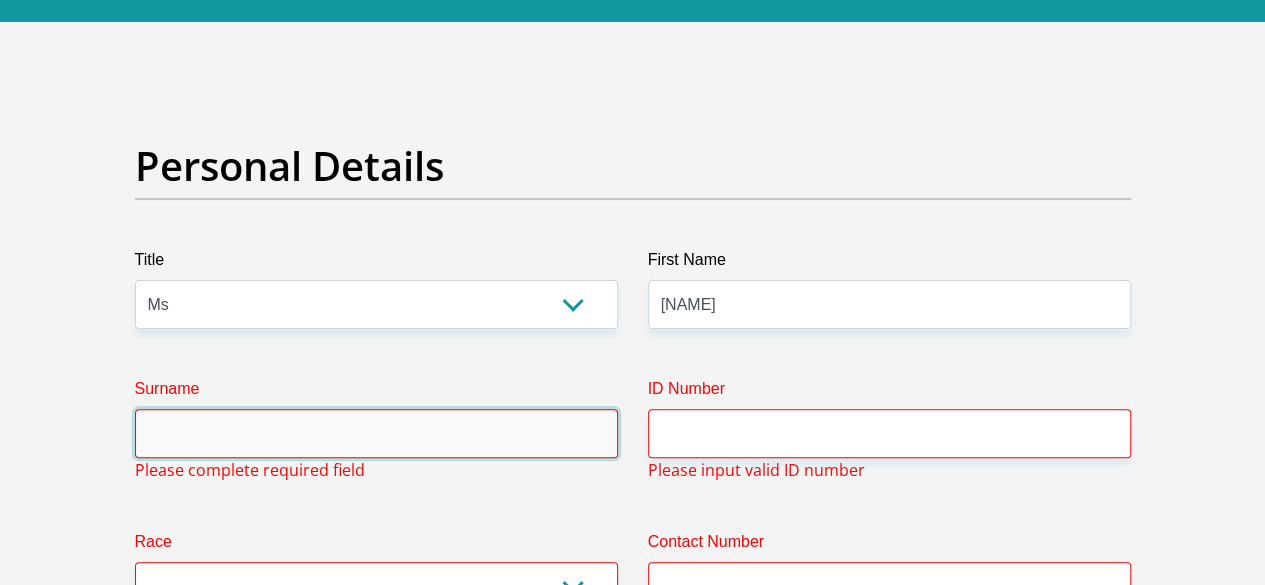 click on "Surname" at bounding box center [376, 433] 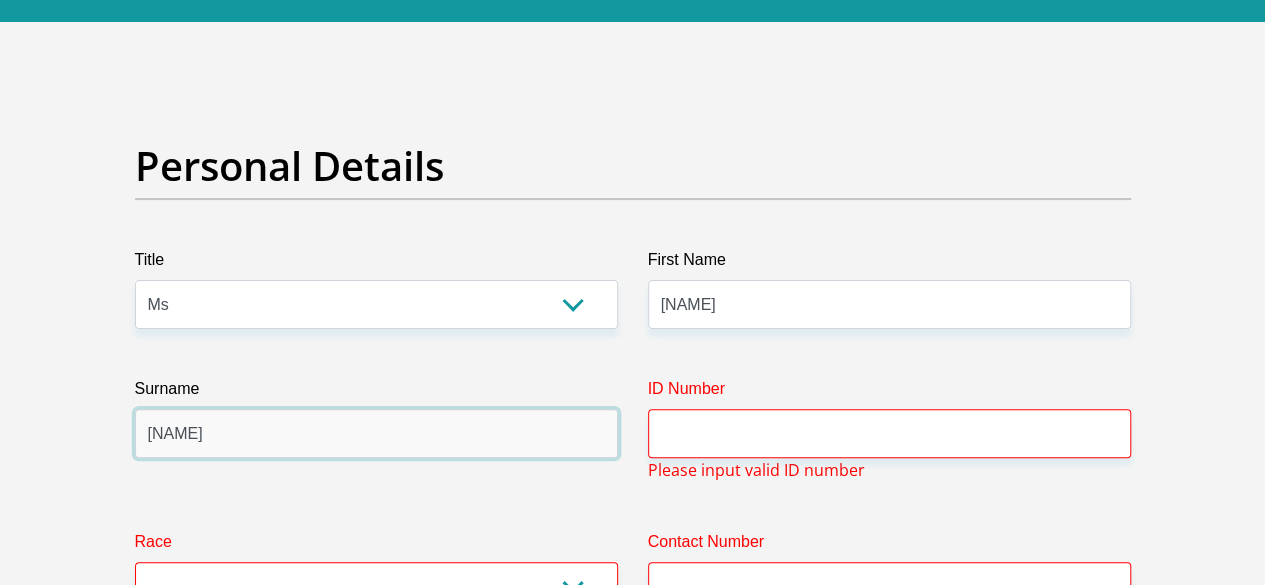 type on "Madlopha" 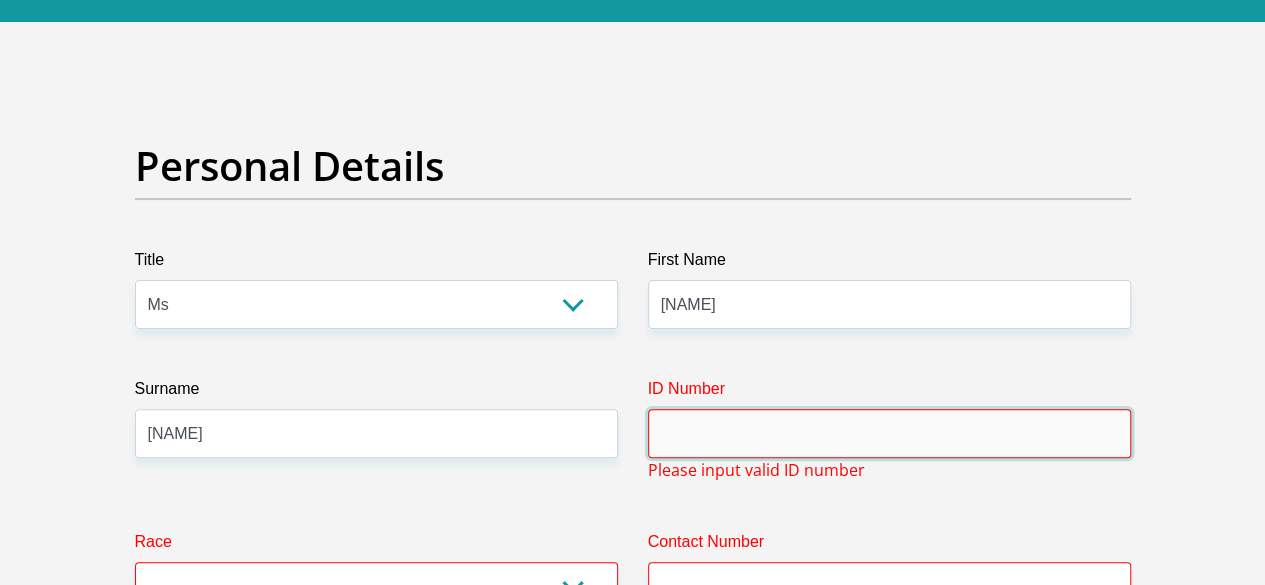 click on "ID Number" at bounding box center (889, 433) 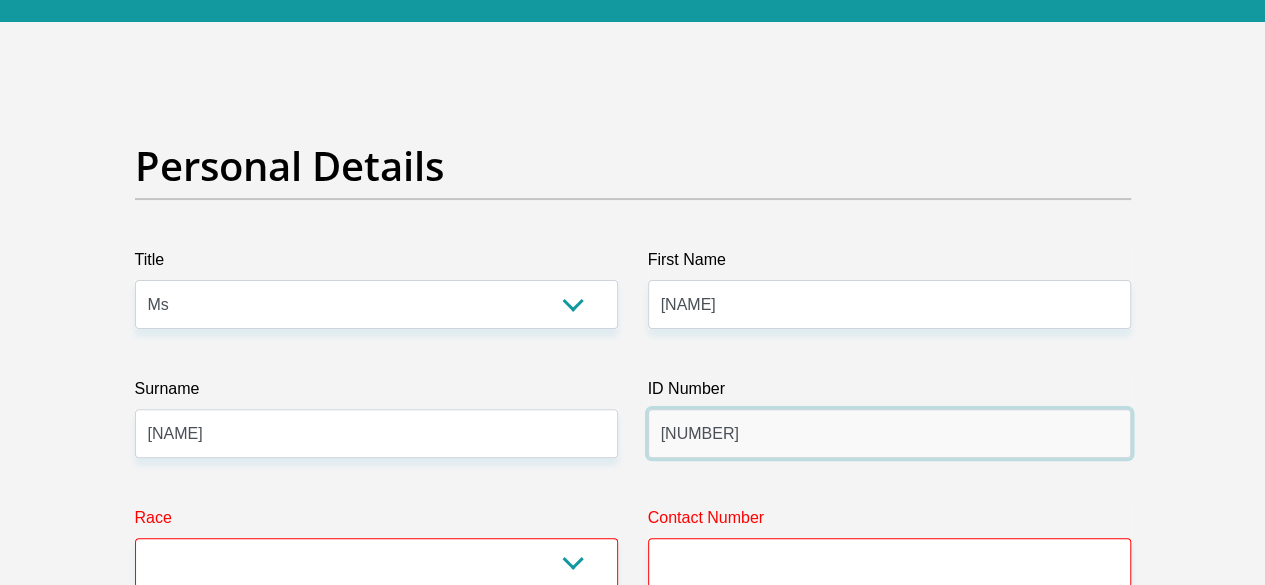 type on "9312210372082" 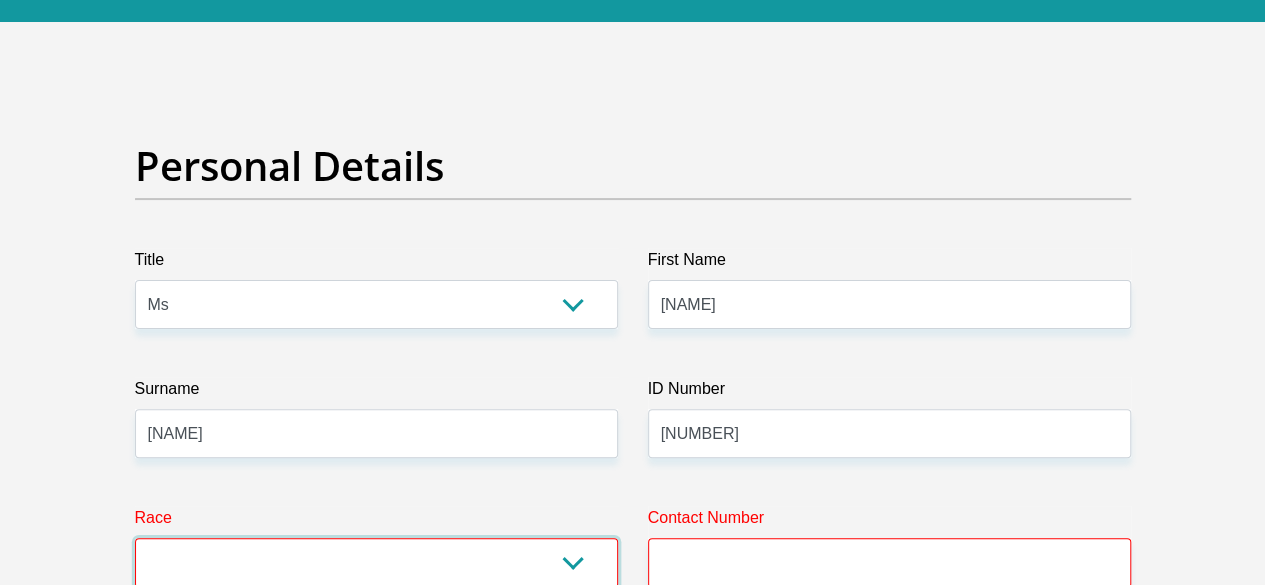 click on "Black
Coloured
Indian
White
Other" at bounding box center [376, 562] 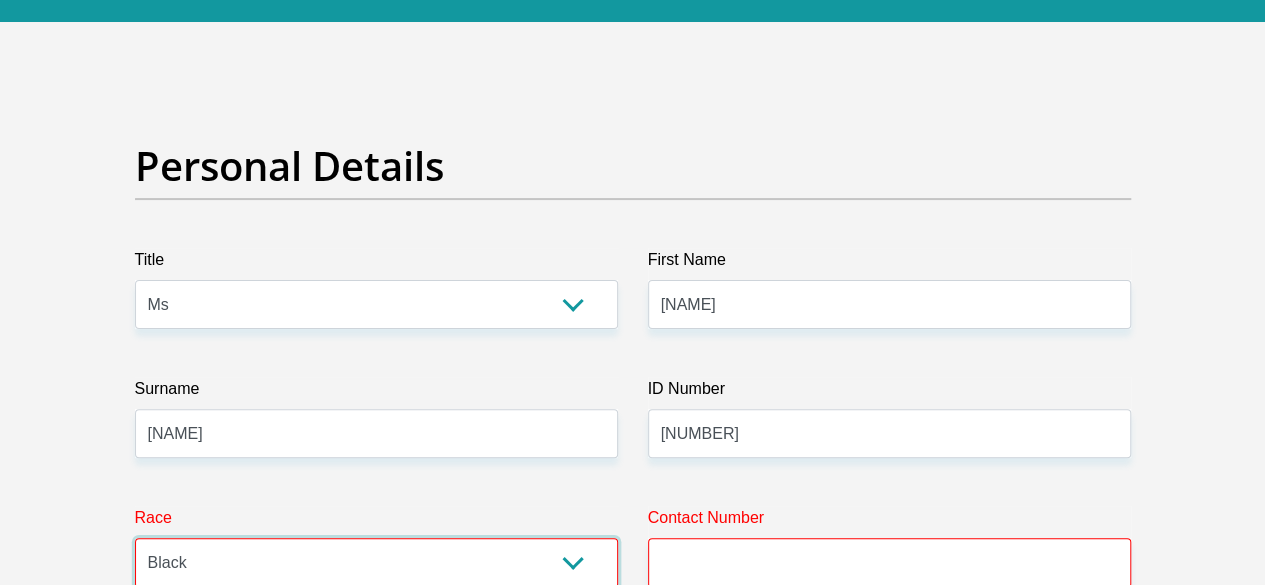 click on "Black
Coloured
Indian
White
Other" at bounding box center [376, 562] 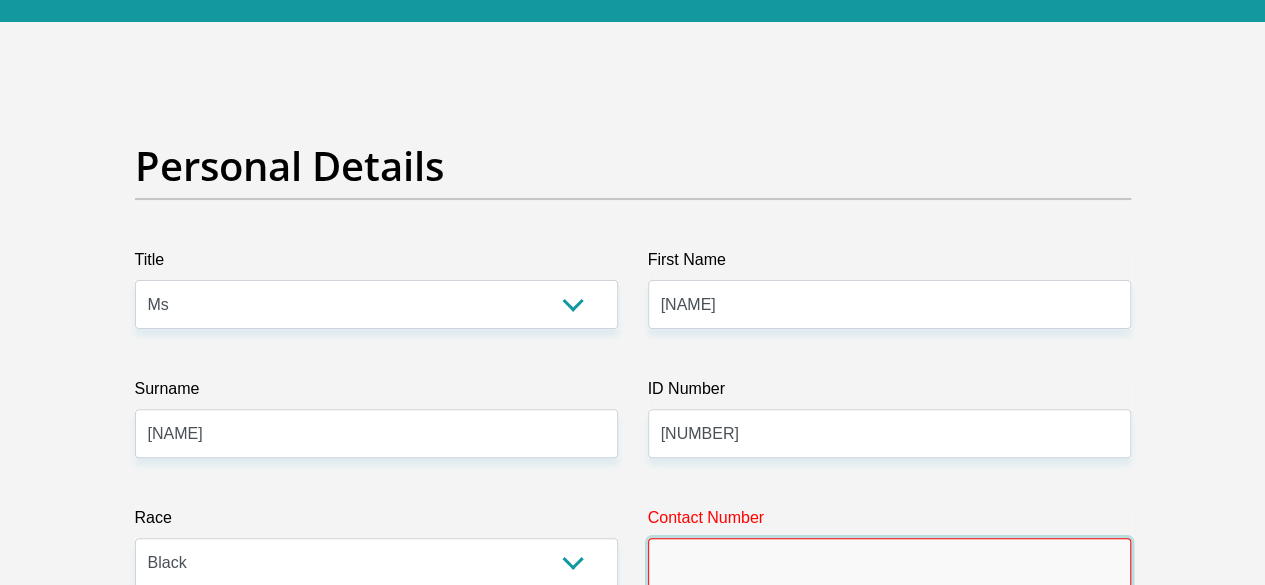 click on "Contact Number" at bounding box center [889, 562] 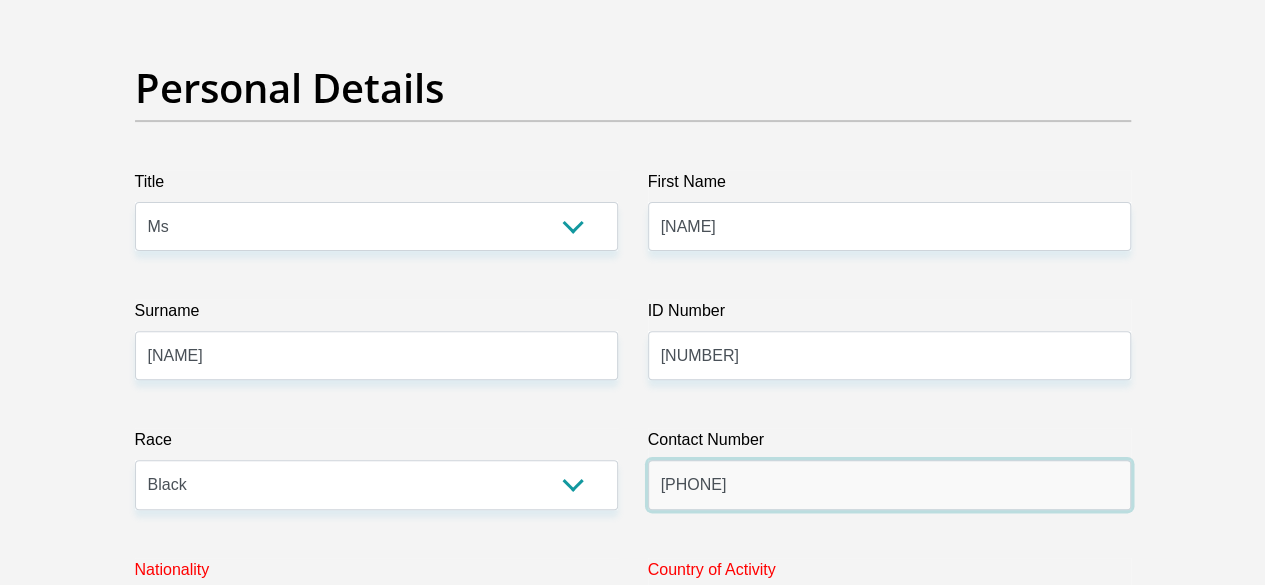 scroll, scrollTop: 540, scrollLeft: 0, axis: vertical 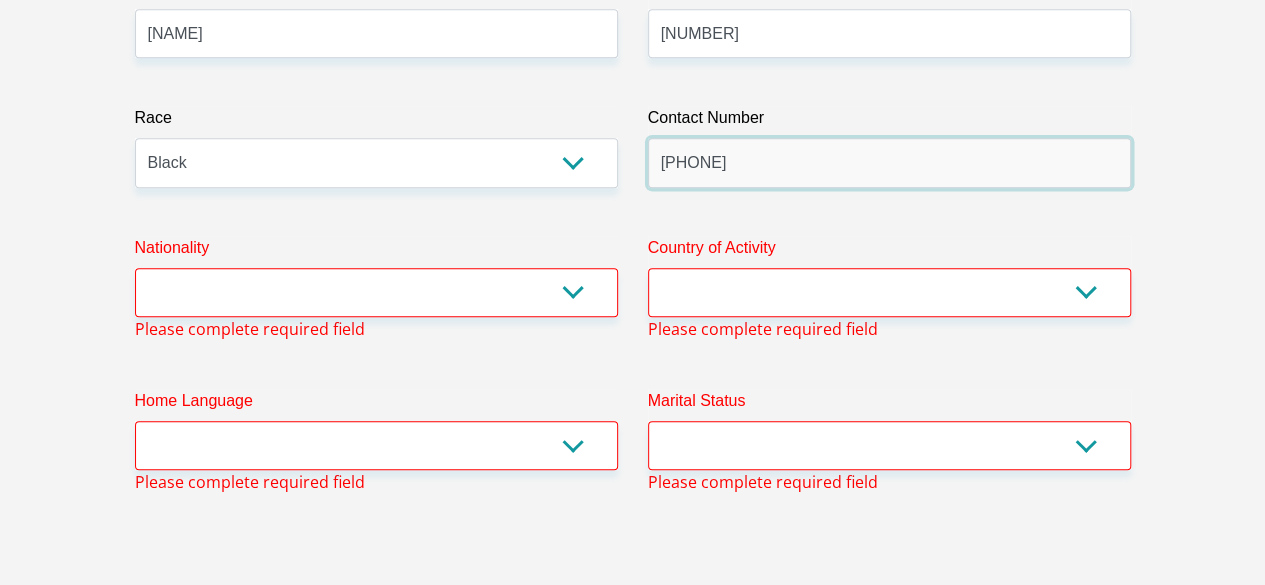 type on "0789897459" 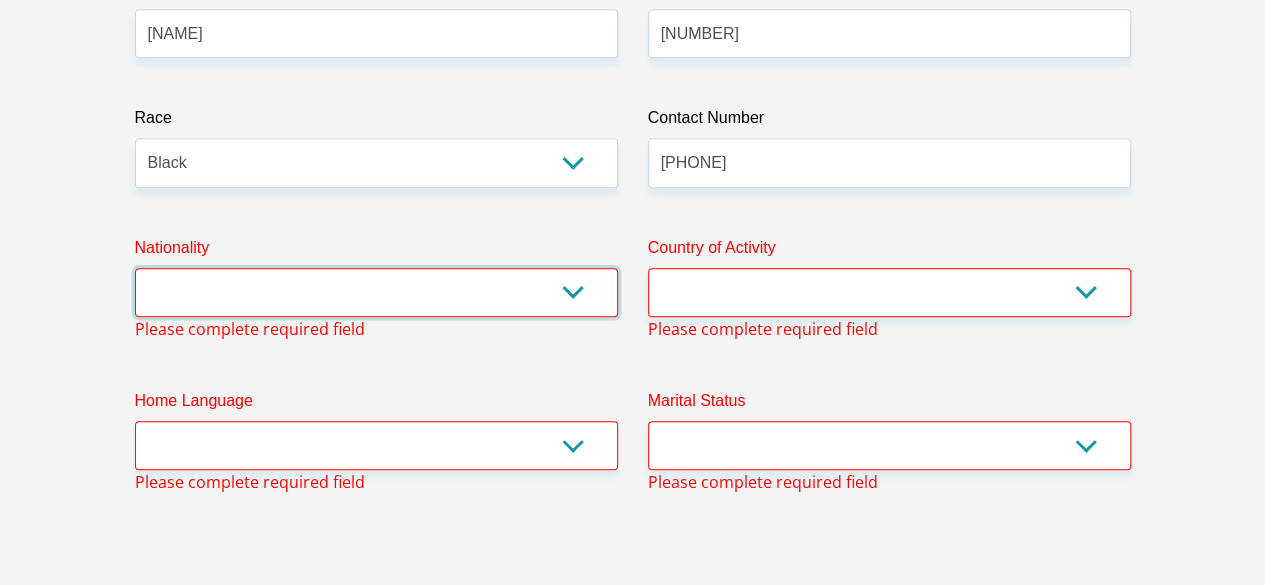 click on "South Africa
Afghanistan
Aland Islands
Albania
Algeria
America Samoa
American Virgin Islands
Andorra
Angola
Anguilla
Antarctica
Antigua and Barbuda
Argentina
Armenia
Aruba
Ascension Island
Australia
Austria
Azerbaijan
Bahamas
Bahrain
Bangladesh
Barbados
Chad" at bounding box center (376, 292) 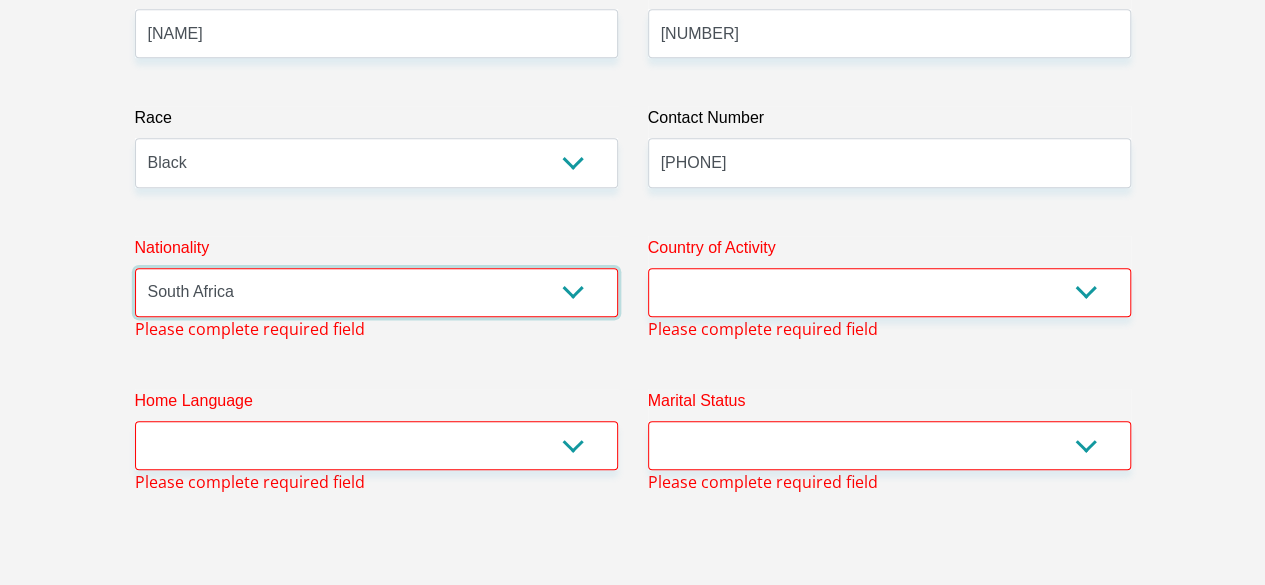 click on "South Africa
Afghanistan
Aland Islands
Albania
Algeria
America Samoa
American Virgin Islands
Andorra
Angola
Anguilla
Antarctica
Antigua and Barbuda
Argentina
Armenia
Aruba
Ascension Island
Australia
Austria
Azerbaijan
Bahamas
Bahrain
Bangladesh
Barbados
Chad" at bounding box center (376, 292) 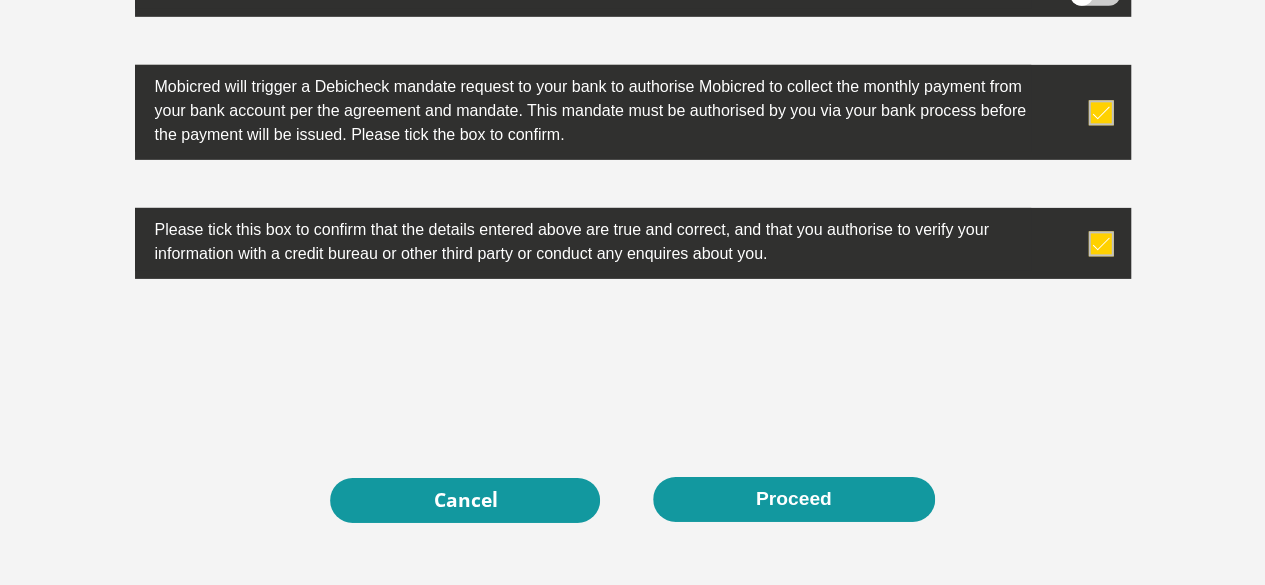 click on "Title
Mr
Ms
Mrs
Dr
Other
First Name
Sinesipho
Surname
Madlopha
ID Number
9312210372082
Please input valid ID number
Race
Black
Coloured
Indian
White
Other
Contact Number
0789897459
Please input valid contact number
Nationality
South Africa
Afghanistan
Aland Islands  Albania  Aruba" at bounding box center (633, -3053) 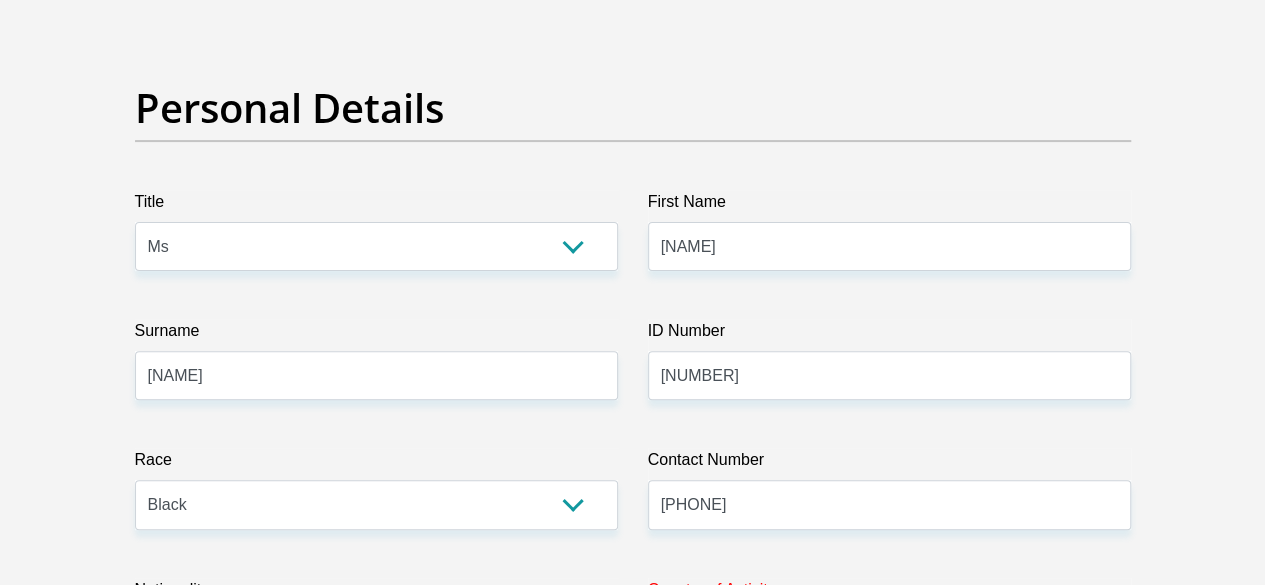 scroll, scrollTop: 498, scrollLeft: 0, axis: vertical 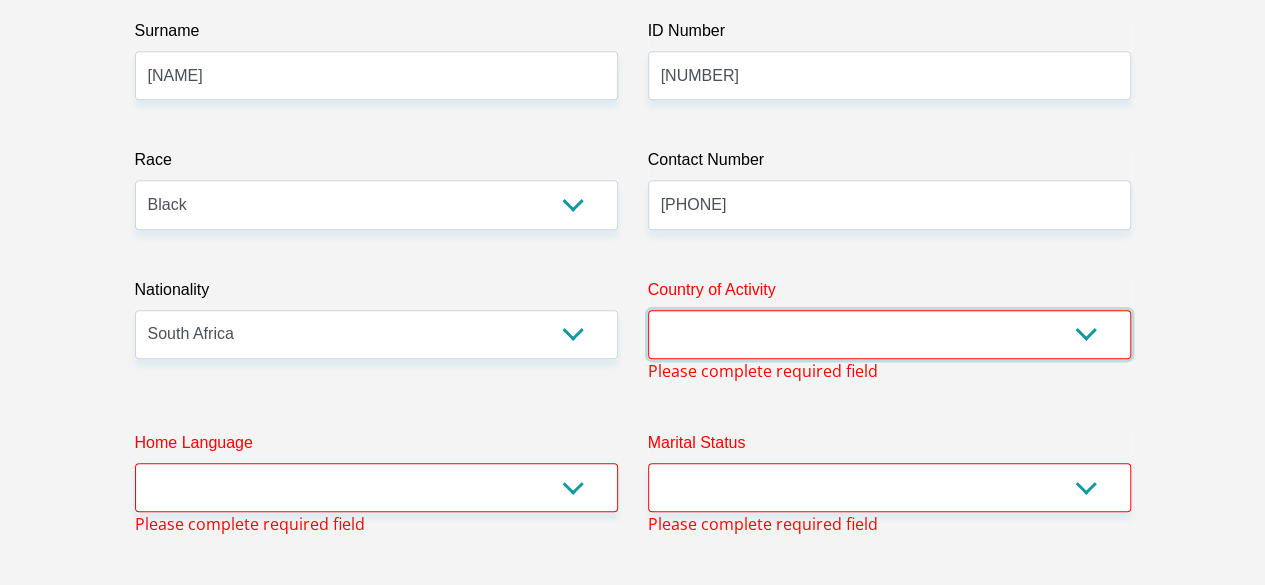 click on "South Africa
Afghanistan
Aland Islands
Albania
Algeria
America Samoa
American Virgin Islands
Andorra
Angola
Anguilla
Antarctica
Antigua and Barbuda
Argentina
Armenia
Aruba
Ascension Island
Australia
Austria
Azerbaijan
Chad" at bounding box center [889, 334] 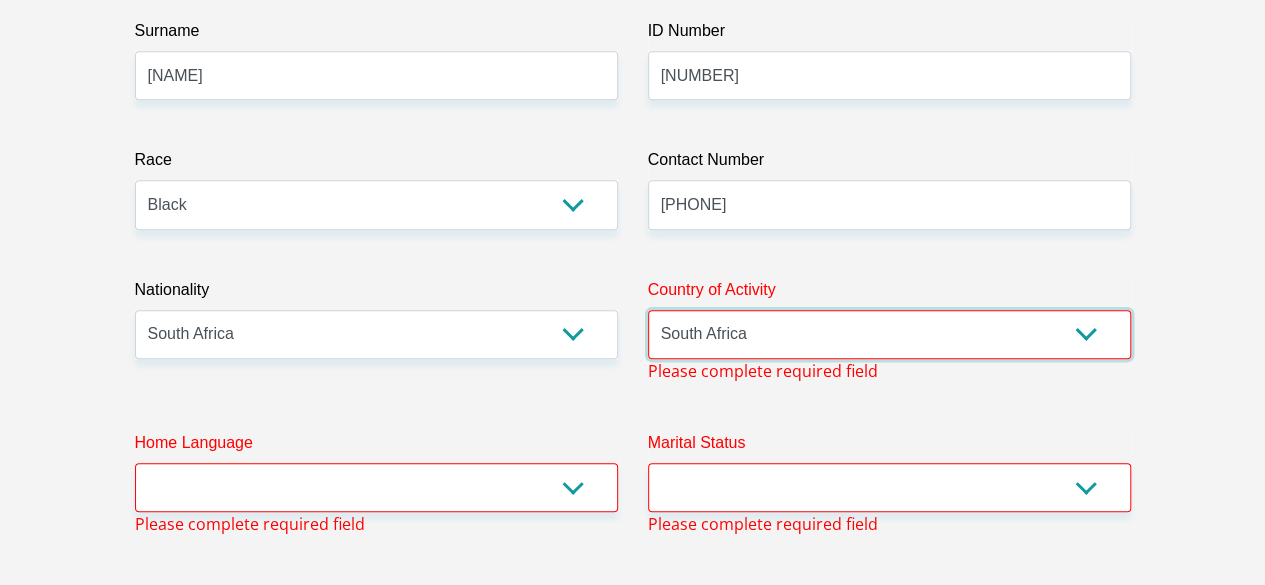 click on "South Africa
Afghanistan
Aland Islands
Albania
Algeria
America Samoa
American Virgin Islands
Andorra
Angola
Anguilla
Antarctica
Antigua and Barbuda
Argentina
Armenia
Aruba
Ascension Island
Australia
Austria
Azerbaijan
Chad" at bounding box center (889, 334) 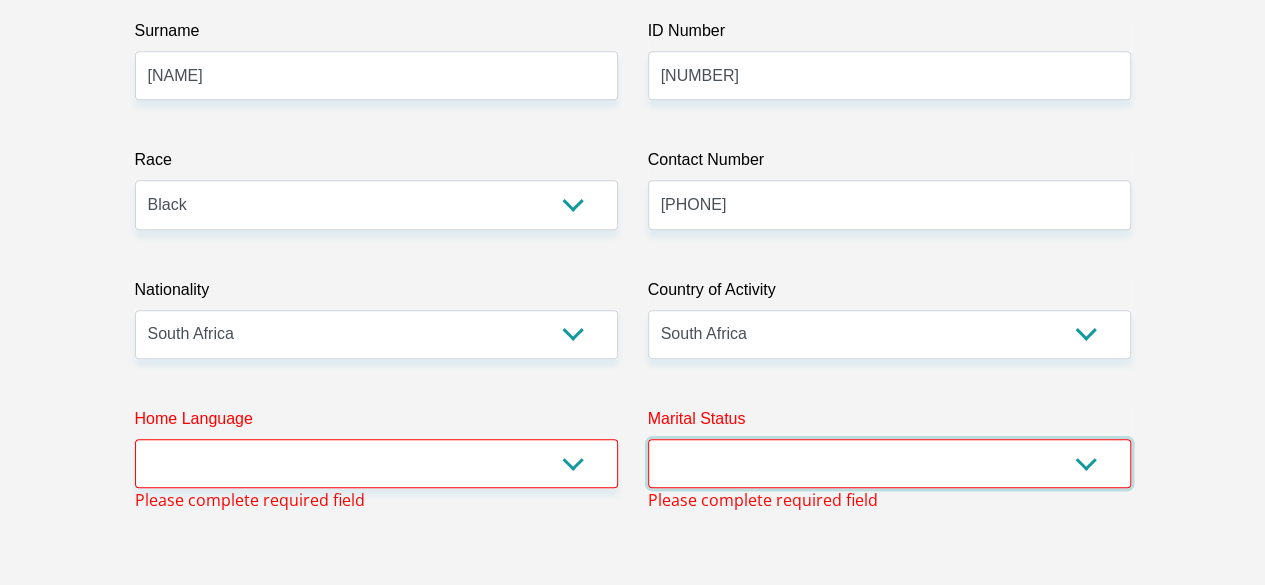 click on "Married ANC
Single
Divorced
Widowed
Married COP or Customary Law" at bounding box center [889, 463] 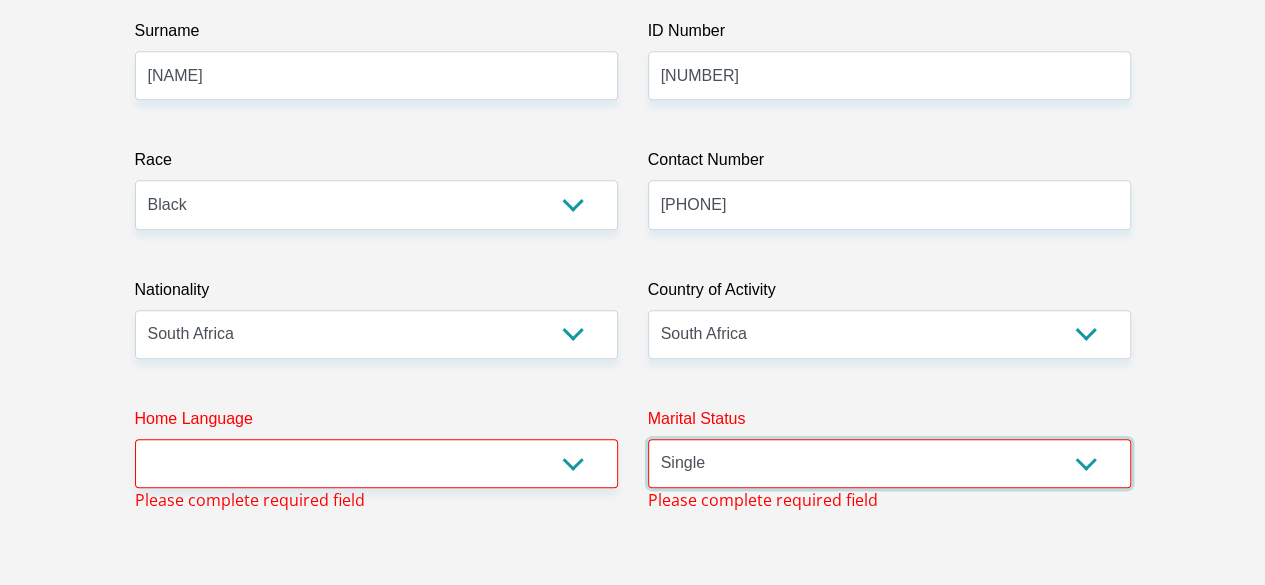 click on "Married ANC
Single
Divorced
Widowed
Married COP or Customary Law" at bounding box center [889, 463] 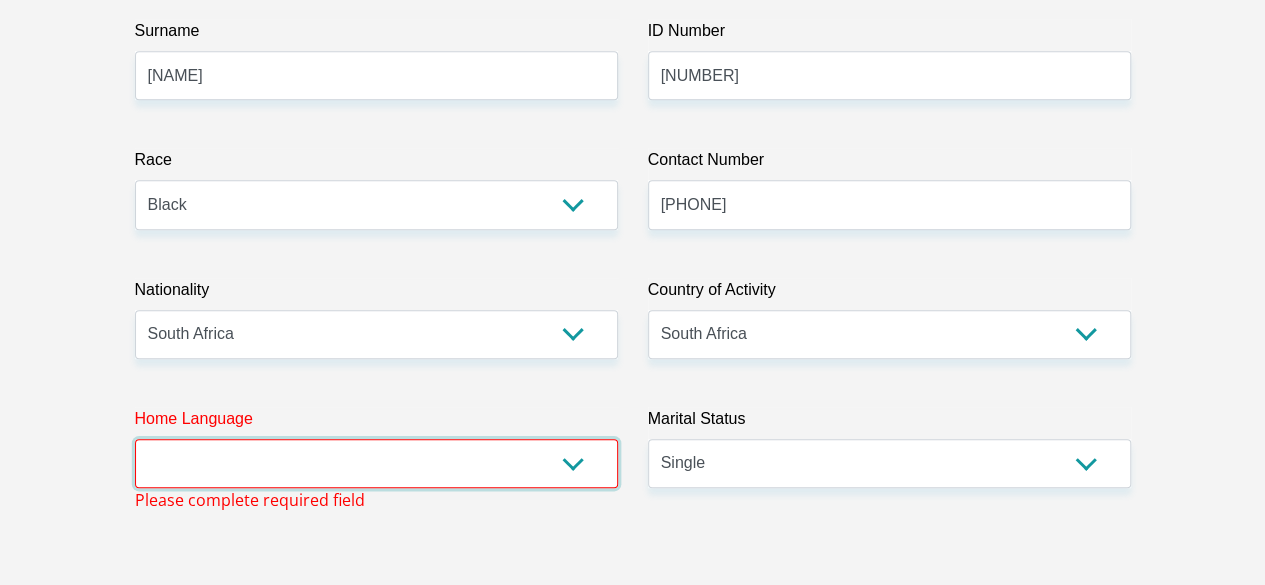 click on "Afrikaans
English
Sepedi
South Ndebele
Southern Sotho
Swati
Tsonga
Tswana
Venda
Xhosa
Zulu
Other" at bounding box center [376, 463] 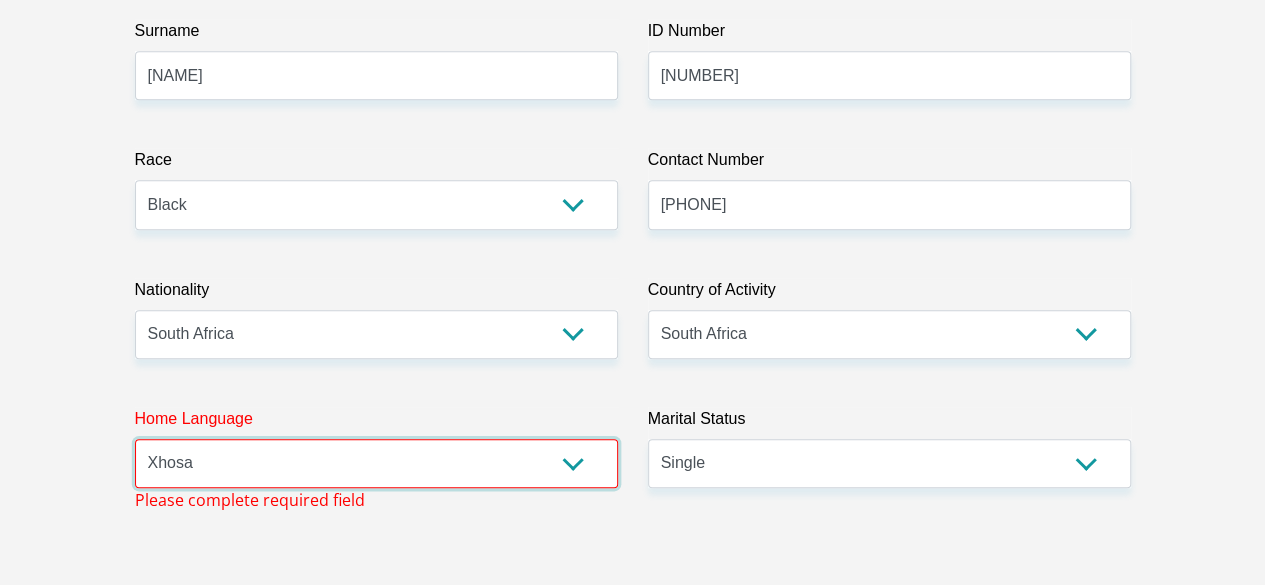 click on "Afrikaans
English
Sepedi
South Ndebele
Southern Sotho
Swati
Tsonga
Tswana
Venda
Xhosa
Zulu
Other" at bounding box center (376, 463) 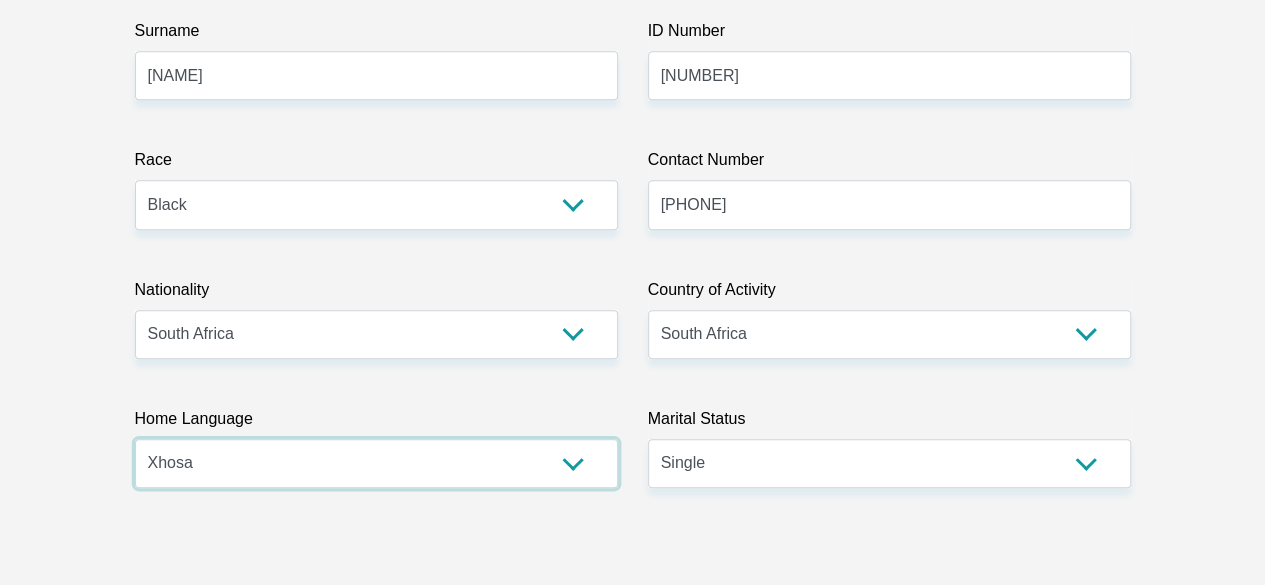 click on "Afrikaans
English
Sepedi
South Ndebele
Southern Sotho
Swati
Tsonga
Tswana
Venda
Xhosa
Zulu
Other" at bounding box center [376, 463] 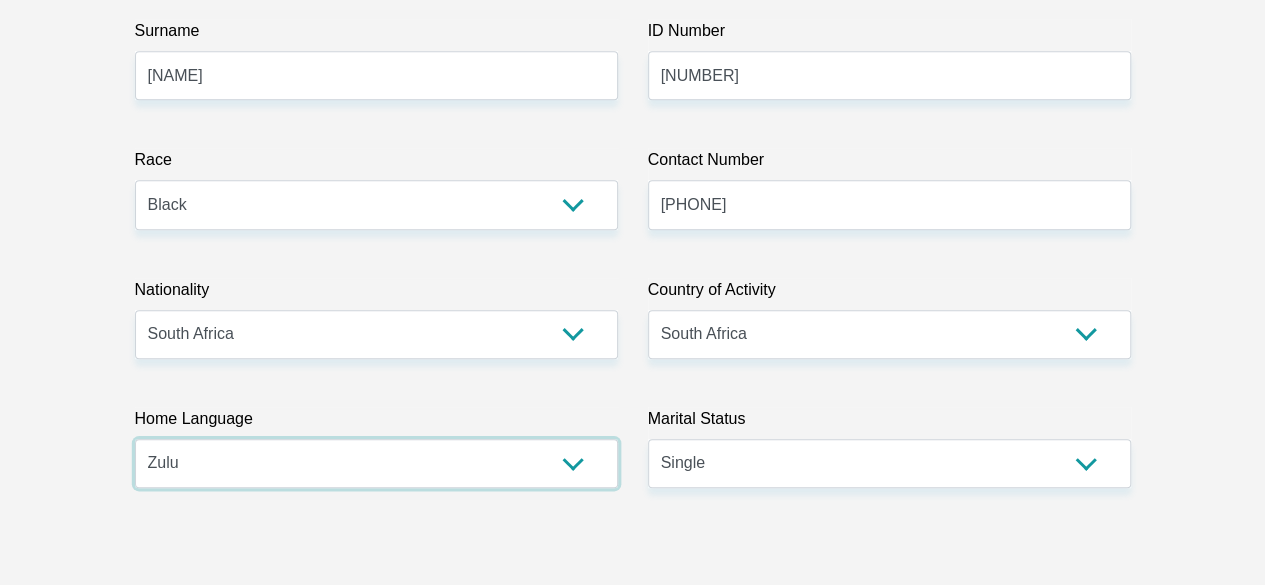 click on "Afrikaans
English
Sepedi
South Ndebele
Southern Sotho
Swati
Tsonga
Tswana
Venda
Xhosa
Zulu
Other" at bounding box center [376, 463] 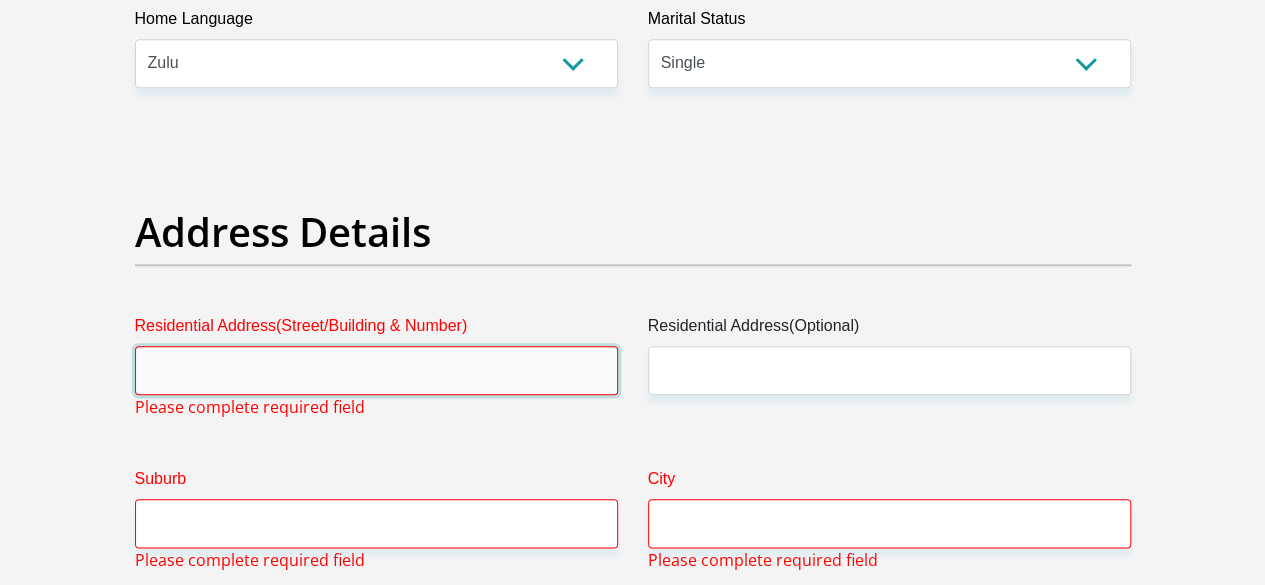 click on "Residential Address(Street/Building & Number)" at bounding box center (376, 370) 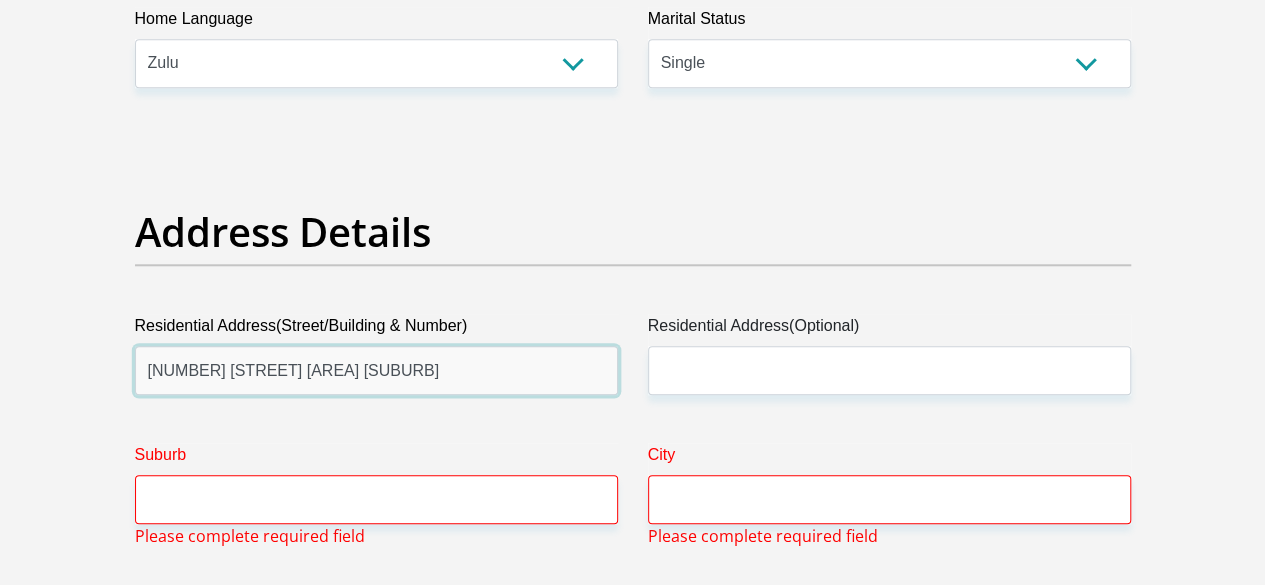 type on "134 Ikwezi Drive Mofolo North" 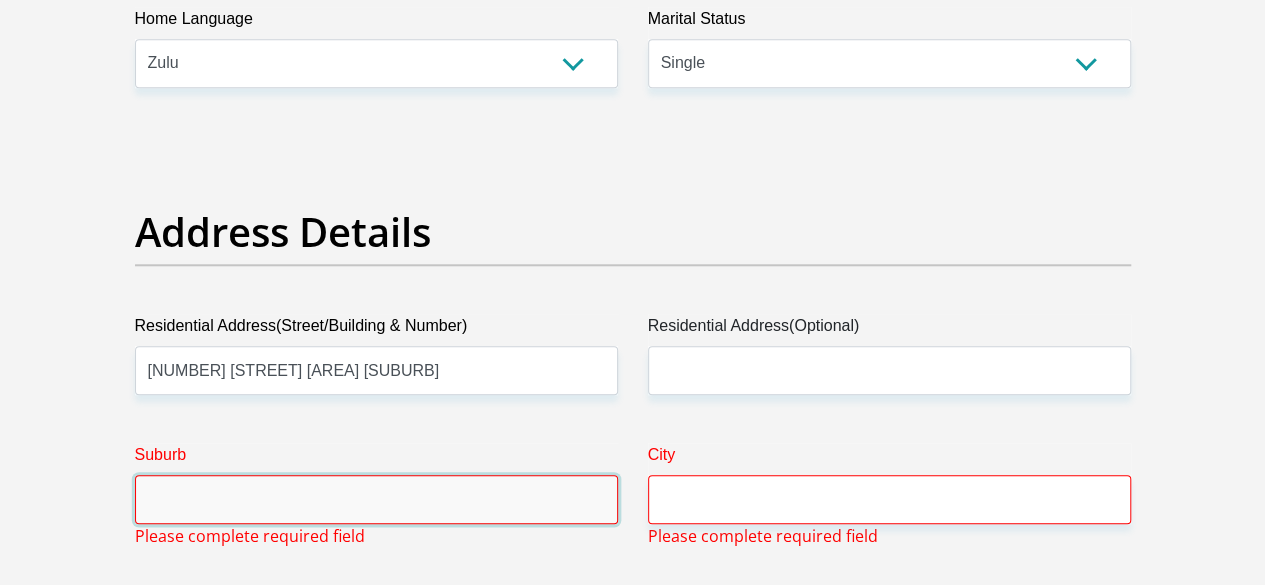 click on "Suburb" at bounding box center [376, 499] 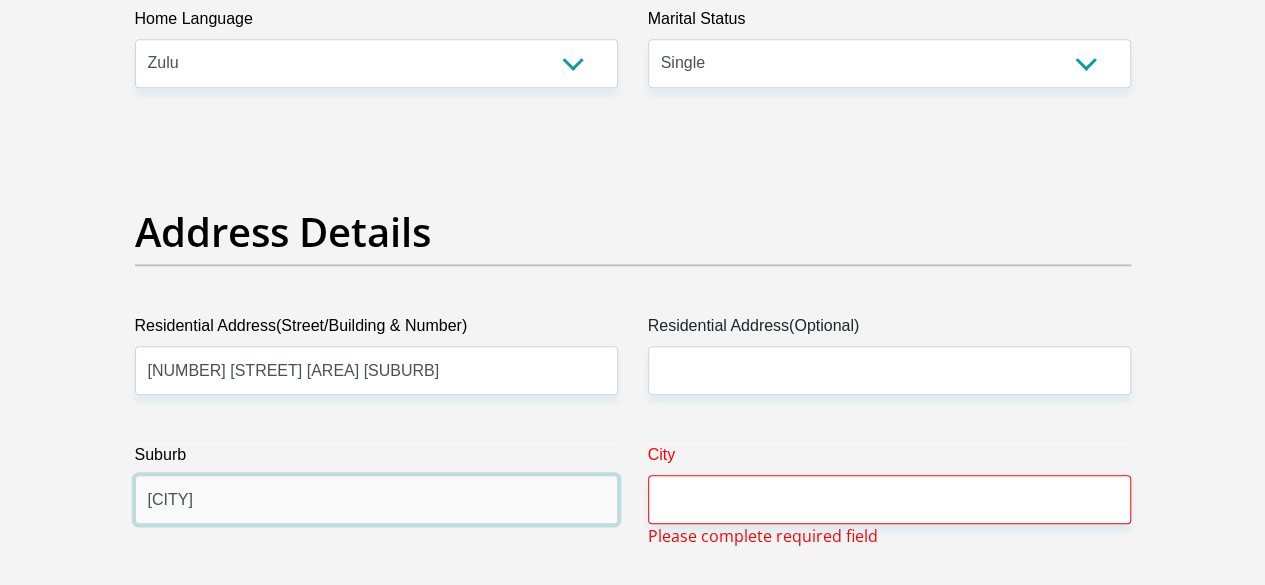 type on "SOweto" 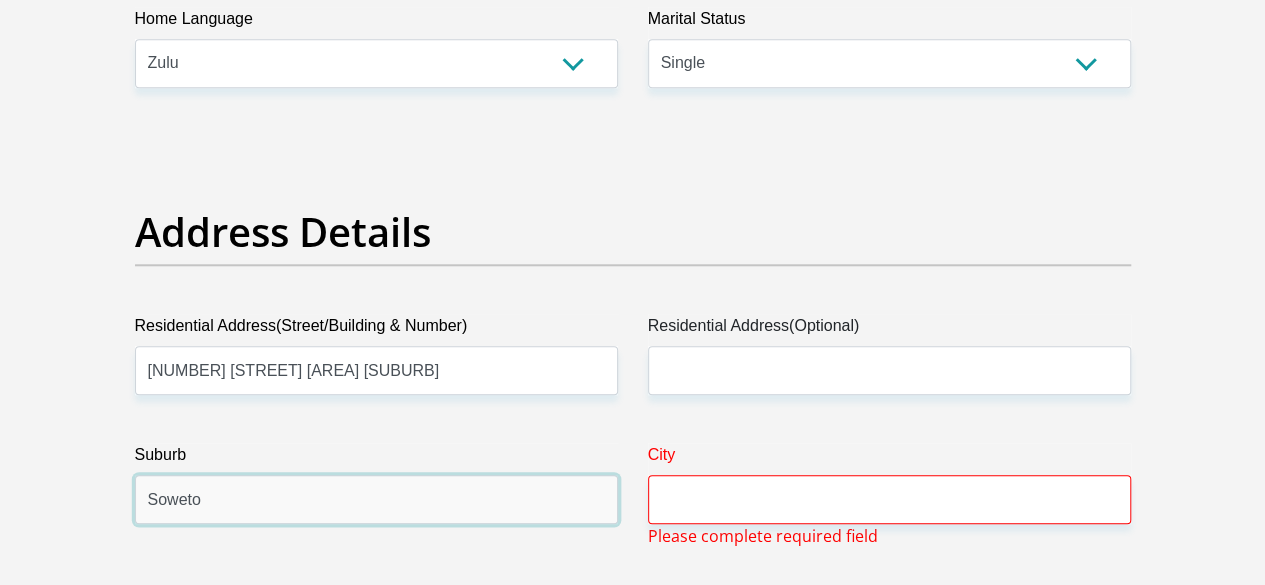 type on "Soweto" 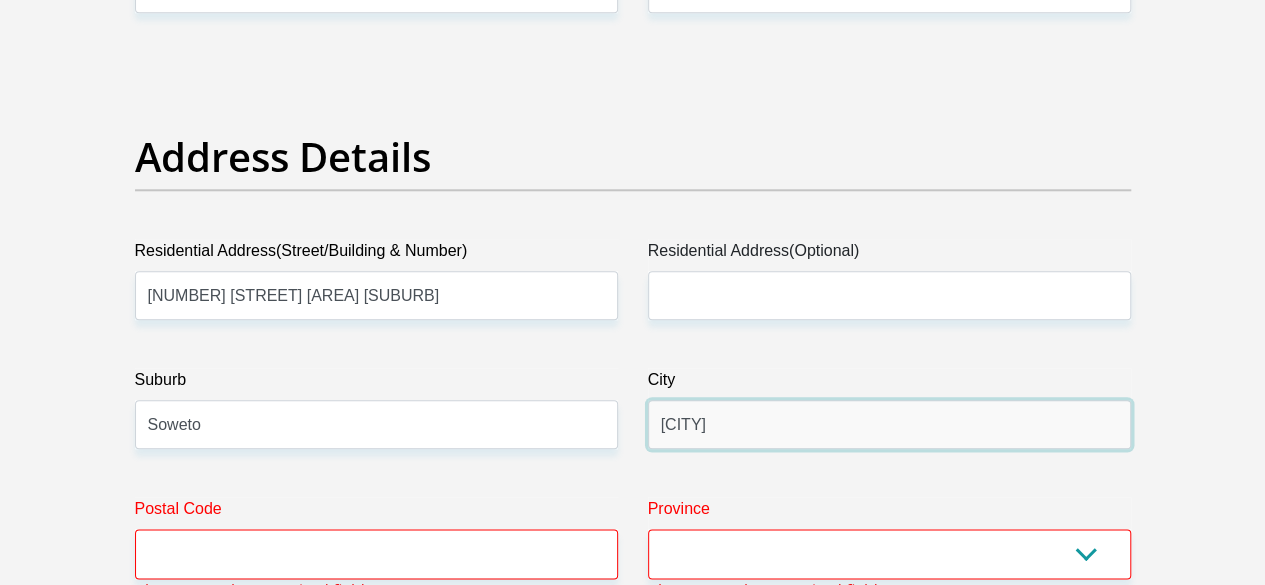 scroll, scrollTop: 1198, scrollLeft: 0, axis: vertical 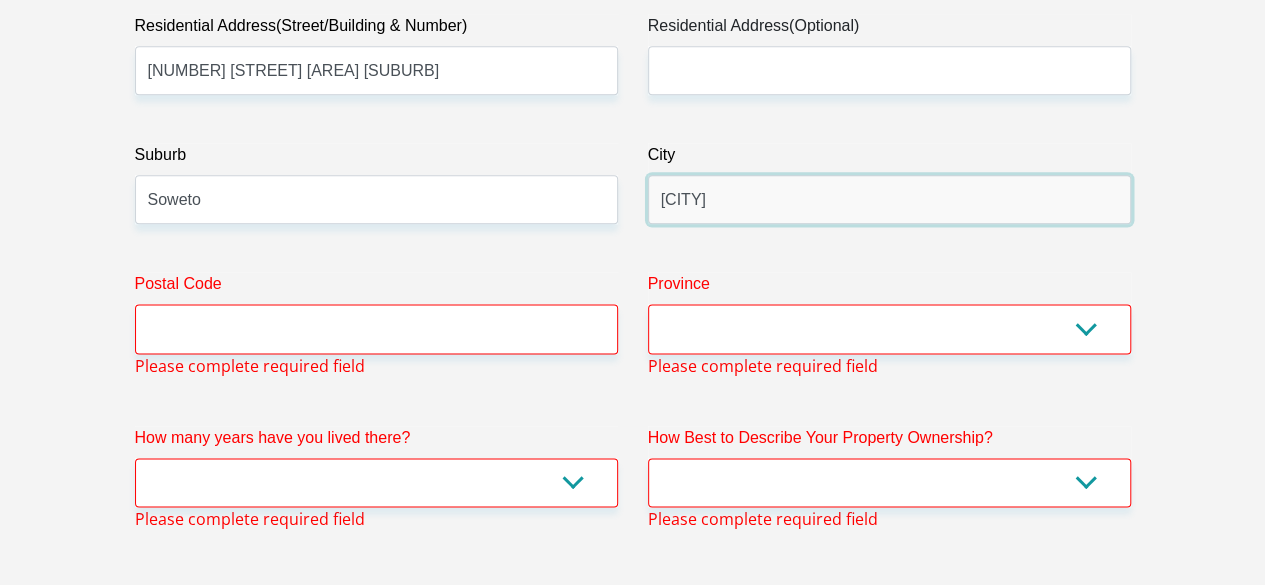 type on "Johannesburg" 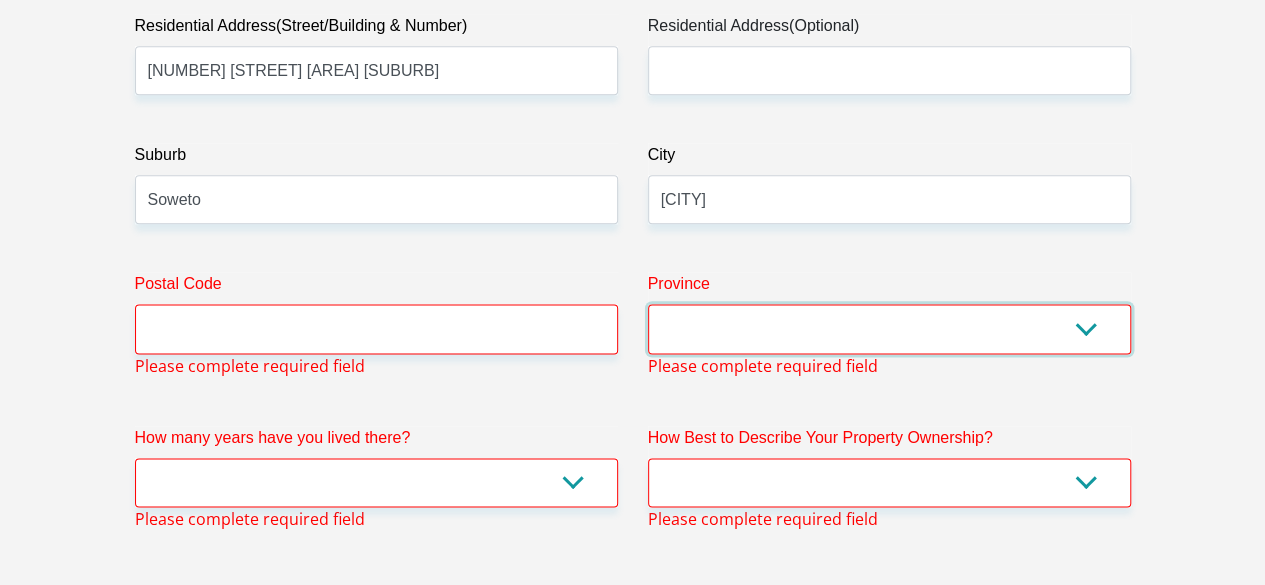 click on "Eastern Cape
Free State
Gauteng
KwaZulu-Natal
Limpopo
Mpumalanga
Northern Cape
North West
Western Cape" at bounding box center (889, 328) 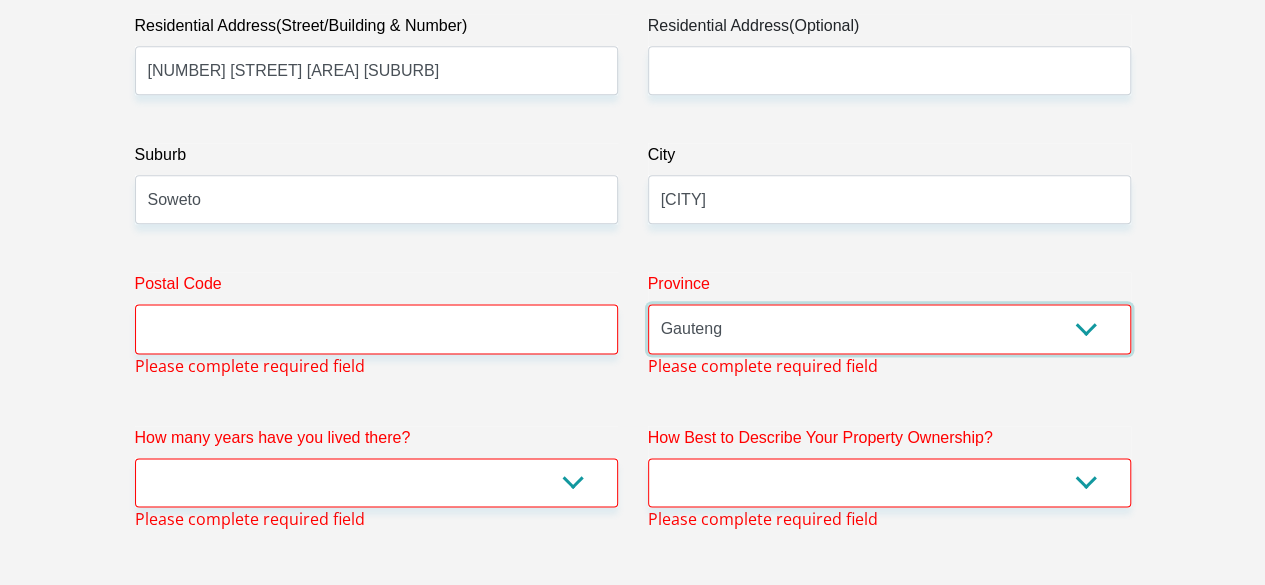 click on "Eastern Cape
Free State
Gauteng
KwaZulu-Natal
Limpopo
Mpumalanga
Northern Cape
North West
Western Cape" at bounding box center [889, 328] 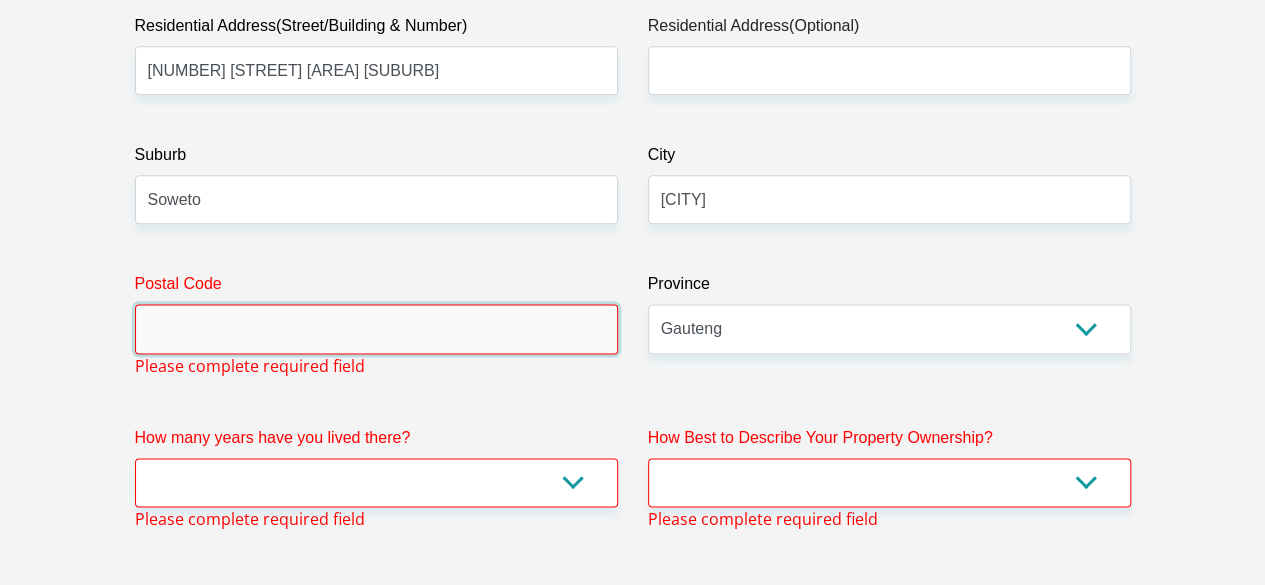 click on "Postal Code" at bounding box center (376, 328) 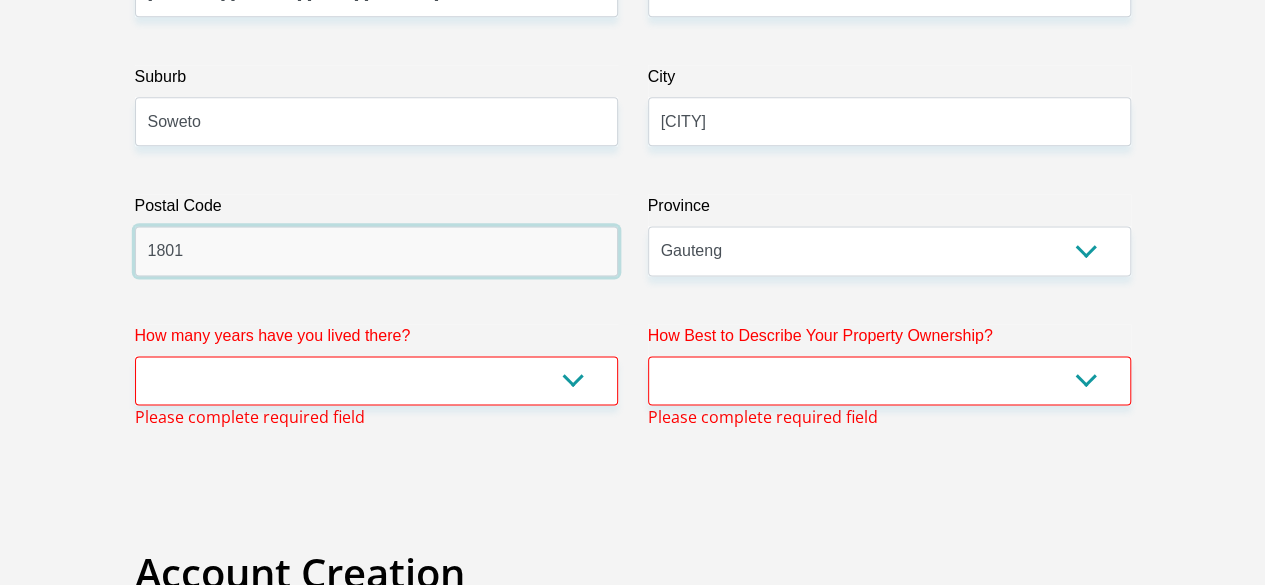 scroll, scrollTop: 1298, scrollLeft: 0, axis: vertical 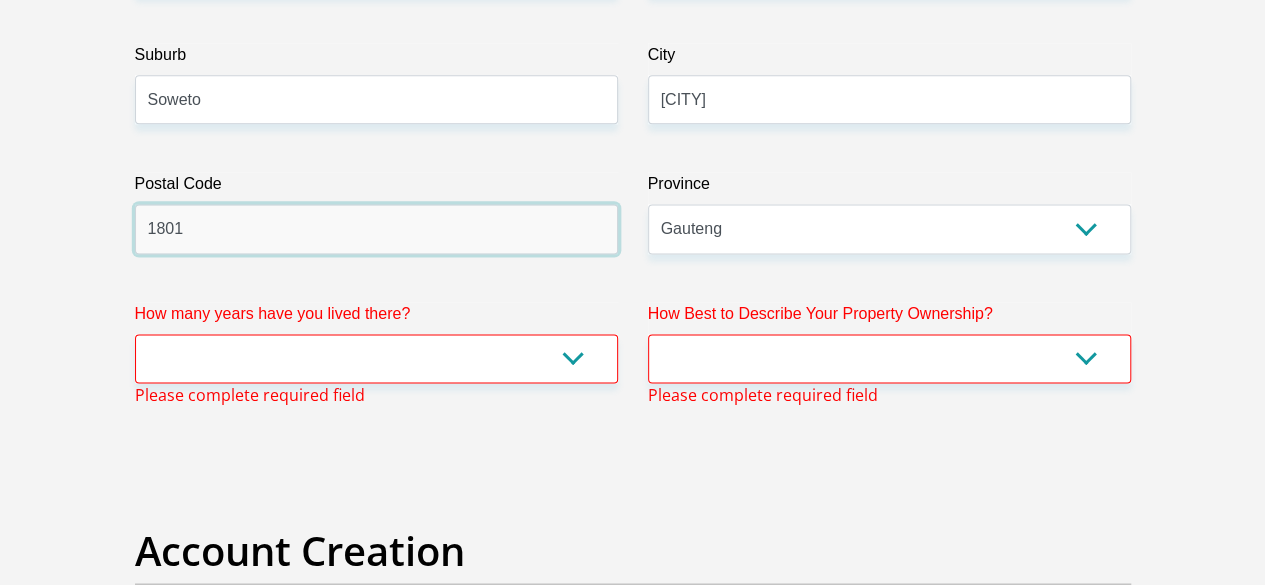 type on "1801" 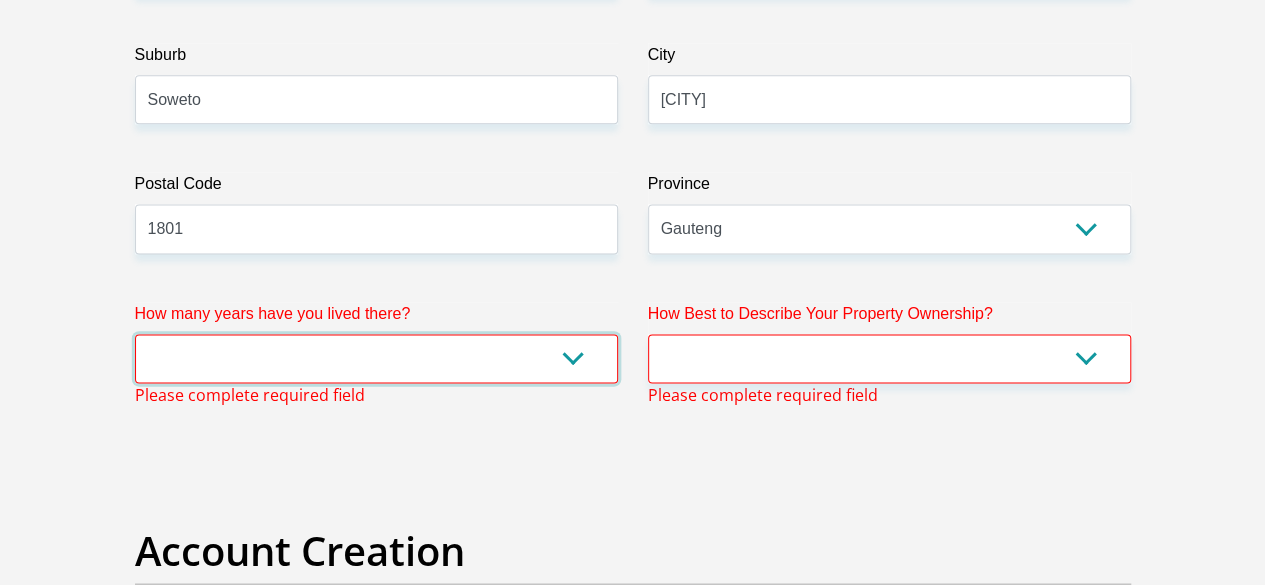 click on "less than 1 year
1-3 years
3-5 years
5+ years" at bounding box center (376, 358) 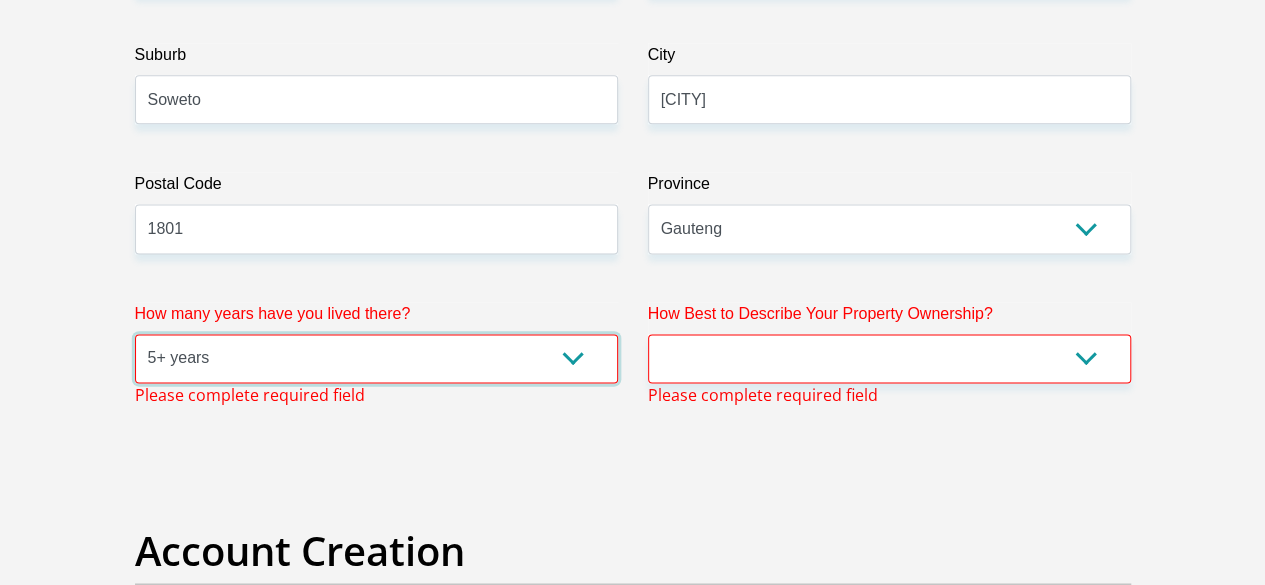 click on "less than 1 year
1-3 years
3-5 years
5+ years" at bounding box center [376, 358] 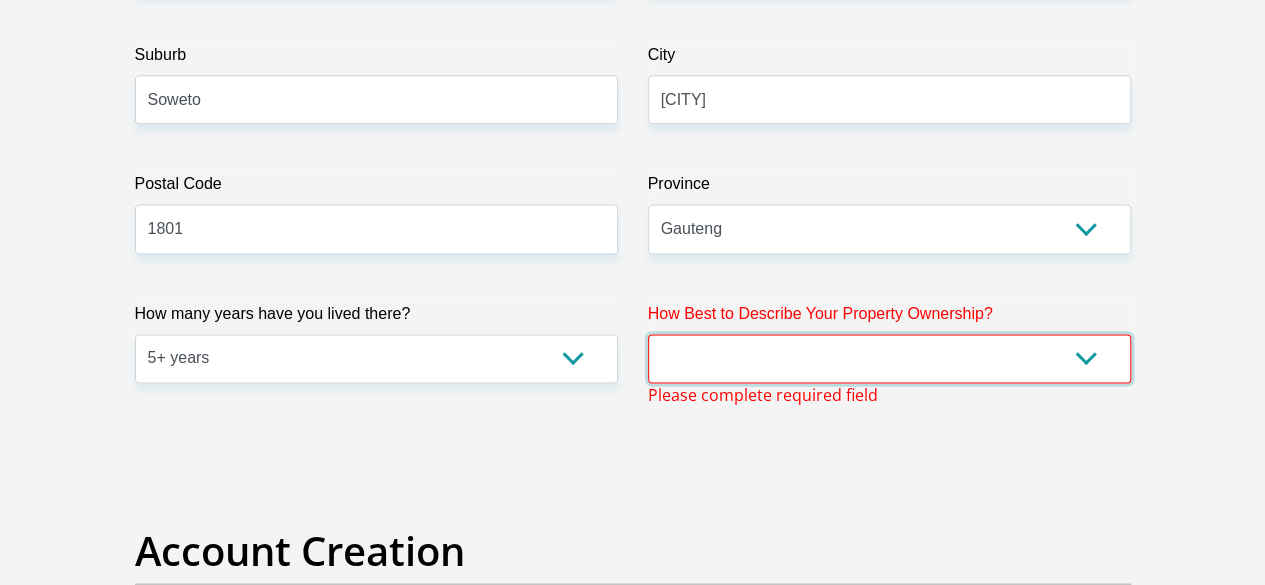 click on "Owned
Rented
Family Owned
Company Dwelling" at bounding box center (889, 358) 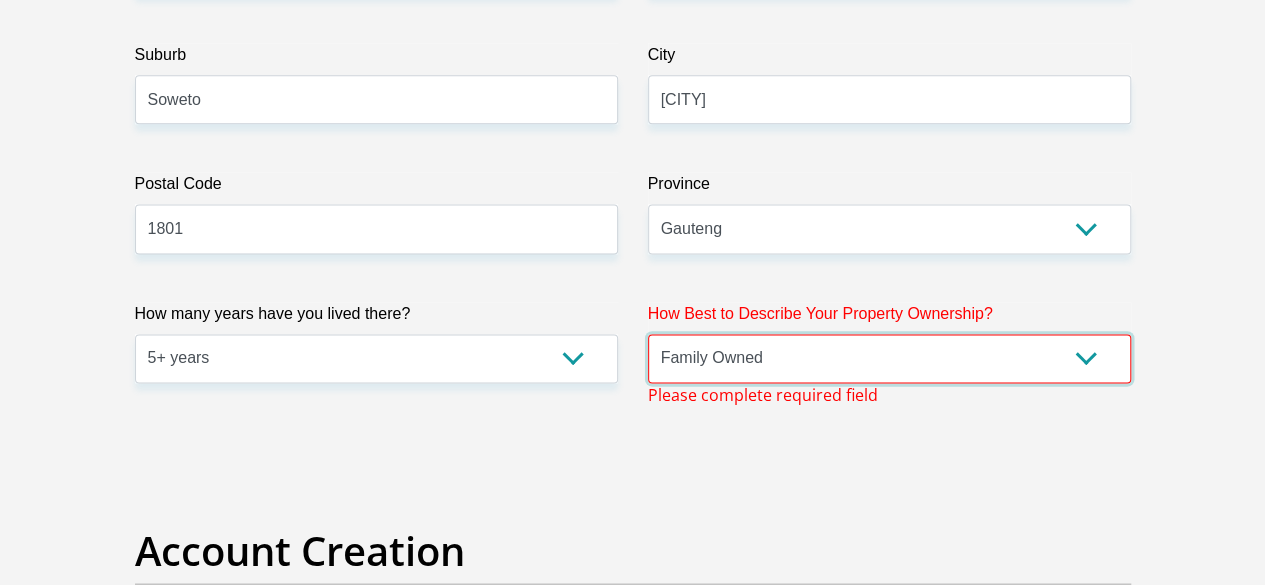 click on "Owned
Rented
Family Owned
Company Dwelling" at bounding box center [889, 358] 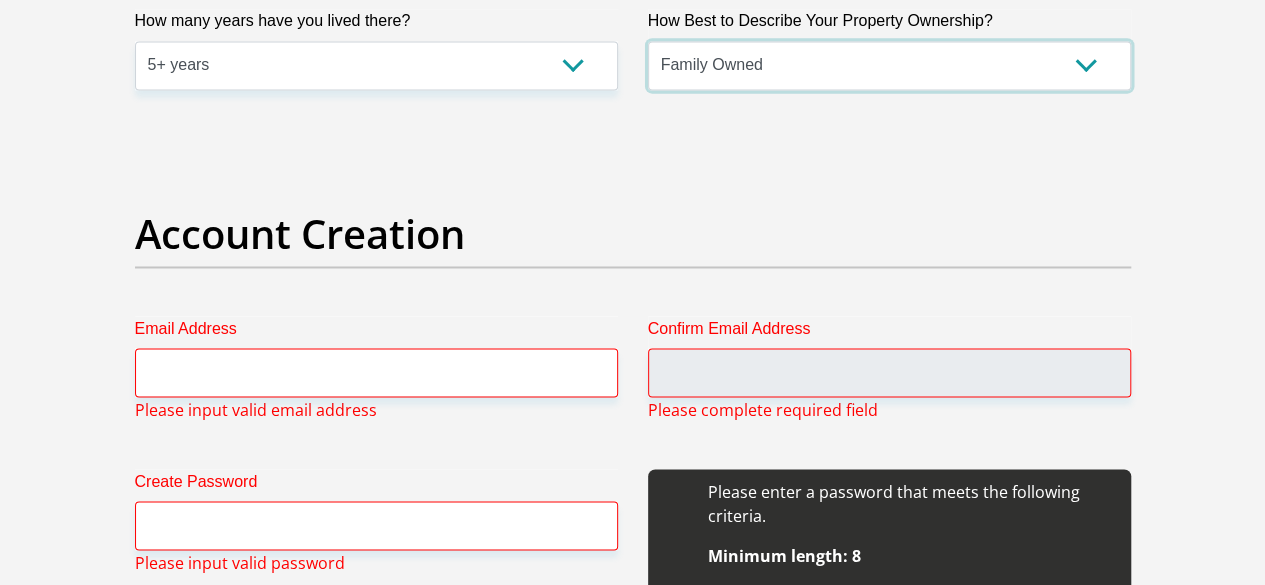 scroll, scrollTop: 1598, scrollLeft: 0, axis: vertical 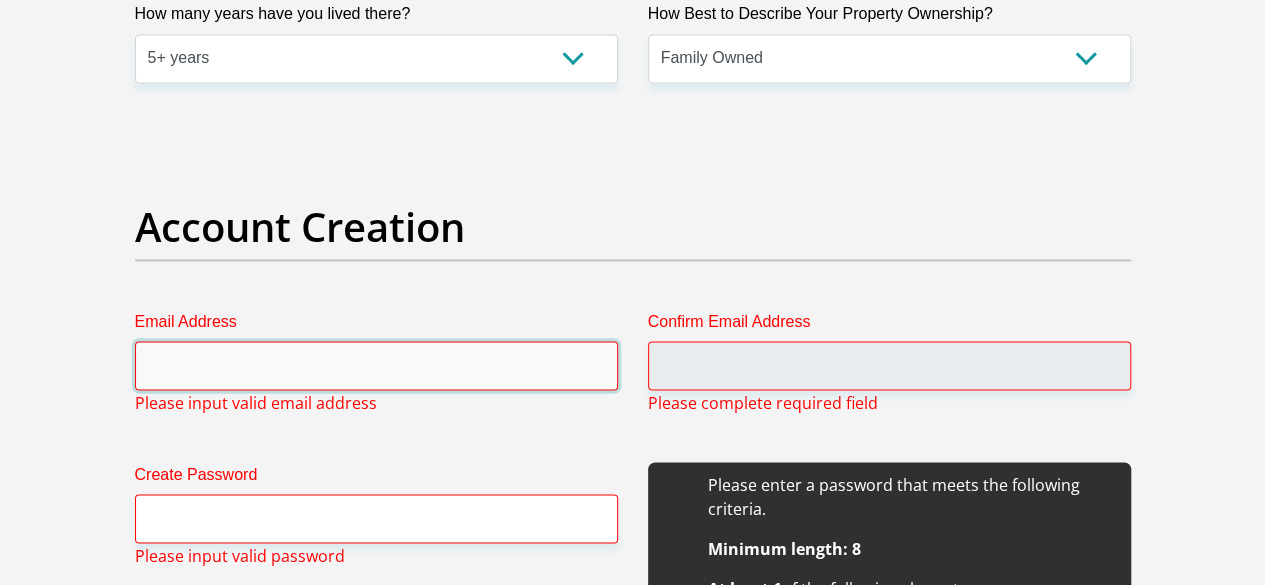 click on "Email Address" at bounding box center (376, 365) 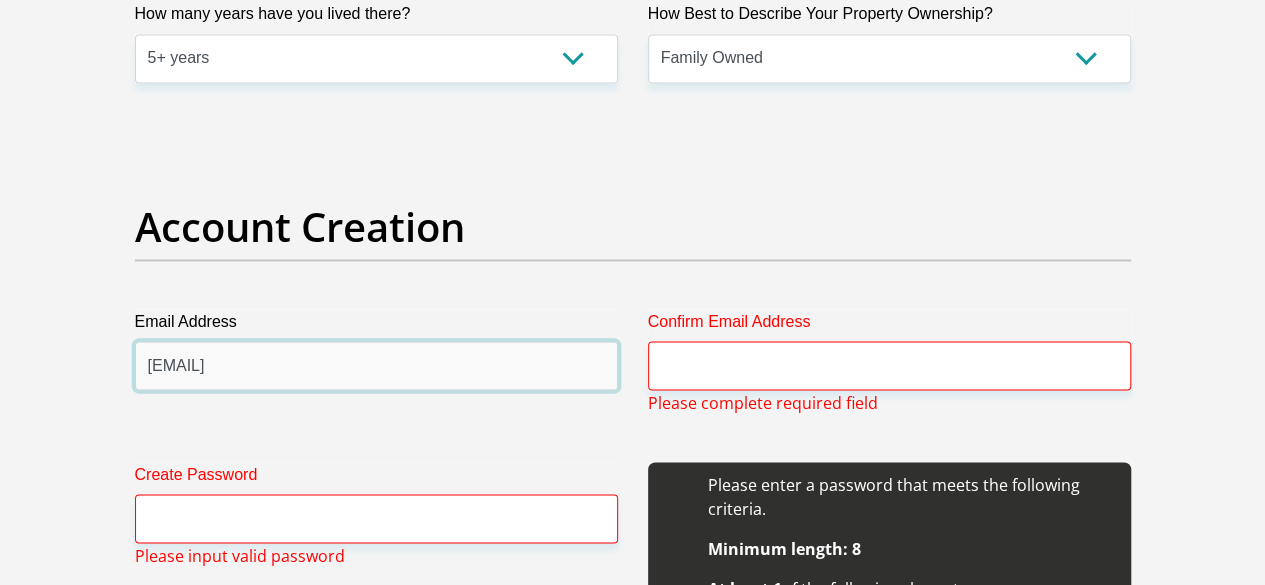type on "sinemadlopha2@gmail.com" 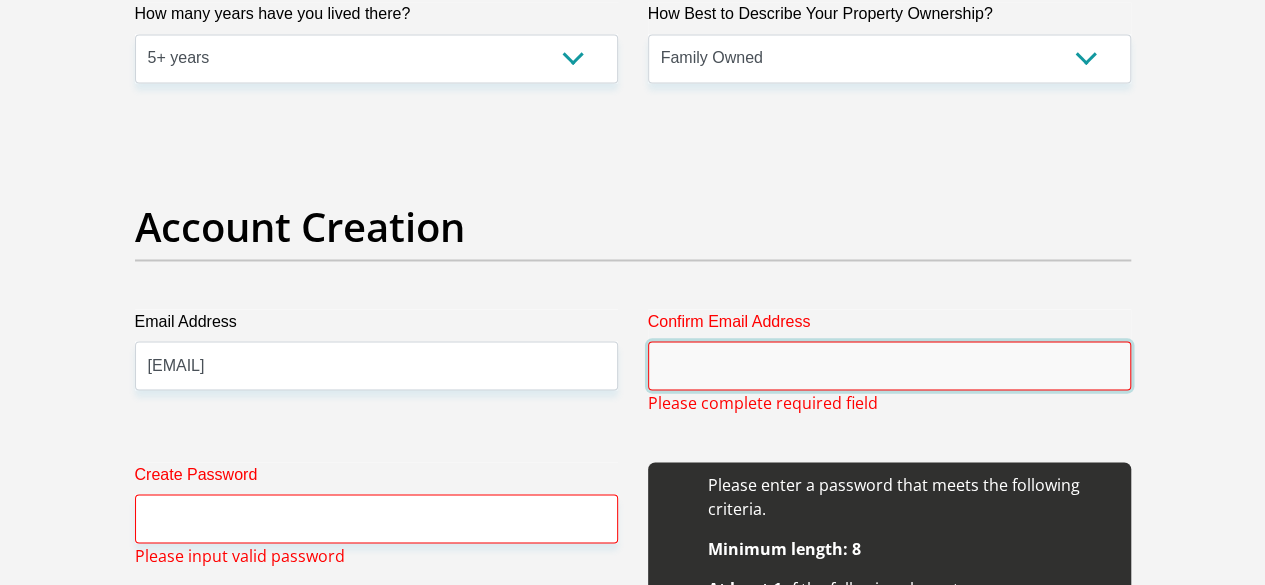 click on "Confirm Email Address" at bounding box center (889, 365) 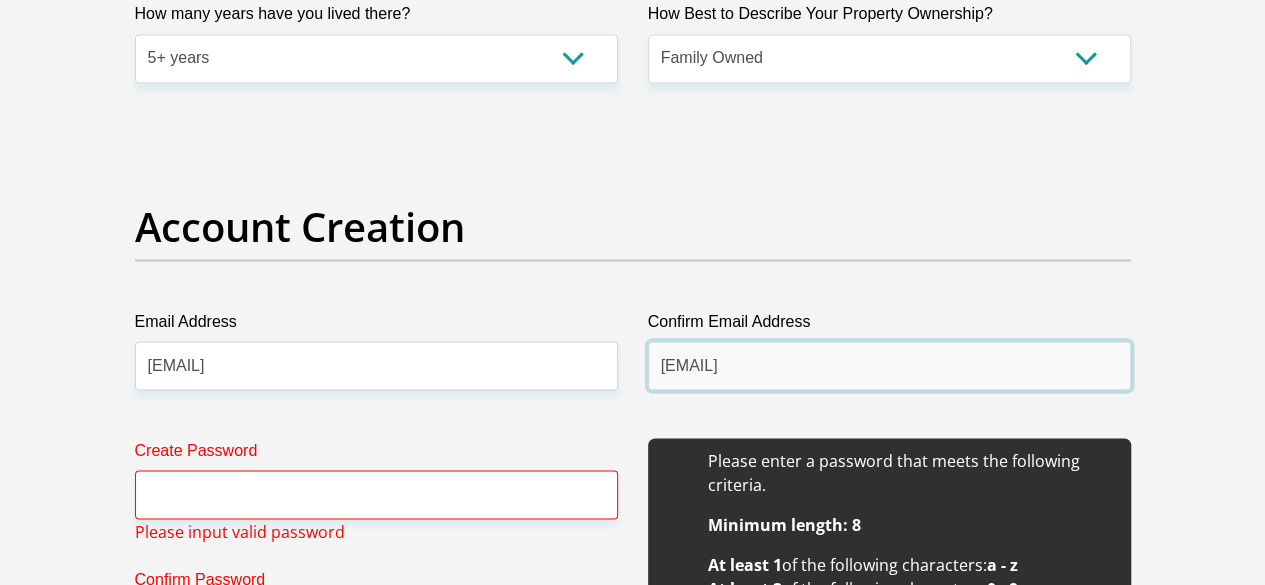 type on "sinemadlopha2@gmail.com" 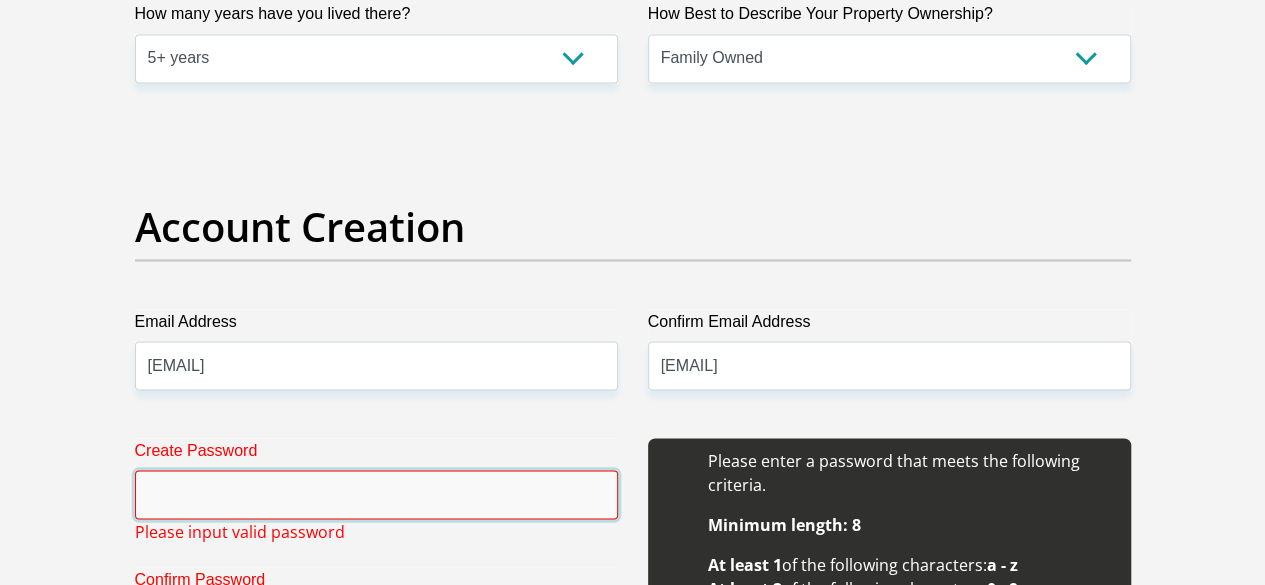 click on "Create Password" at bounding box center [376, 494] 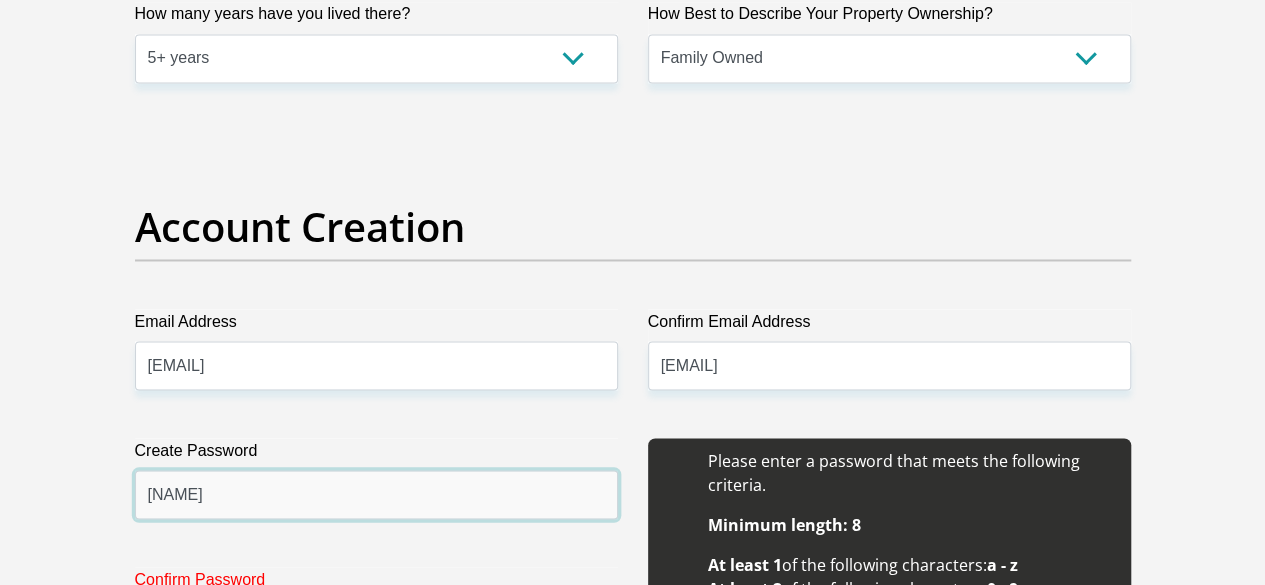 type on "Nyamie21!" 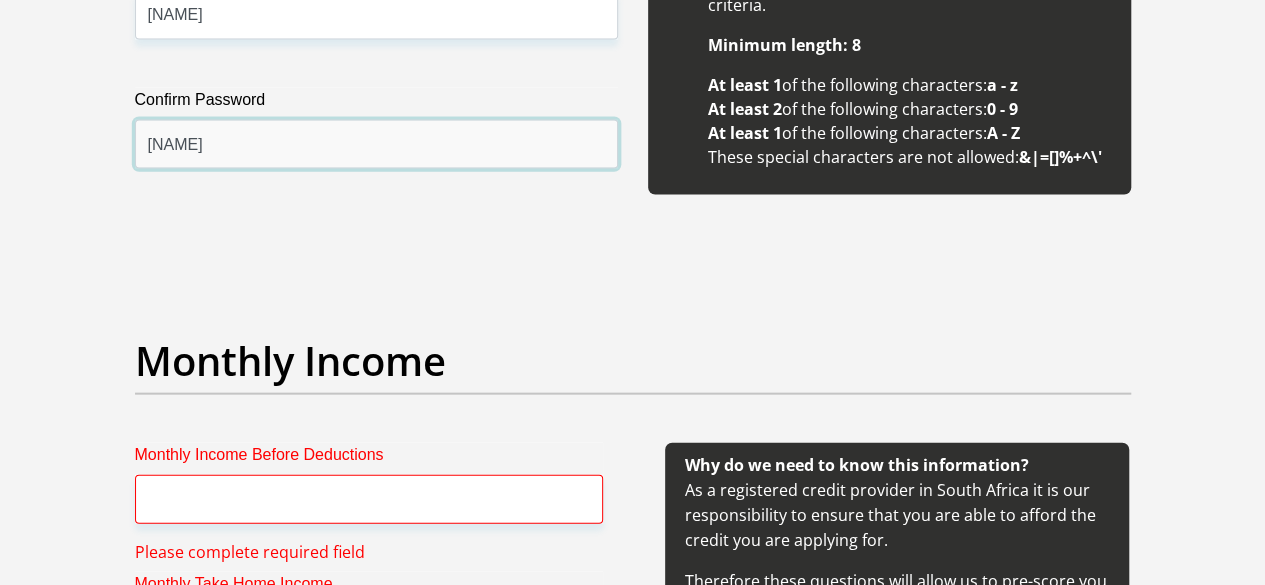 scroll, scrollTop: 2198, scrollLeft: 0, axis: vertical 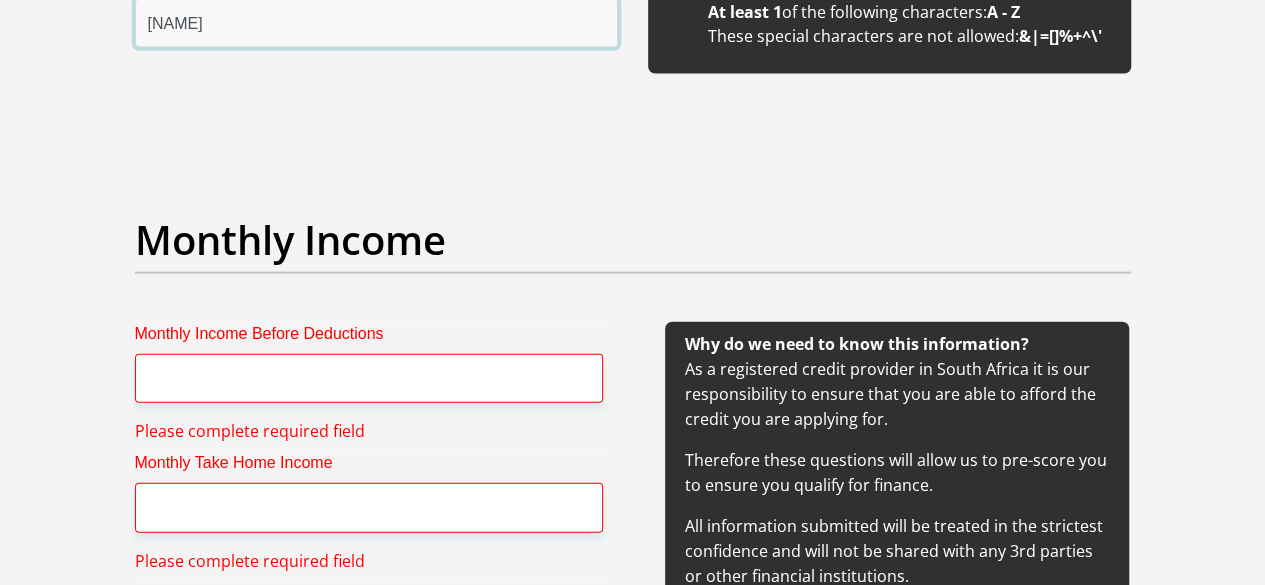 type on "Nyamie21!" 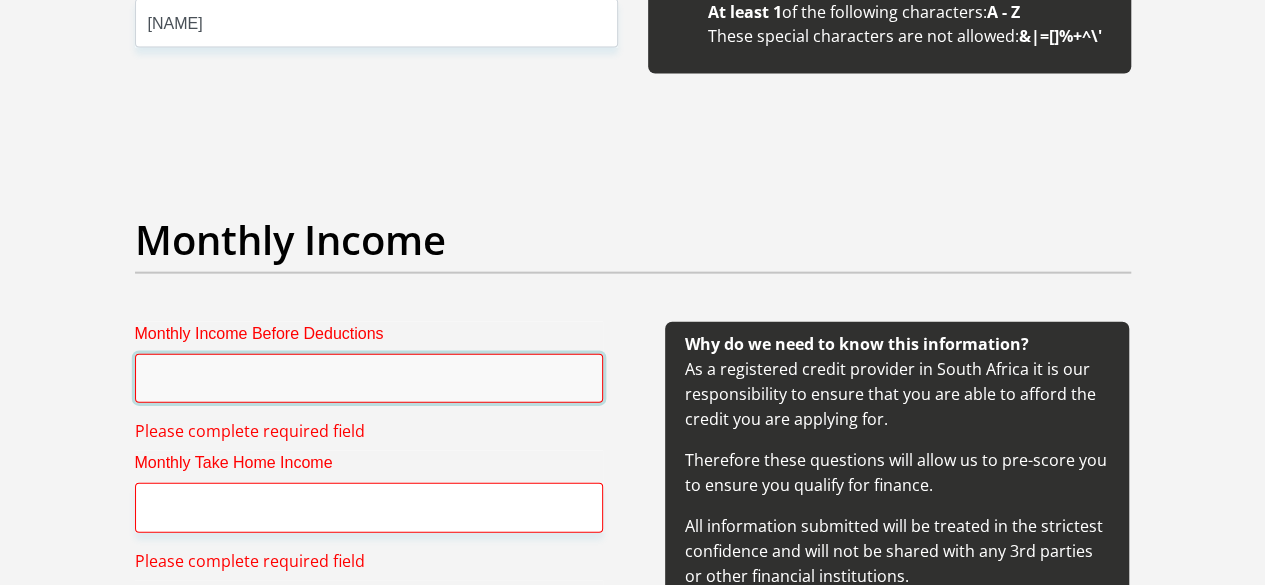 click on "Monthly Income Before Deductions" at bounding box center (369, 378) 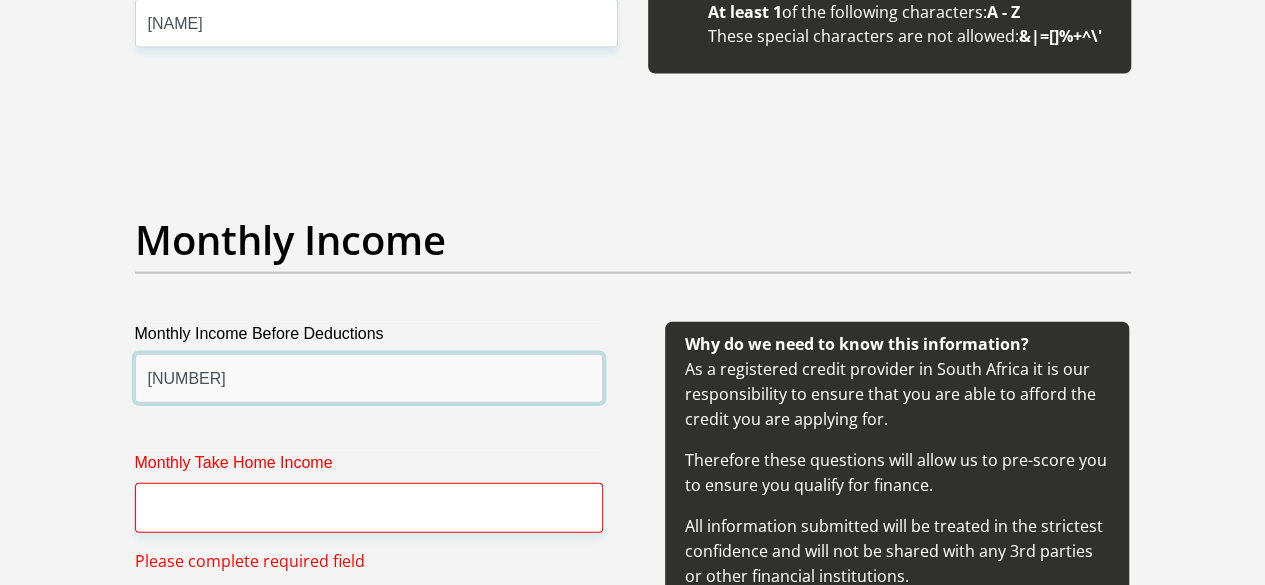 type on "25700" 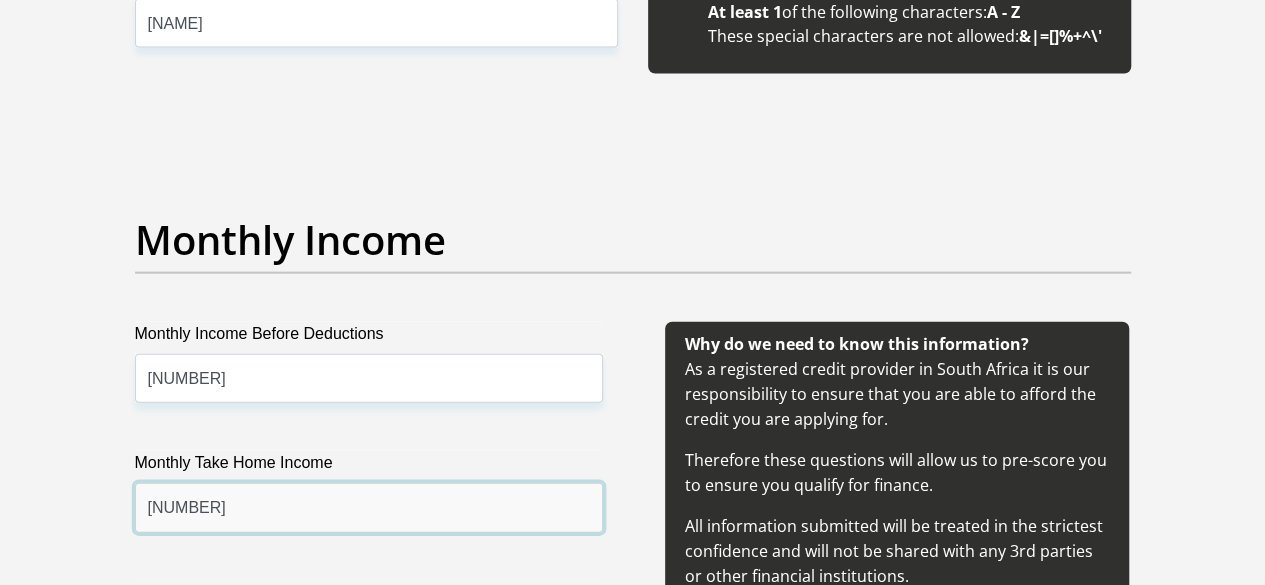 type on "16400" 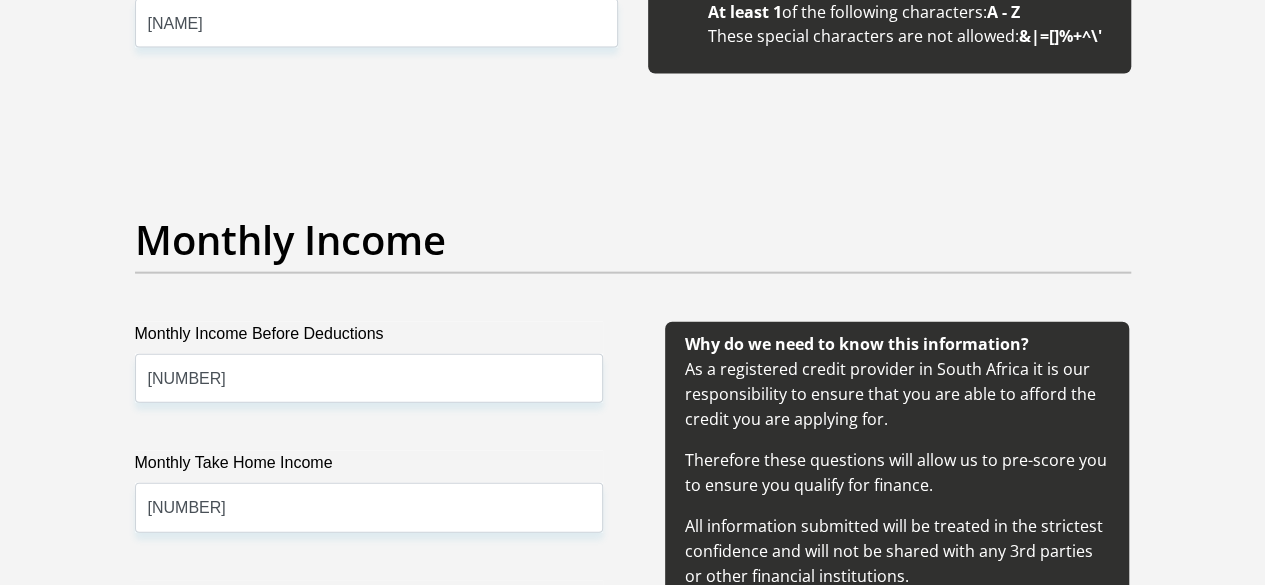 scroll, scrollTop: 2772, scrollLeft: 0, axis: vertical 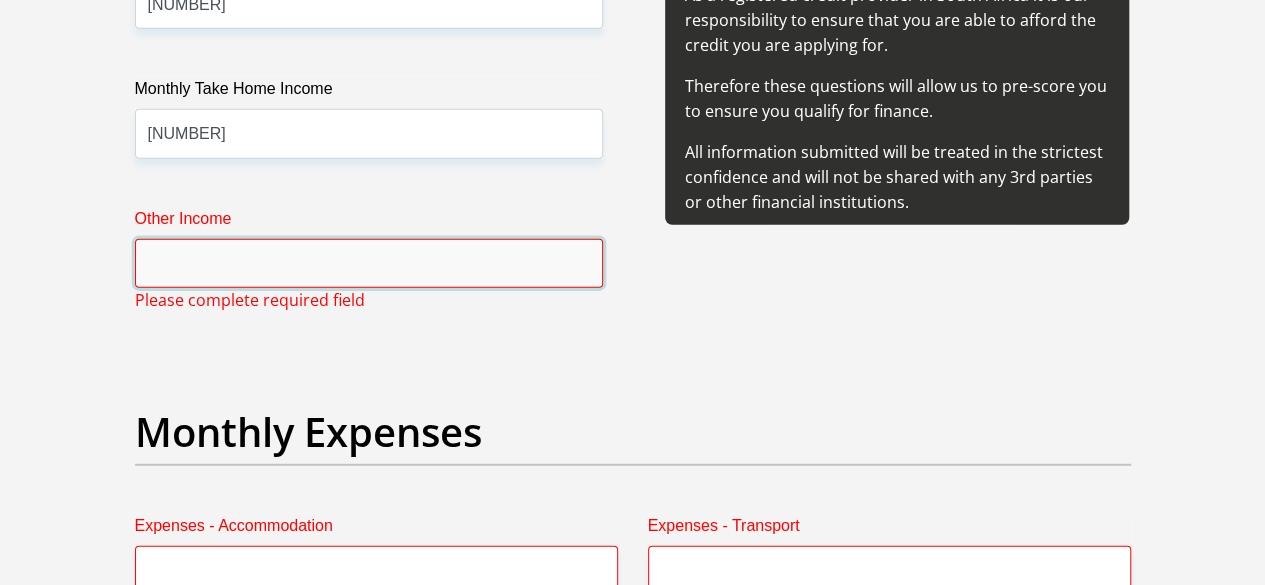 click on "Other Income" at bounding box center (369, 263) 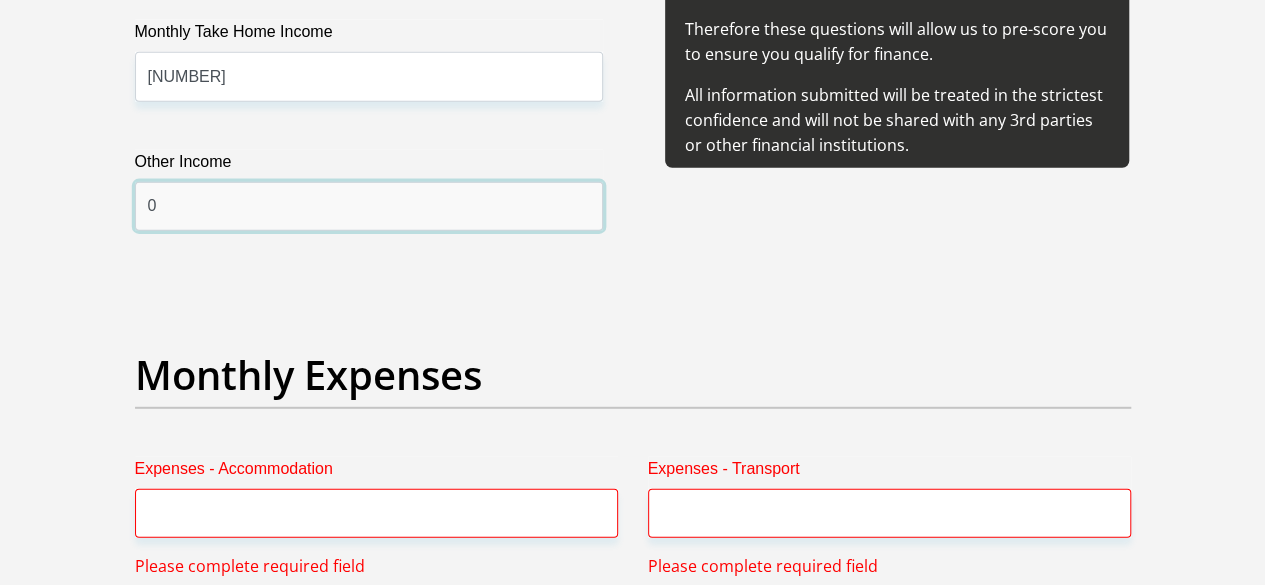 scroll, scrollTop: 2672, scrollLeft: 0, axis: vertical 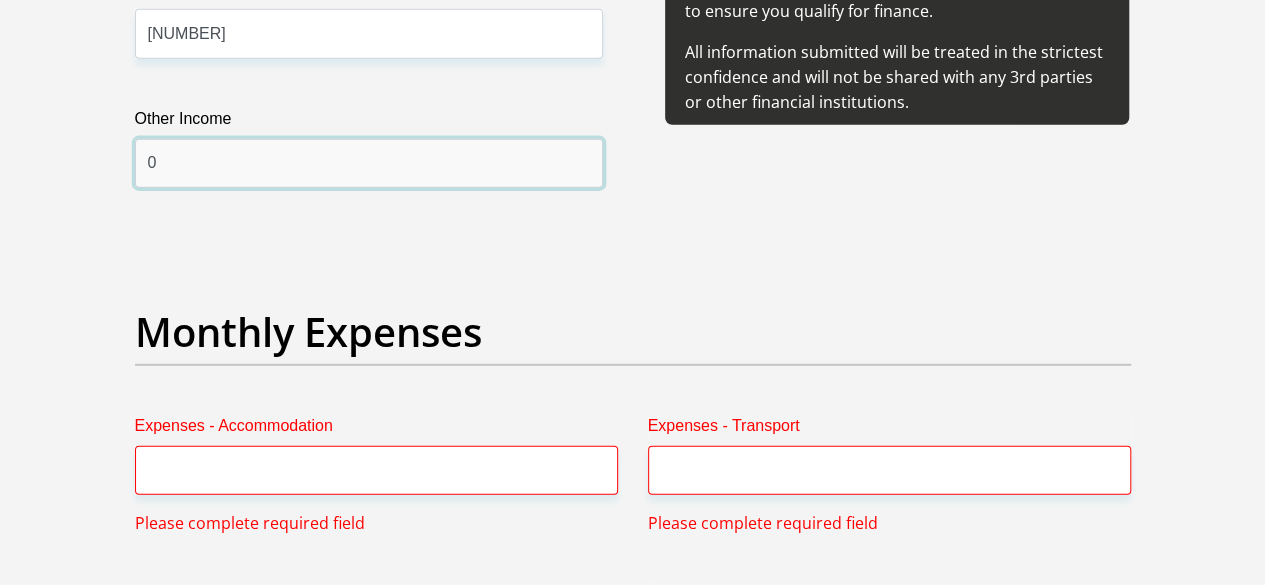 type on "0" 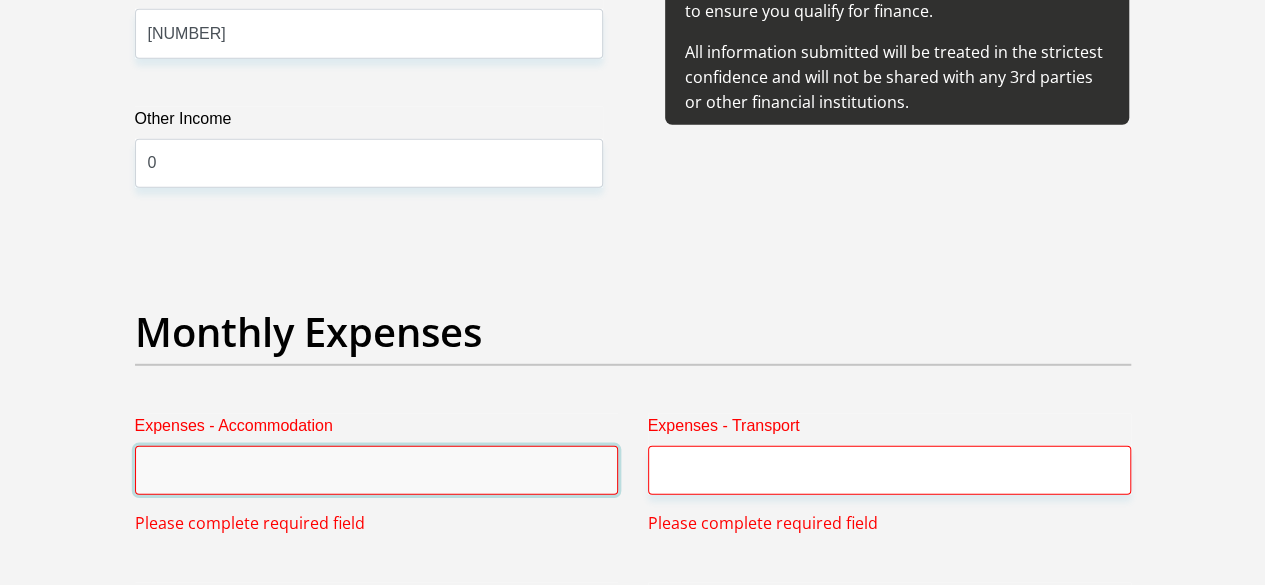 click on "Expenses - Accommodation" at bounding box center [376, 470] 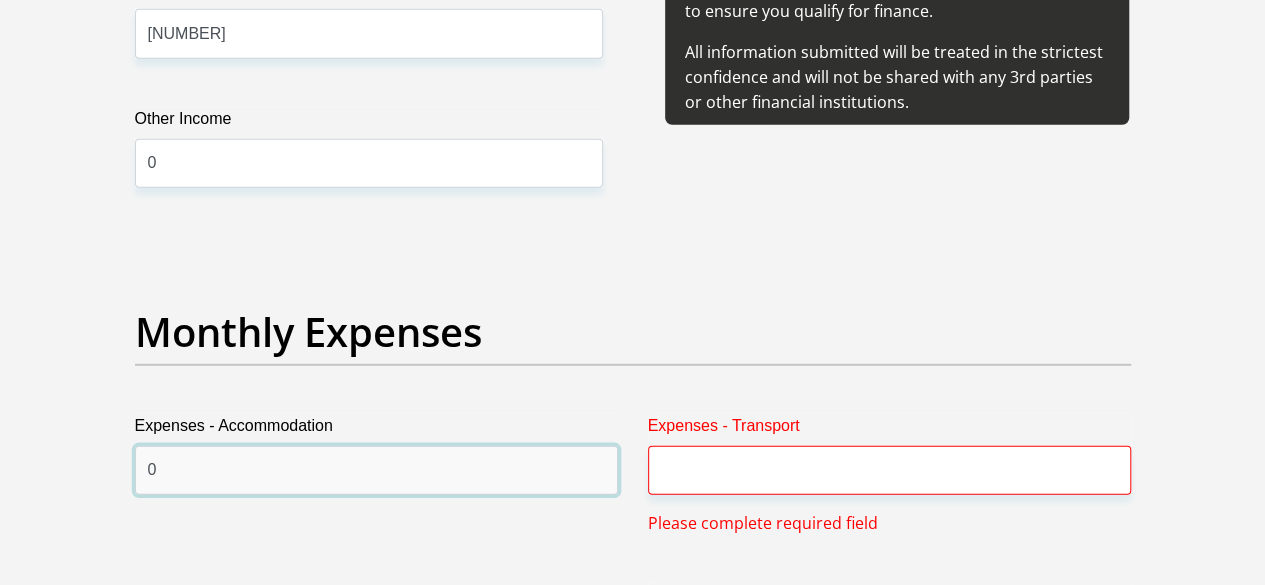 type on "0" 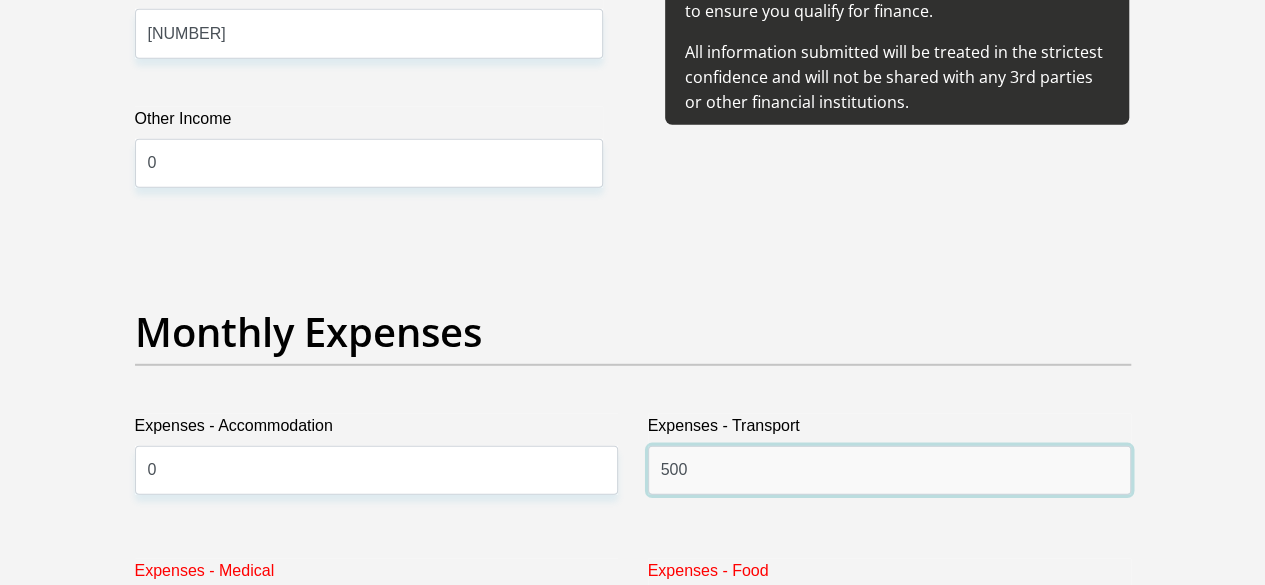 type on "500" 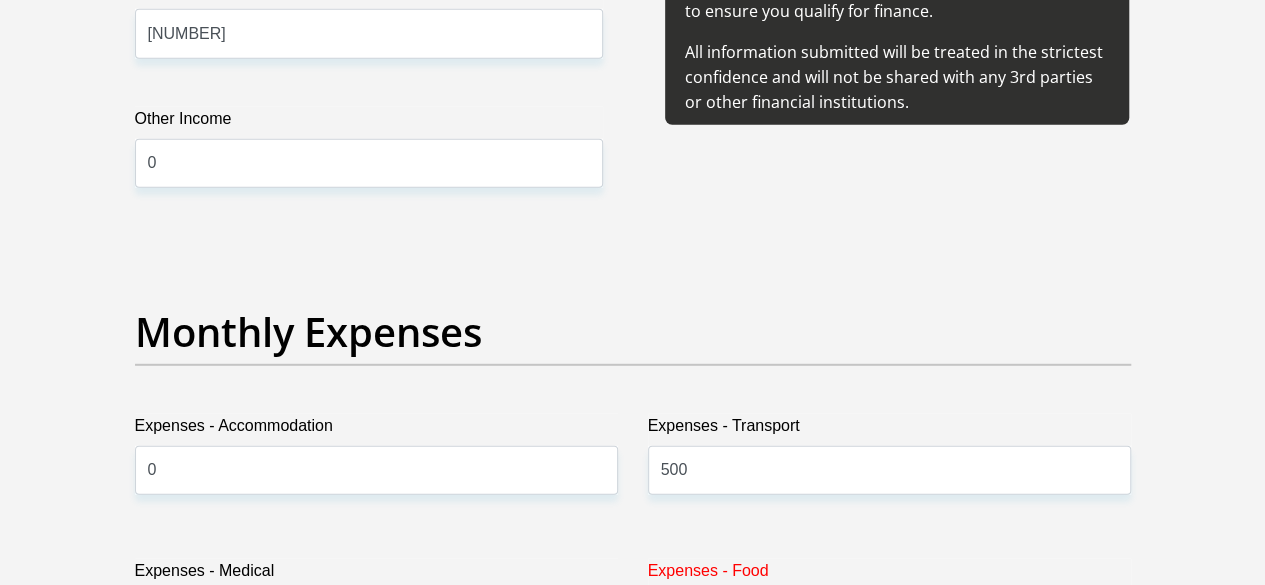 type on "0" 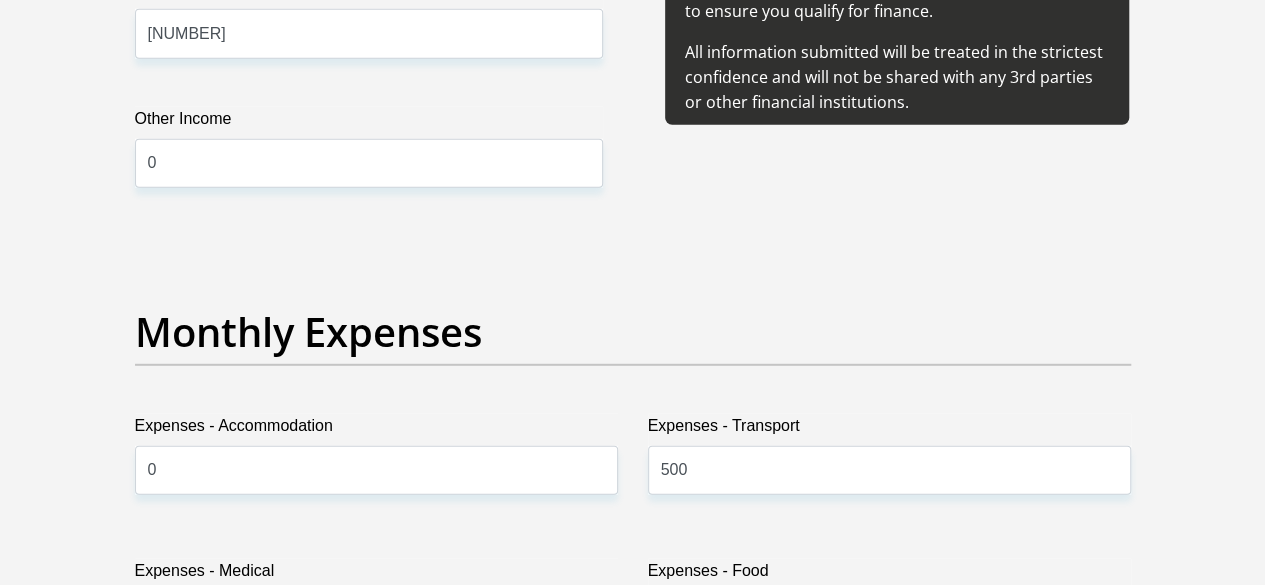 scroll, scrollTop: 2972, scrollLeft: 0, axis: vertical 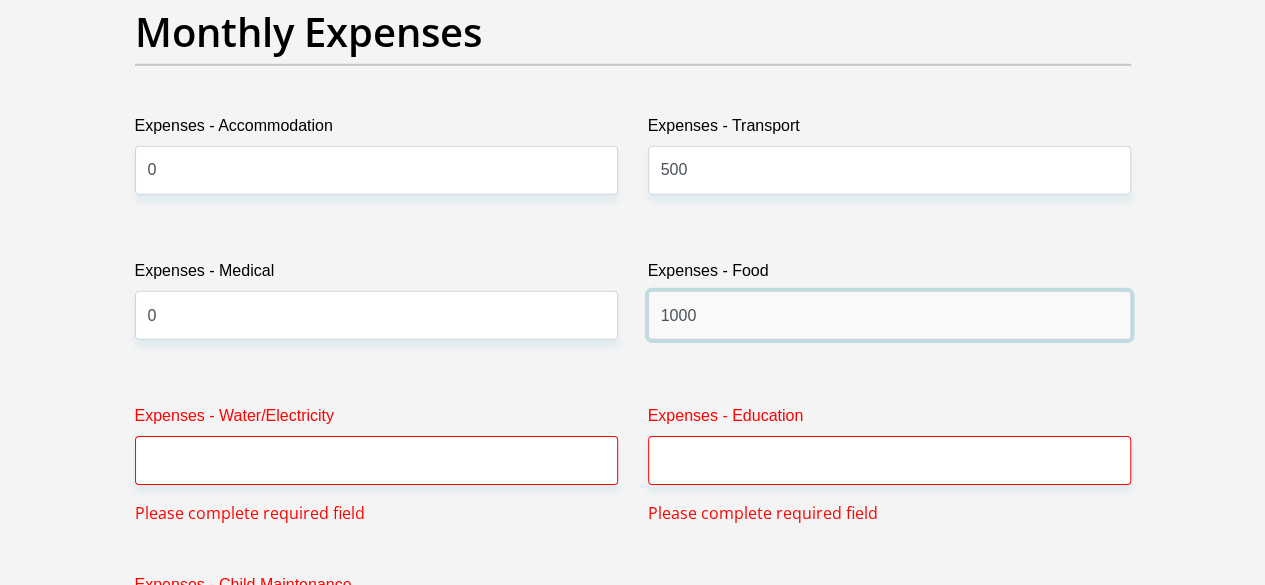 type on "1000" 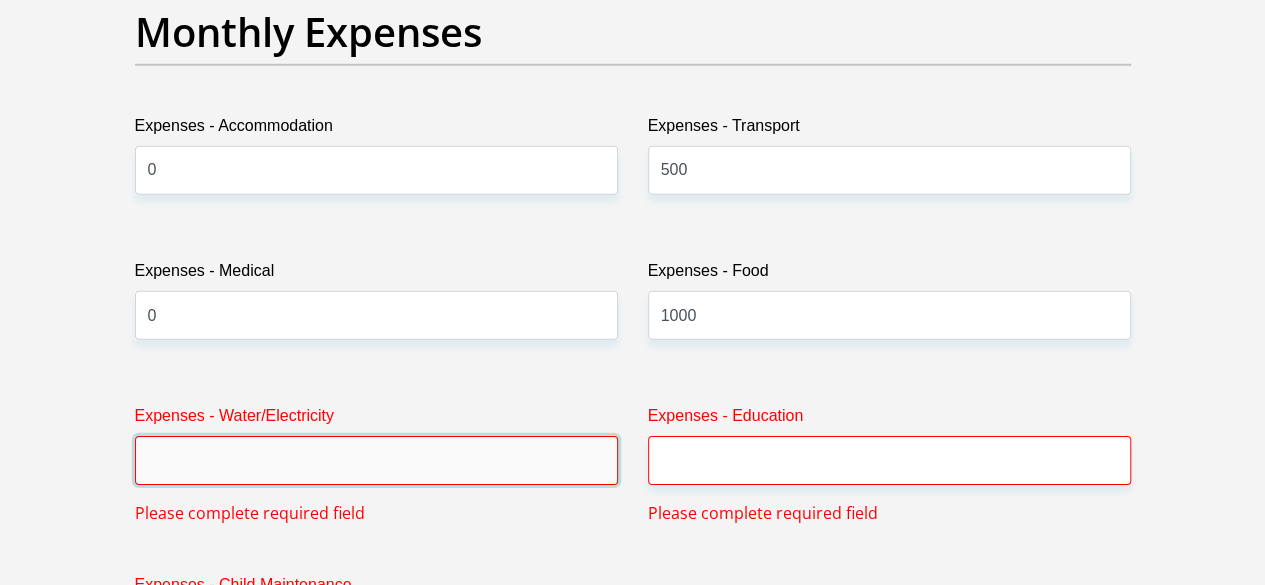 click on "Expenses - Water/Electricity" at bounding box center (376, 460) 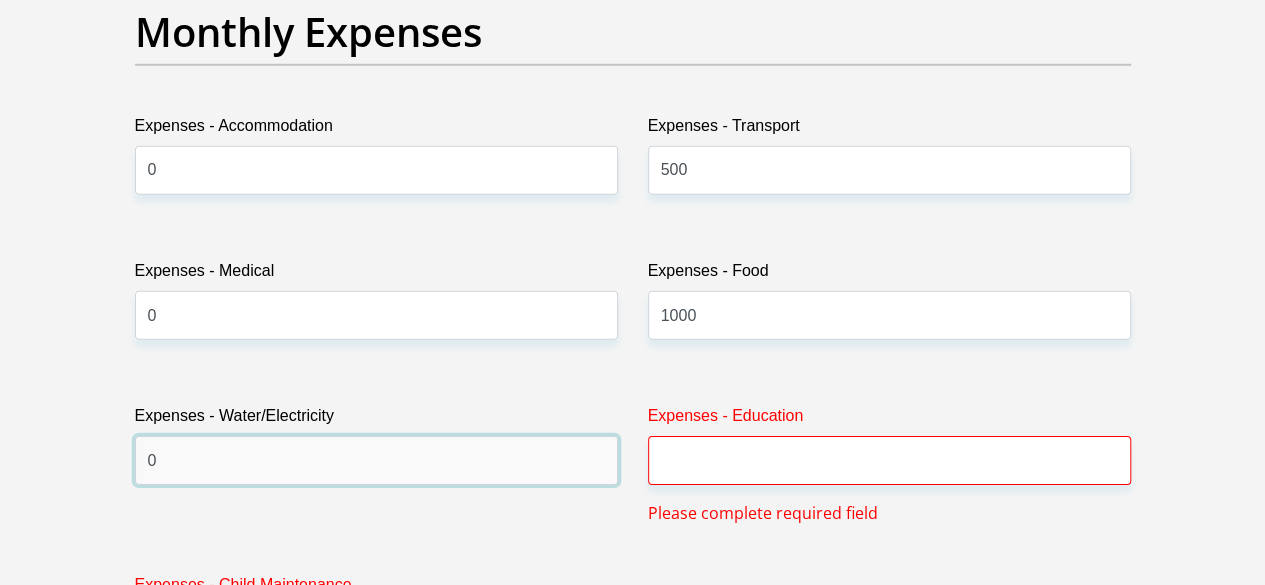 type on "0" 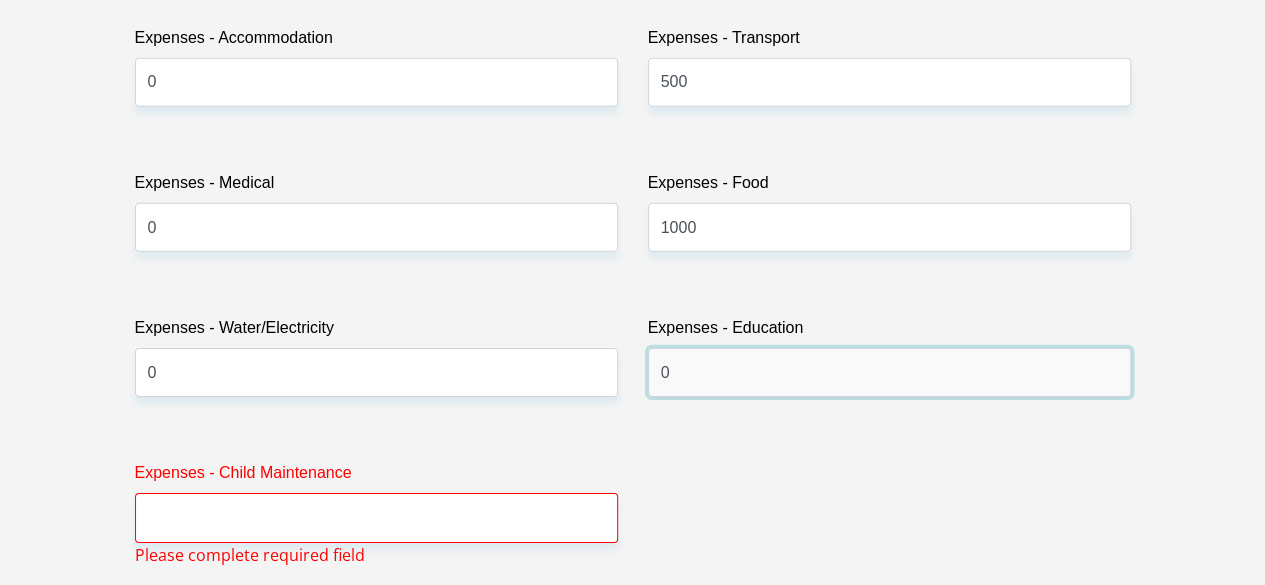 scroll, scrollTop: 3172, scrollLeft: 0, axis: vertical 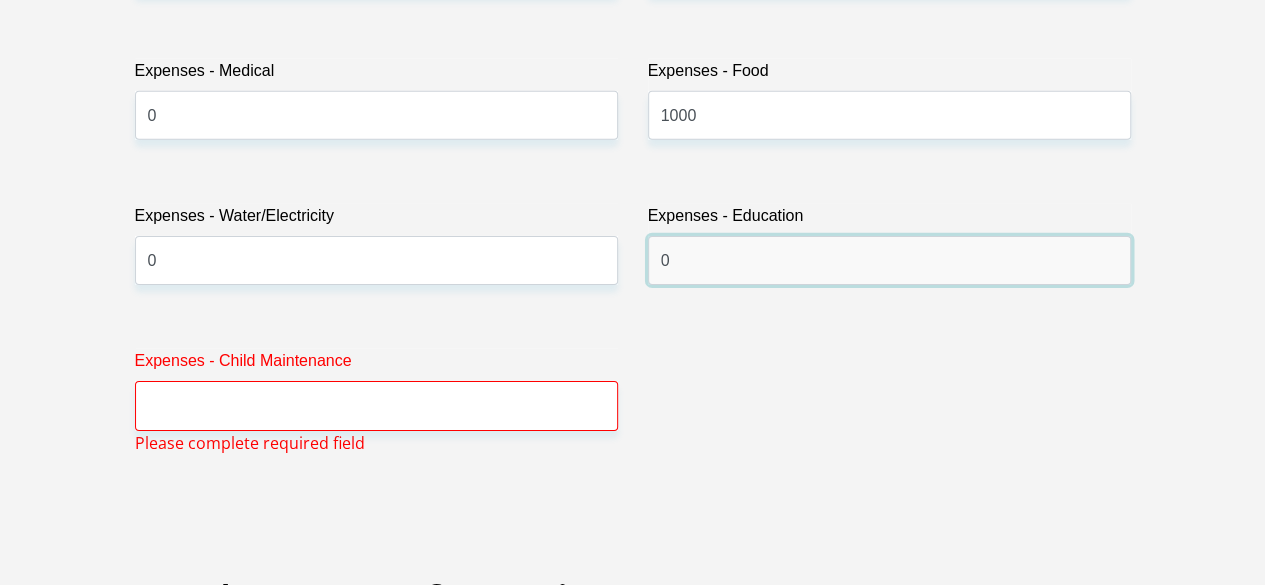 type on "0" 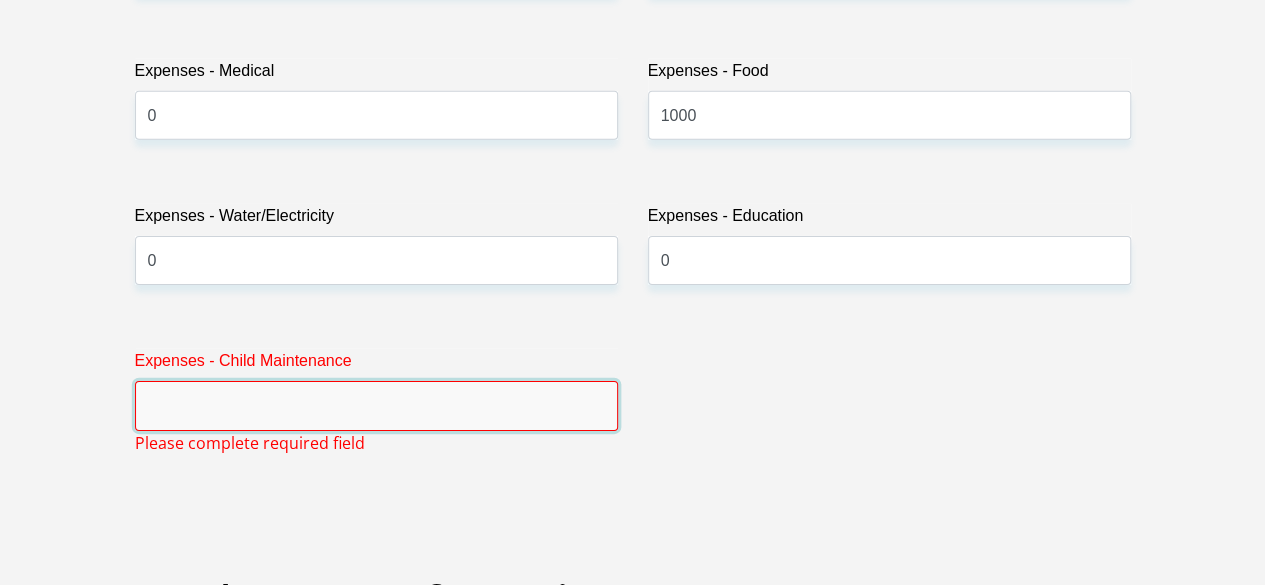 click on "Expenses - Child Maintenance" at bounding box center [376, 405] 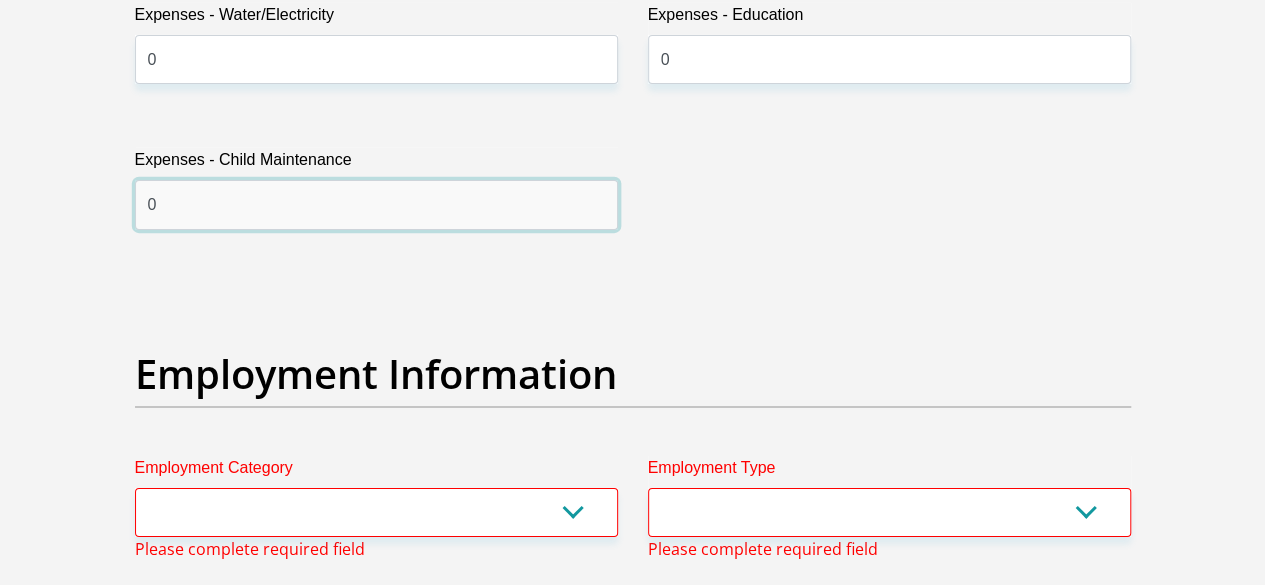 scroll, scrollTop: 3672, scrollLeft: 0, axis: vertical 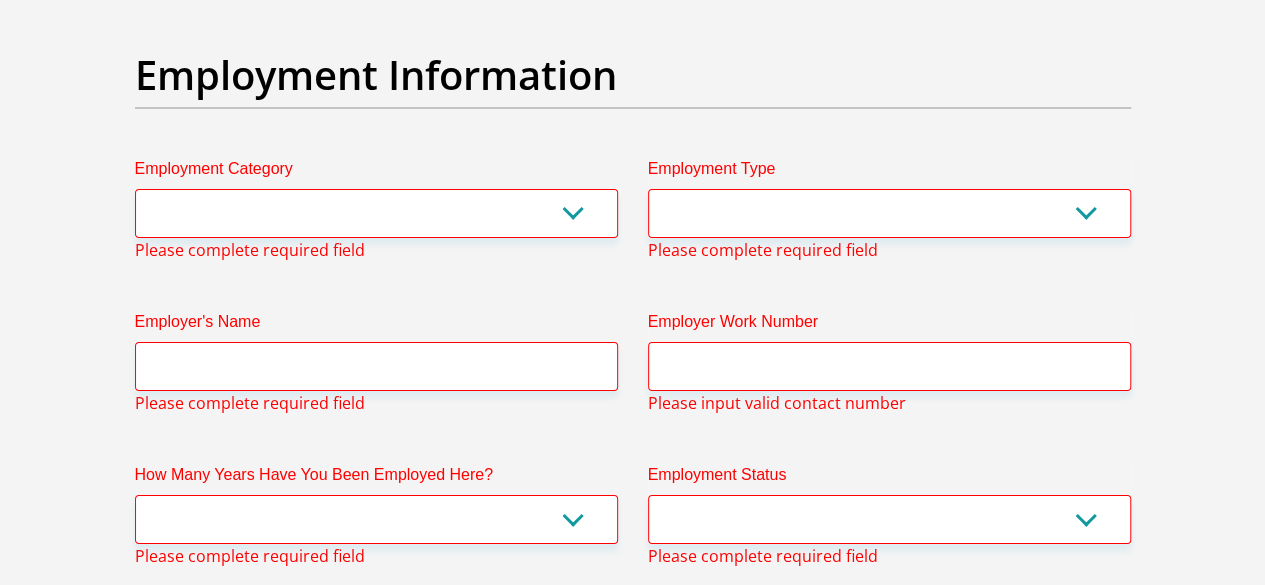 type on "0" 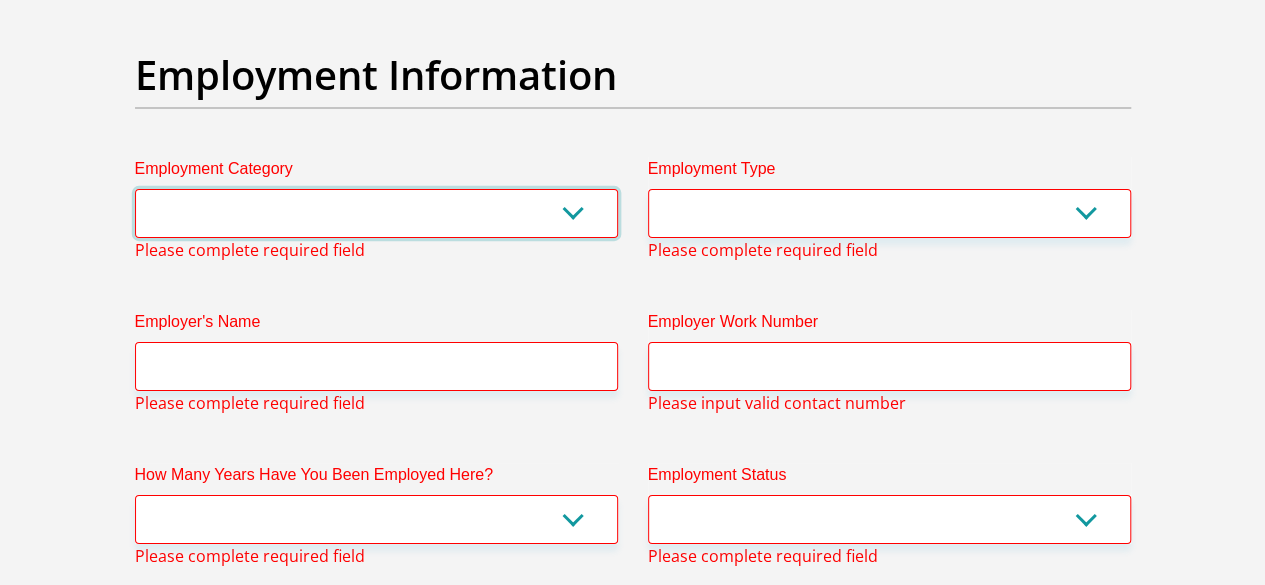 click on "AGRICULTURE
ALCOHOL & TOBACCO
CONSTRUCTION MATERIALS
METALLURGY
EQUIPMENT FOR RENEWABLE ENERGY
SPECIALIZED CONTRACTORS
CAR
GAMING (INCL. INTERNET
OTHER WHOLESALE
UNLICENSED PHARMACEUTICALS
CURRENCY EXCHANGE HOUSES
OTHER FINANCIAL INSTITUTIONS & INSURANCE
REAL ESTATE AGENTS
OIL & GAS
OTHER MATERIALS (E.G. IRON ORE)
PRECIOUS STONES & PRECIOUS METALS
POLITICAL ORGANIZATIONS
RELIGIOUS ORGANIZATIONS(NOT SECTS)
ACTI. HAVING BUSINESS DEAL WITH PUBLIC ADMINISTRATION
LAUNDROMATS" at bounding box center [376, 213] 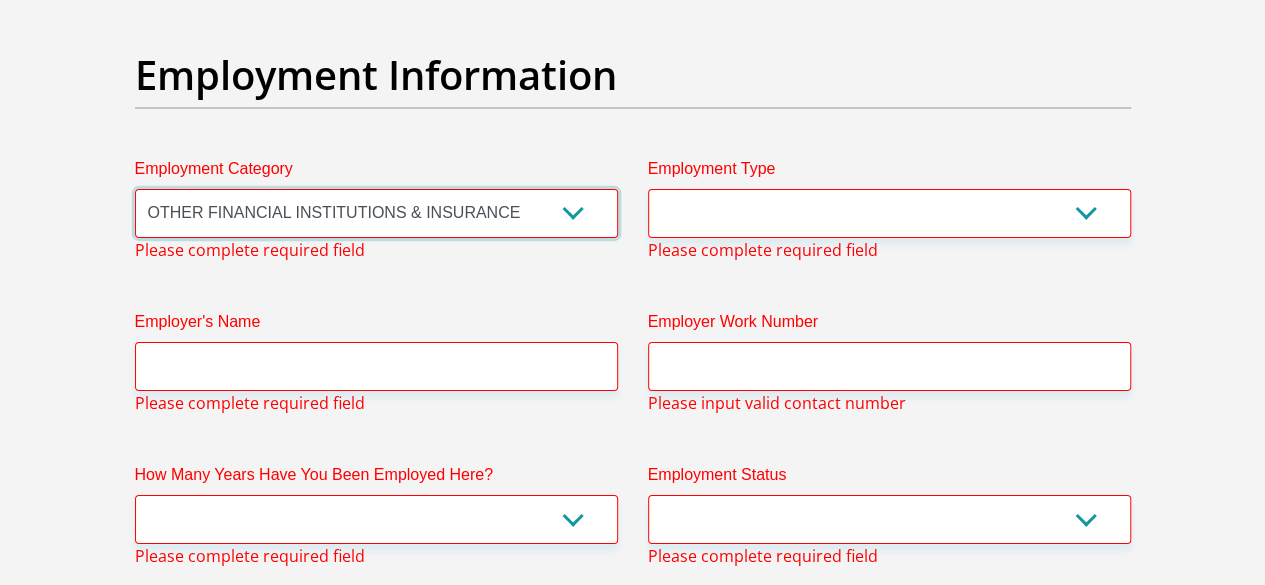 click on "AGRICULTURE
ALCOHOL & TOBACCO
CONSTRUCTION MATERIALS
METALLURGY
EQUIPMENT FOR RENEWABLE ENERGY
SPECIALIZED CONTRACTORS
CAR
GAMING (INCL. INTERNET
OTHER WHOLESALE
UNLICENSED PHARMACEUTICALS
CURRENCY EXCHANGE HOUSES
OTHER FINANCIAL INSTITUTIONS & INSURANCE
REAL ESTATE AGENTS
OIL & GAS
OTHER MATERIALS (E.G. IRON ORE)
PRECIOUS STONES & PRECIOUS METALS
POLITICAL ORGANIZATIONS
RELIGIOUS ORGANIZATIONS(NOT SECTS)
ACTI. HAVING BUSINESS DEAL WITH PUBLIC ADMINISTRATION
LAUNDROMATS" at bounding box center (376, 213) 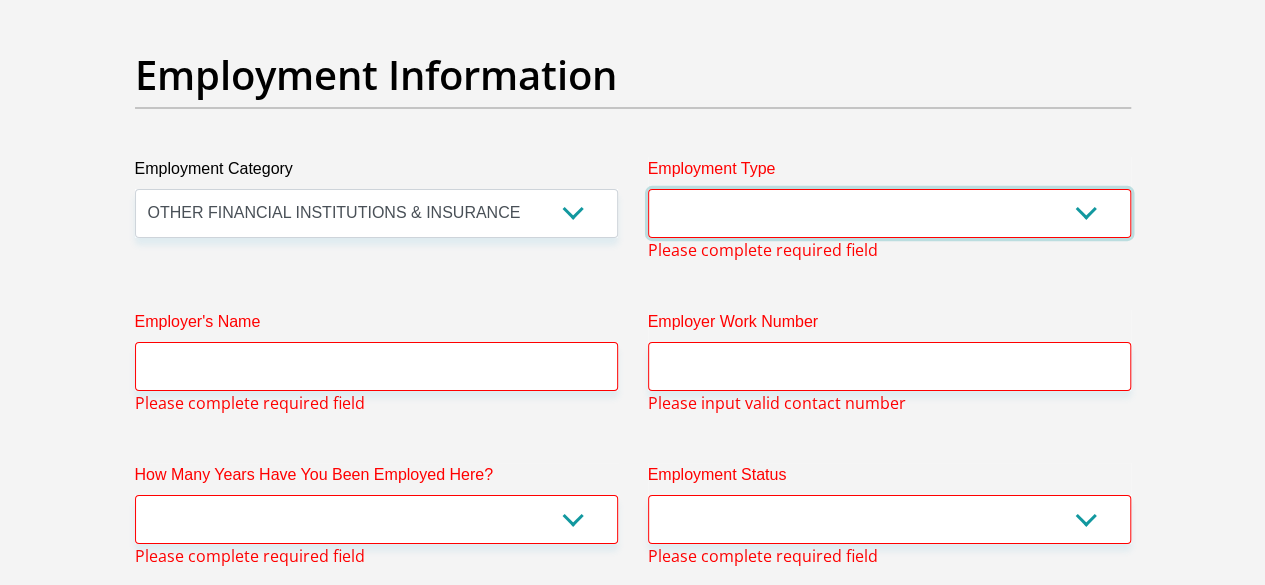 click on "College/Lecturer
Craft Seller
Creative
Driver
Executive
Farmer
Forces - Non Commissioned
Forces - Officer
Hawker
Housewife
Labourer
Licenced Professional
Manager
Miner
Non Licenced Professional
Office Staff/Clerk
Outside Worker
Pensioner
Permanent Teacher
Production/Manufacturing
Sales
Self-Employed
Semi-Professional Worker
Service Industry  Social Worker  Student" at bounding box center [889, 213] 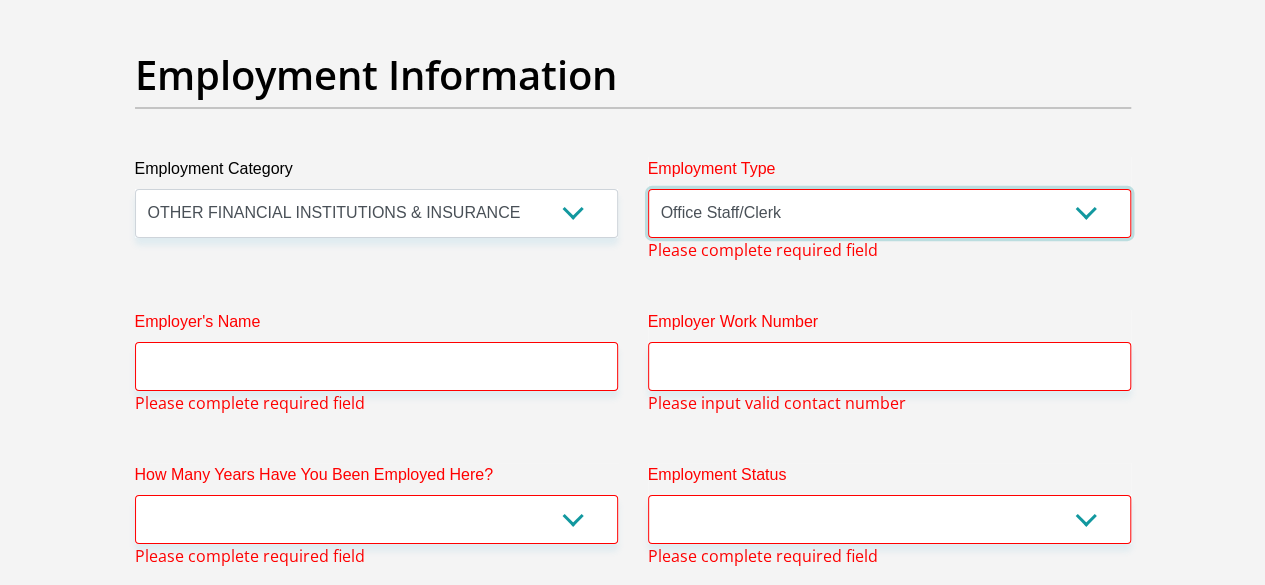 click on "College/Lecturer
Craft Seller
Creative
Driver
Executive
Farmer
Forces - Non Commissioned
Forces - Officer
Hawker
Housewife
Labourer
Licenced Professional
Manager
Miner
Non Licenced Professional
Office Staff/Clerk
Outside Worker
Pensioner
Permanent Teacher
Production/Manufacturing
Sales
Self-Employed
Semi-Professional Worker
Service Industry  Social Worker  Student" at bounding box center [889, 213] 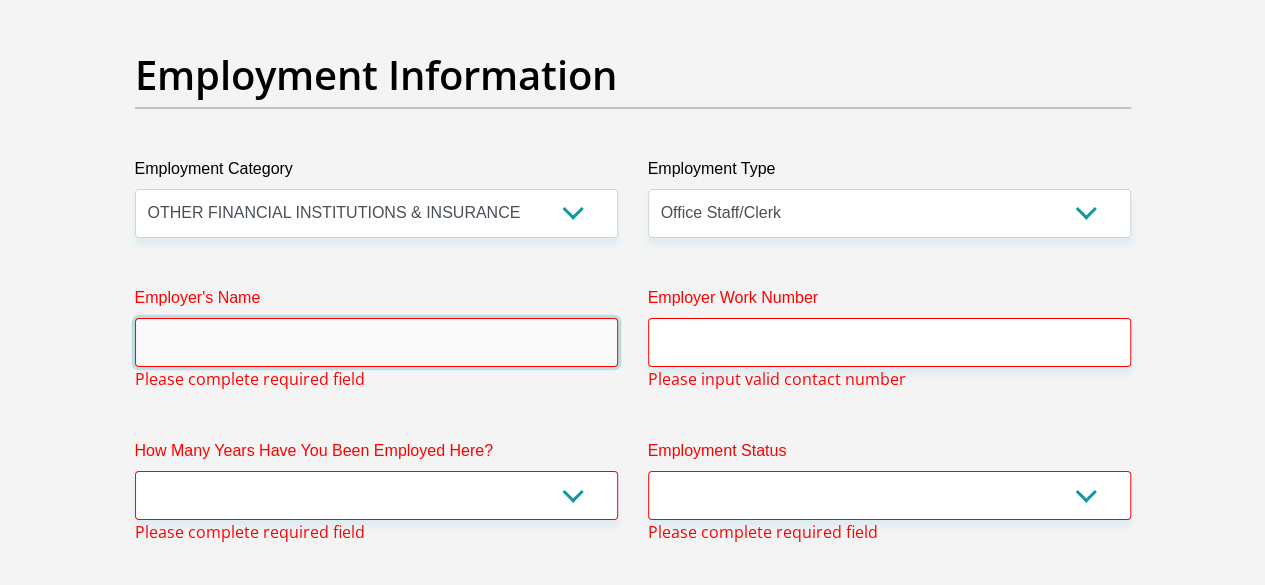 click on "Employer's Name" at bounding box center [376, 342] 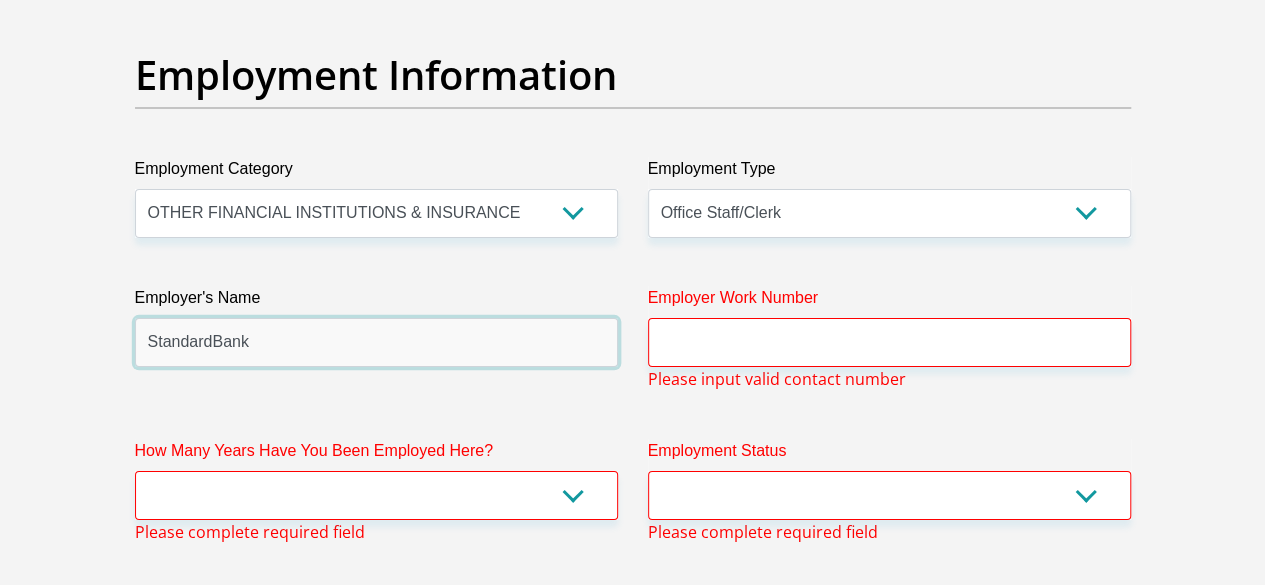 type on "StandardBank" 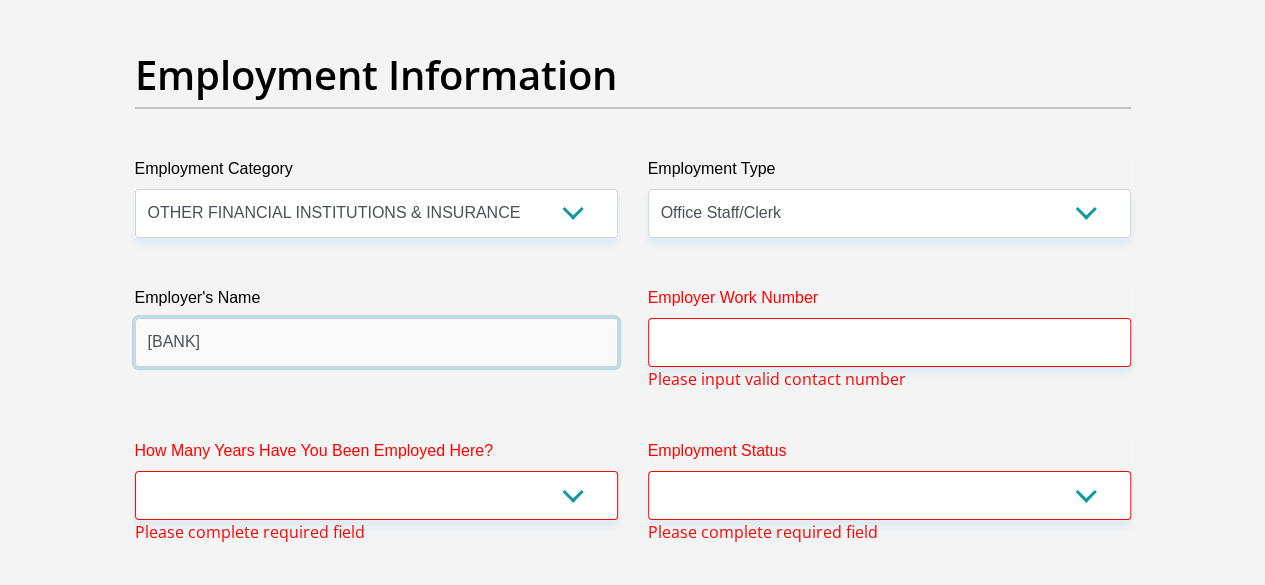 type on "StandardBank" 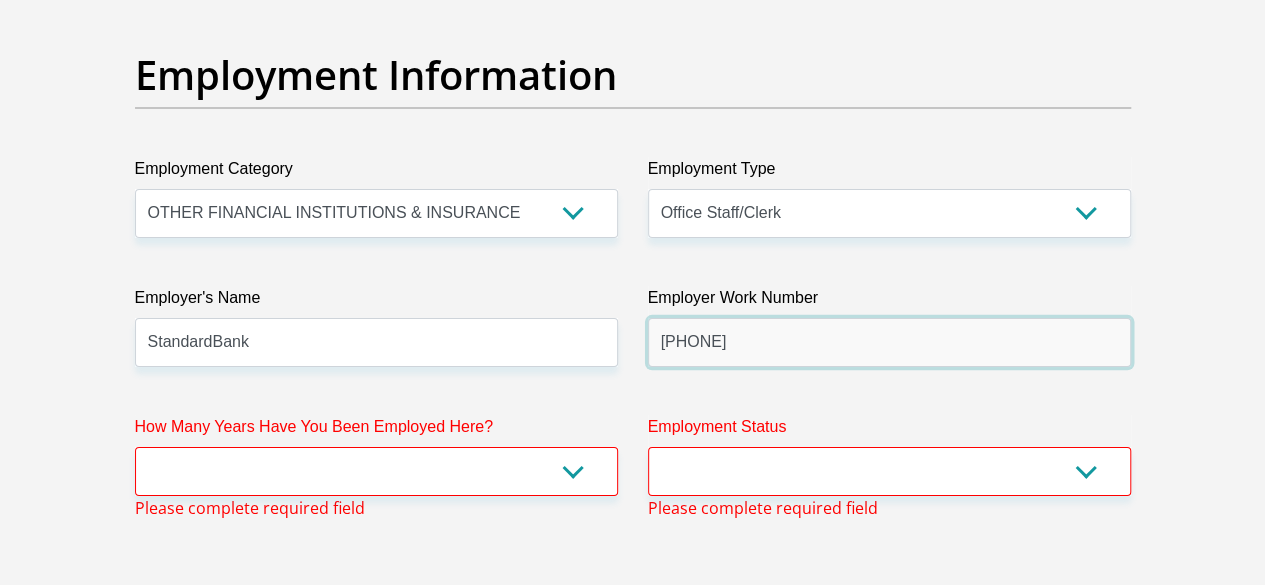 type on "0860123000" 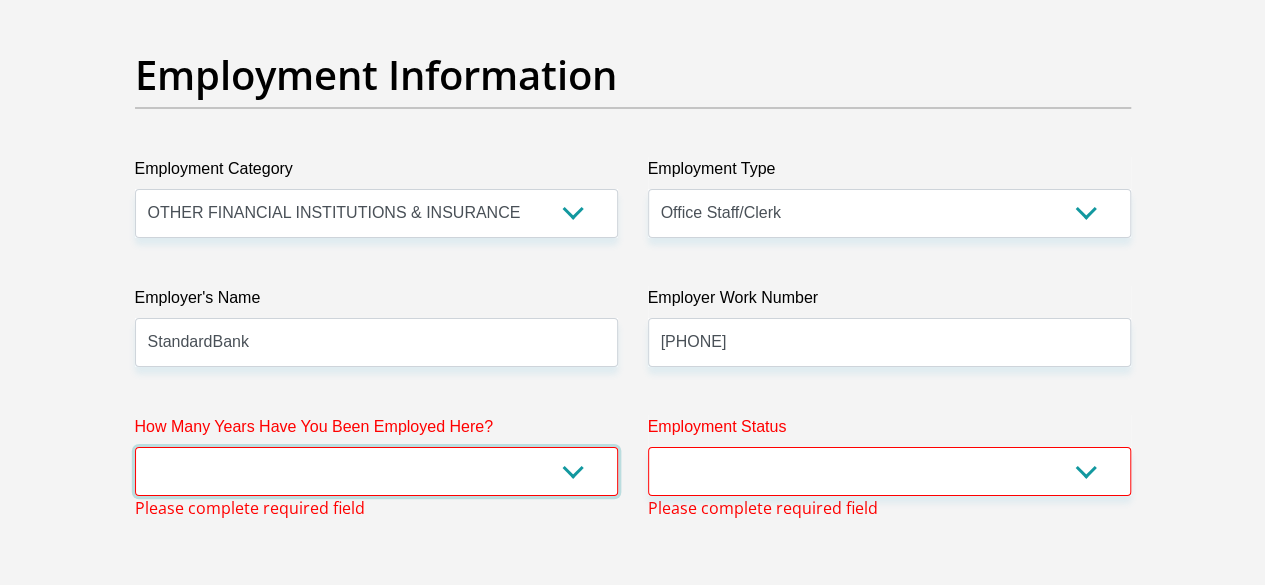 click on "less than 1 year
1-3 years
3-5 years
5+ years" at bounding box center (376, 471) 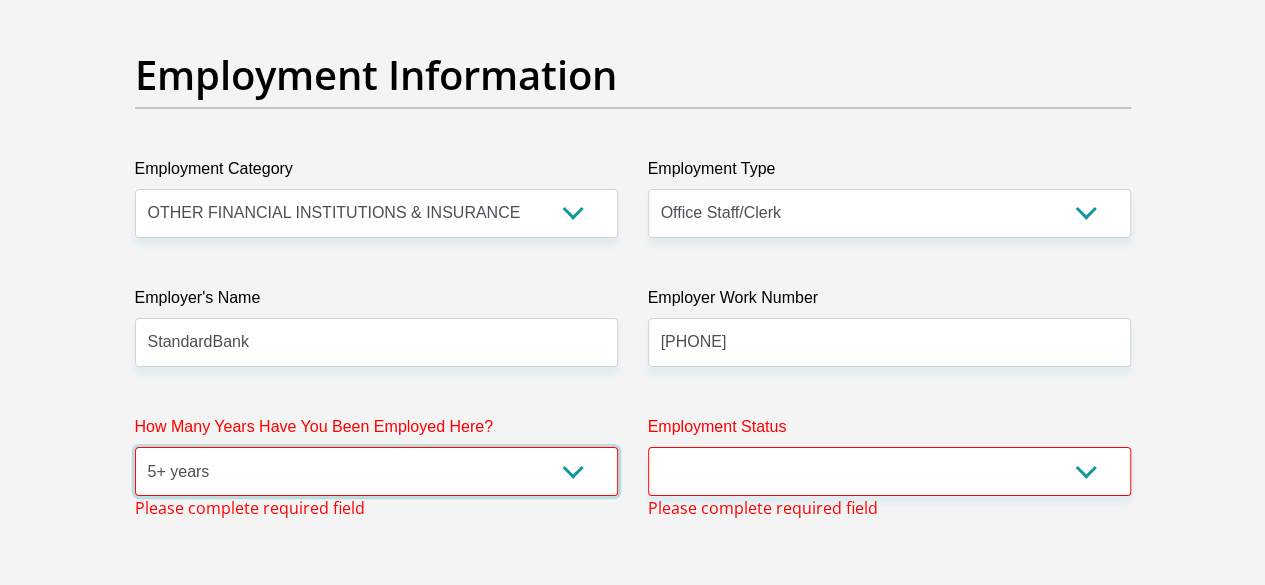 click on "less than 1 year
1-3 years
3-5 years
5+ years" at bounding box center (376, 471) 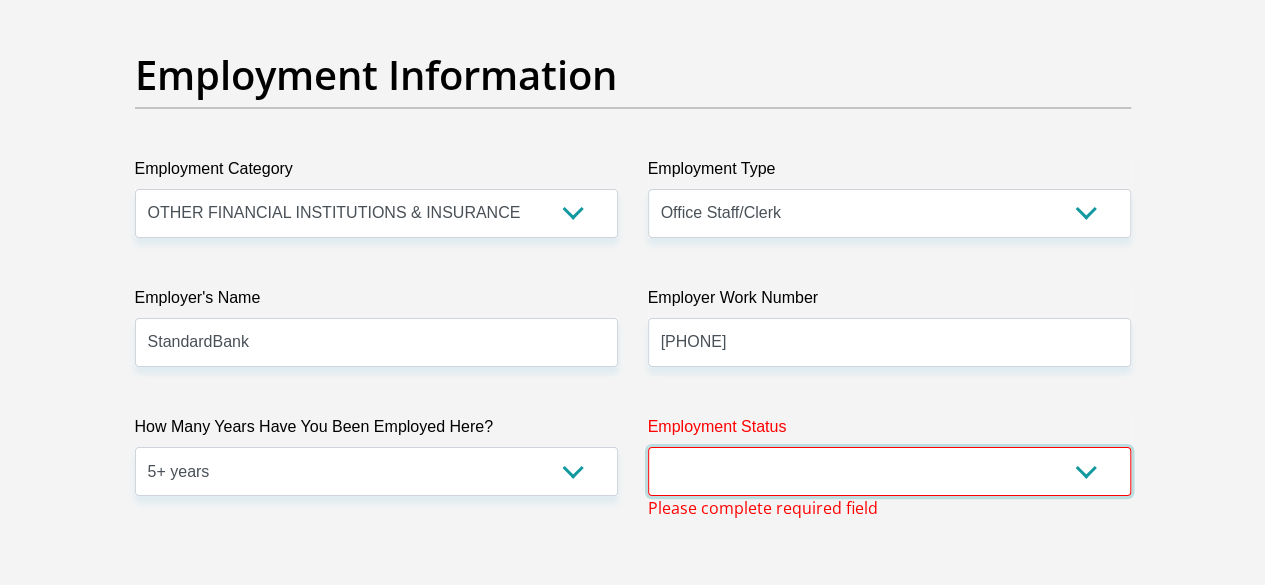 drag, startPoint x: 730, startPoint y: 395, endPoint x: 742, endPoint y: 400, distance: 13 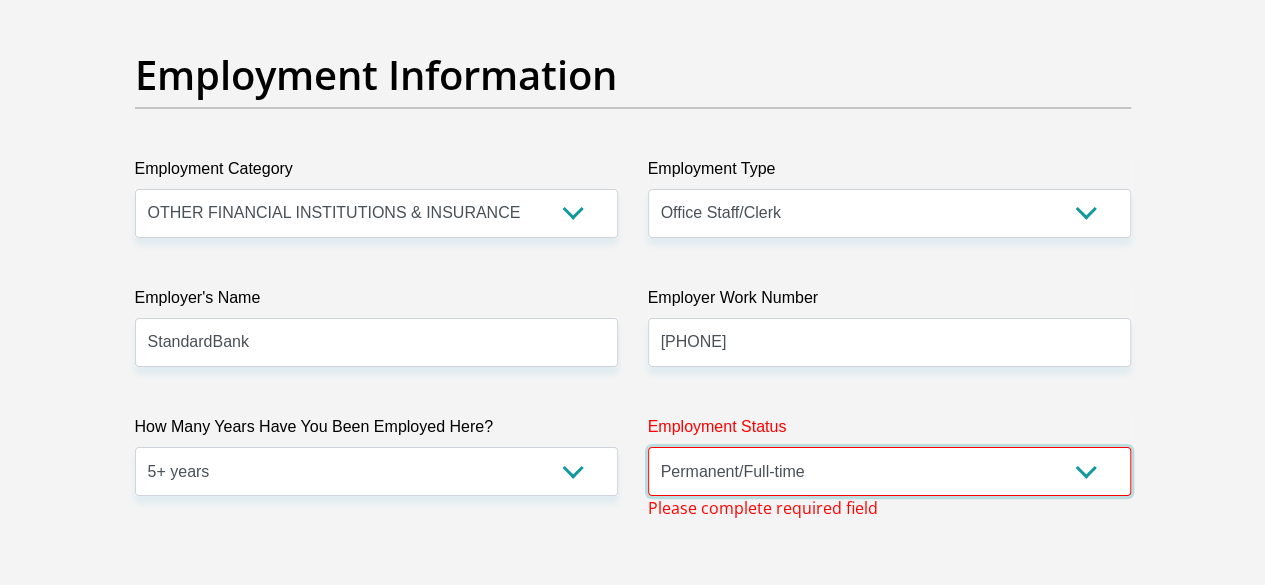 click on "Permanent/Full-time
Part-time/Casual
Contract Worker
Self-Employed
Housewife
Retired
Student
Medically Boarded
Disability
Unemployed" at bounding box center [889, 471] 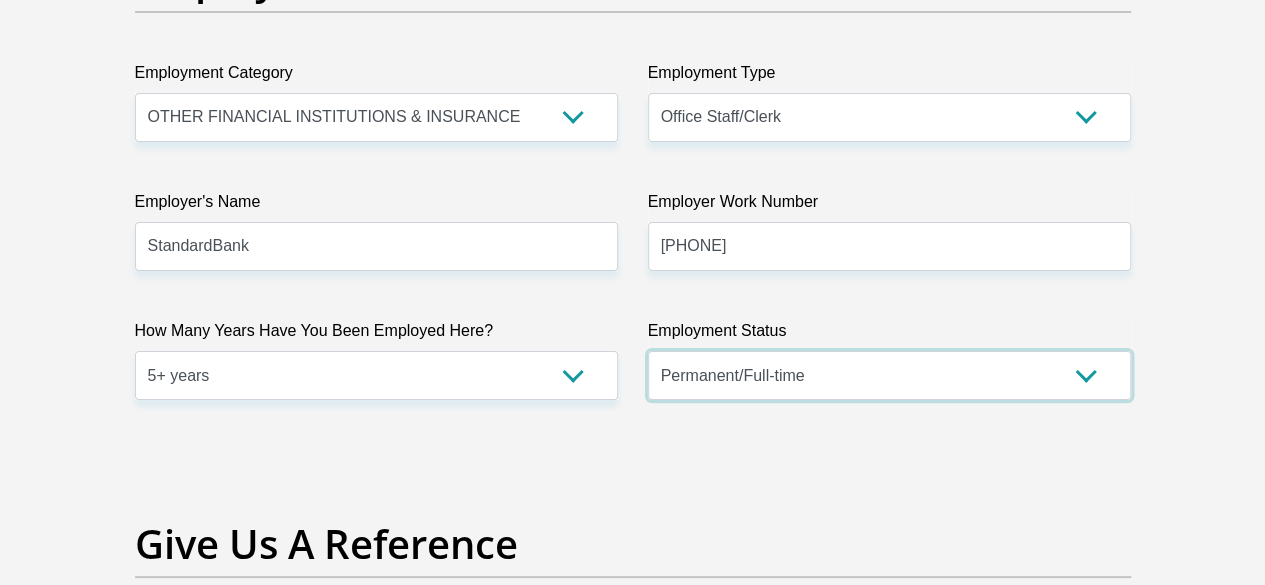 scroll, scrollTop: 3972, scrollLeft: 0, axis: vertical 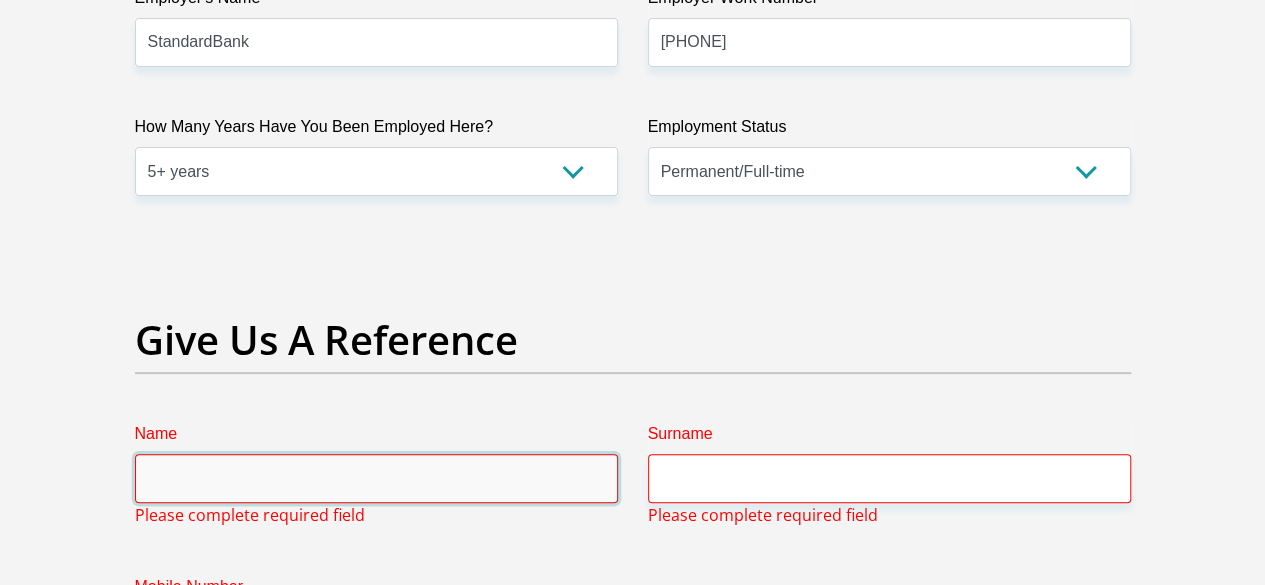 click on "Name" at bounding box center (376, 478) 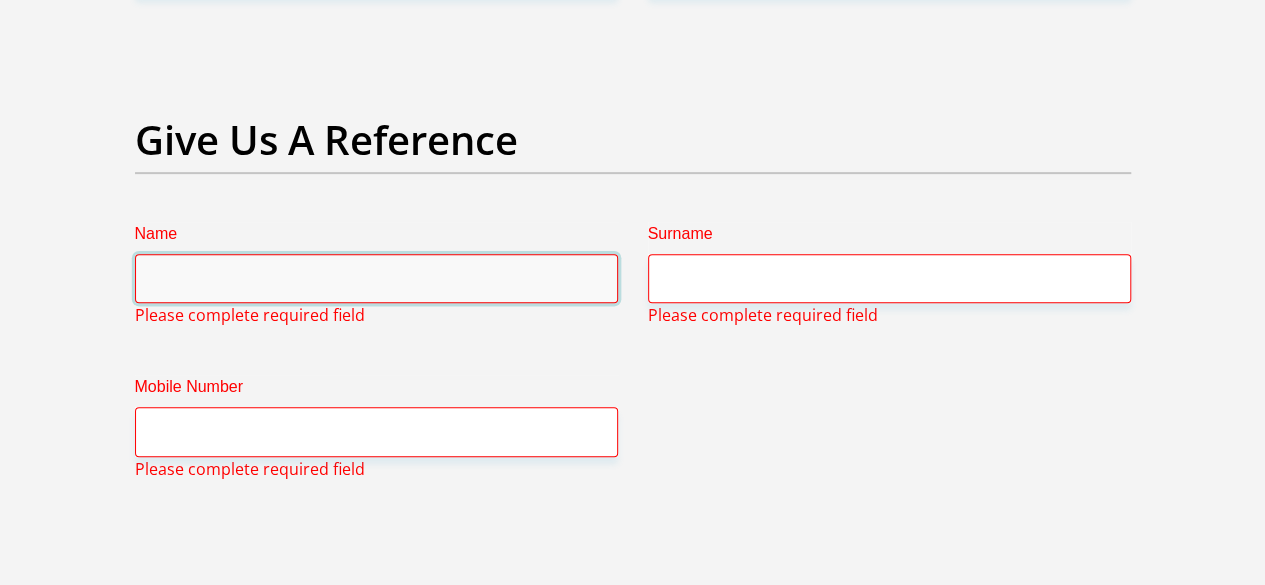 scroll, scrollTop: 4172, scrollLeft: 0, axis: vertical 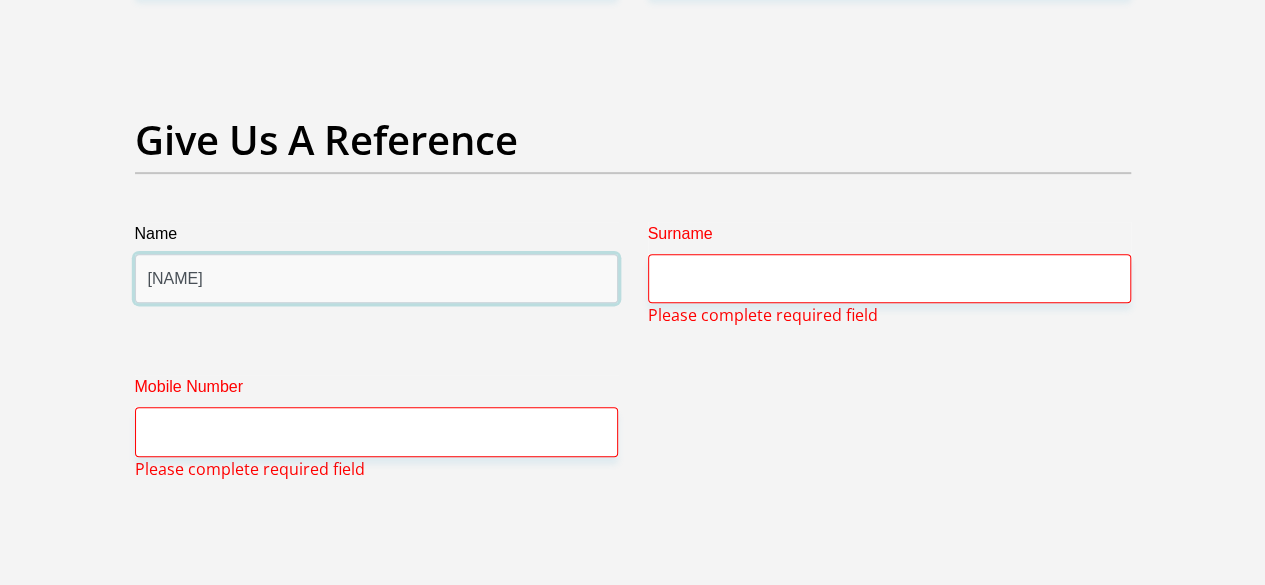 type on "Siphiwe Mnisi" 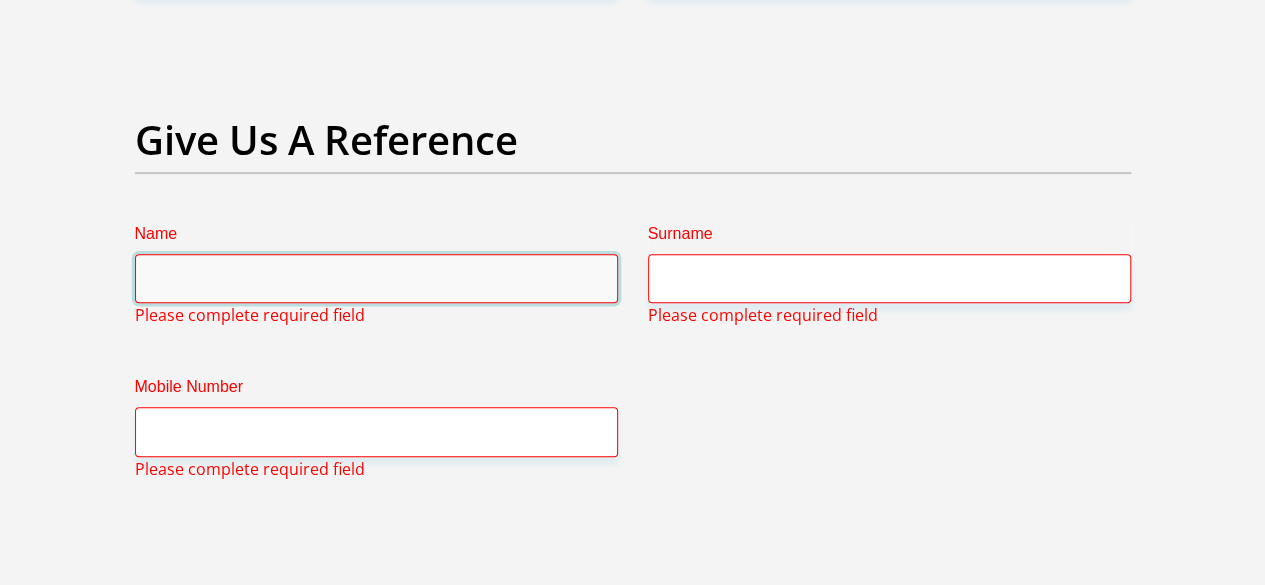 type on "s" 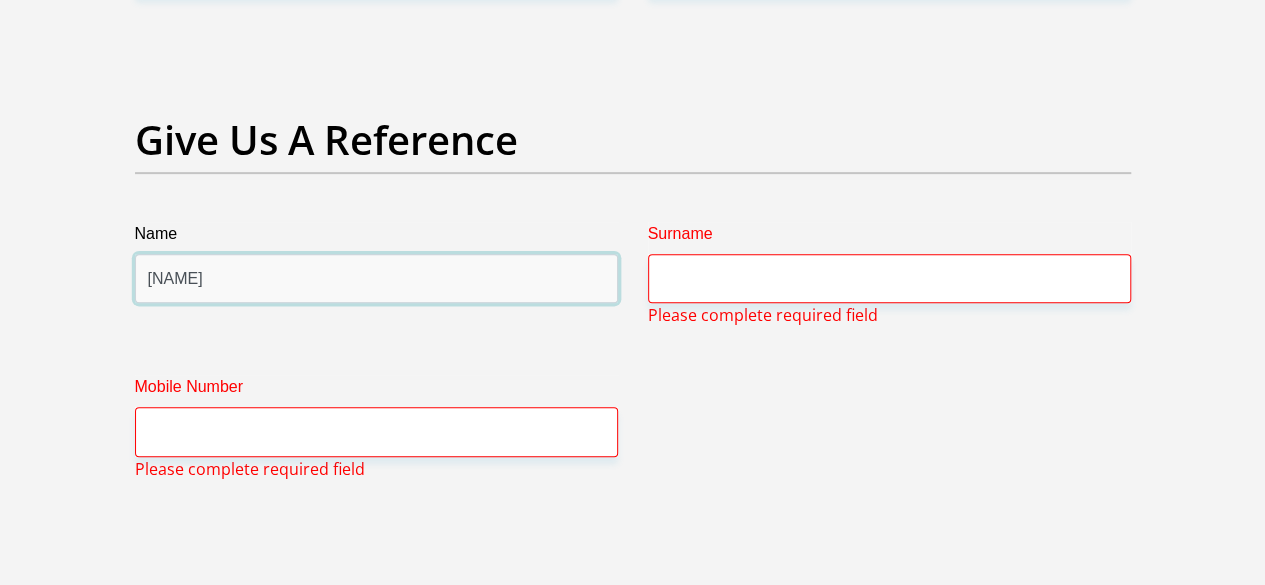 type on "Siphiwe" 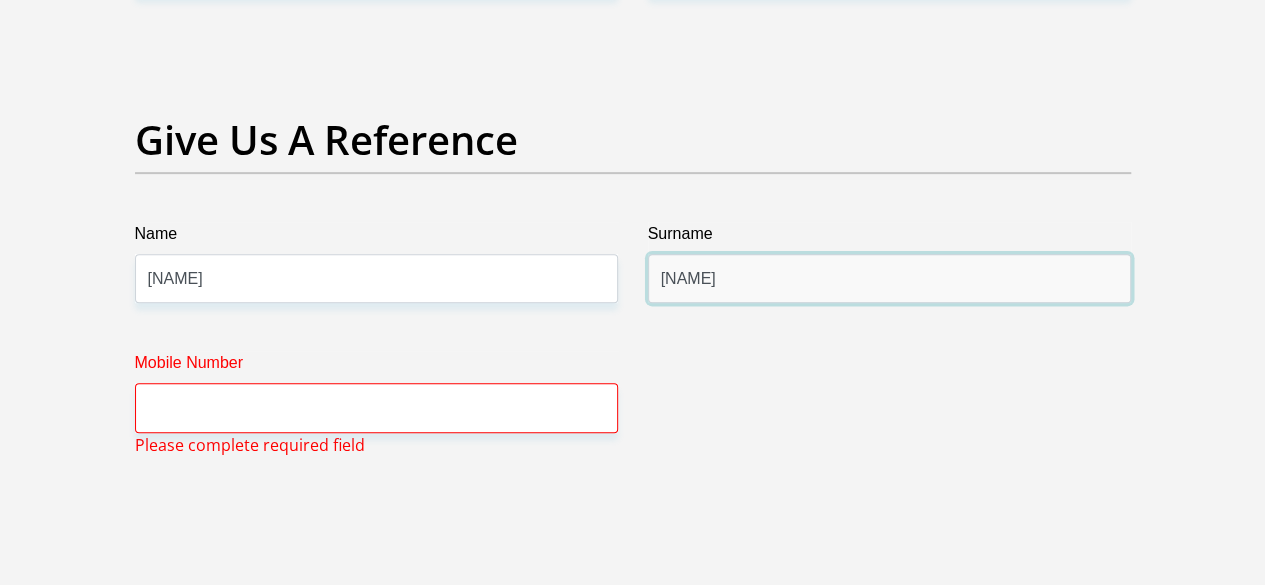 type on "Mnisi" 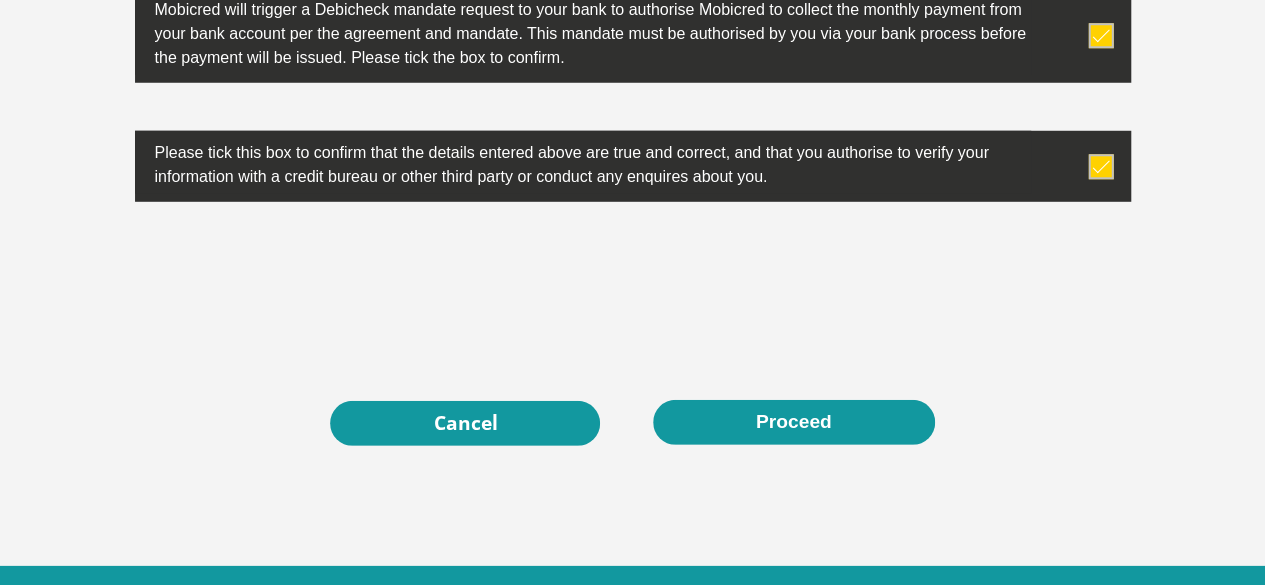 scroll, scrollTop: 6572, scrollLeft: 0, axis: vertical 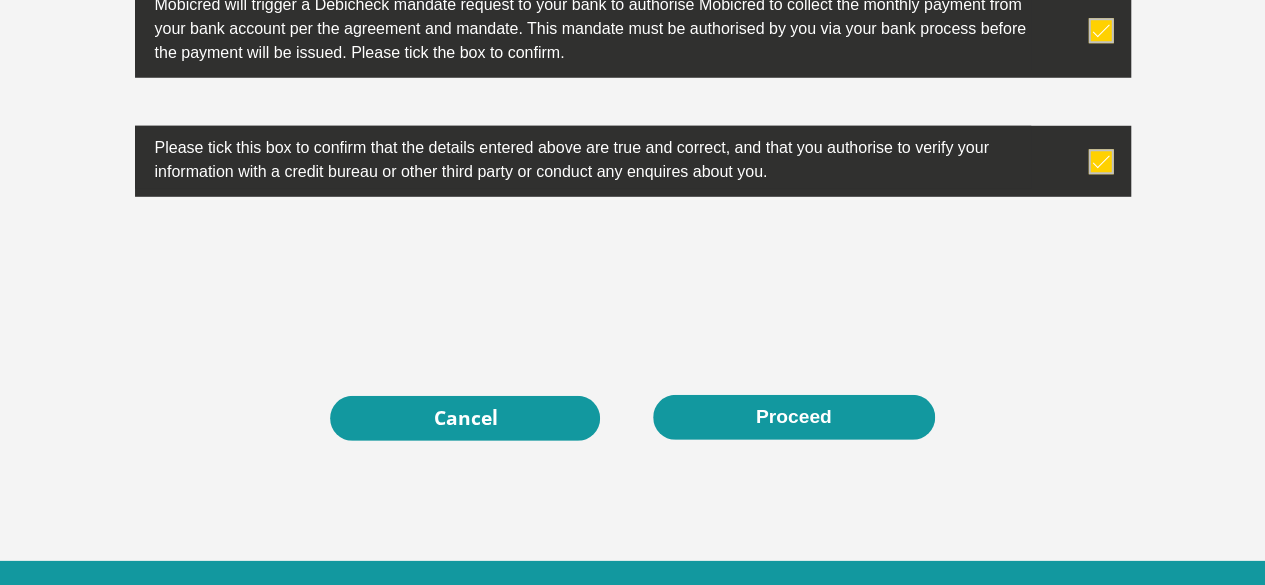 type on "0614409806" 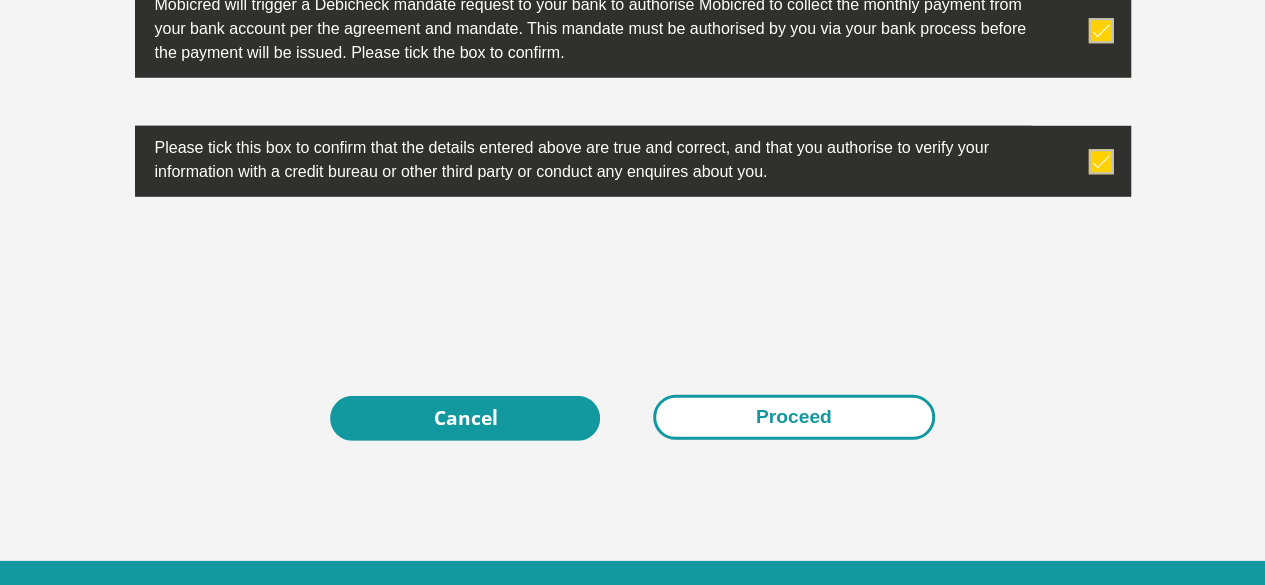click on "Proceed" at bounding box center (794, 417) 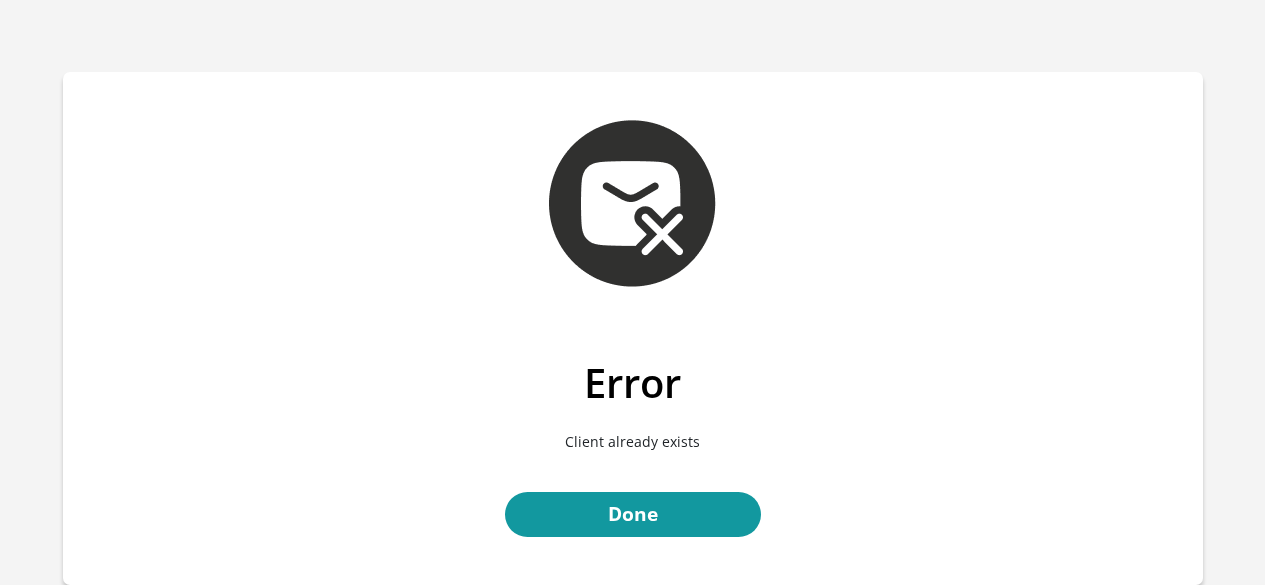 scroll, scrollTop: 184, scrollLeft: 0, axis: vertical 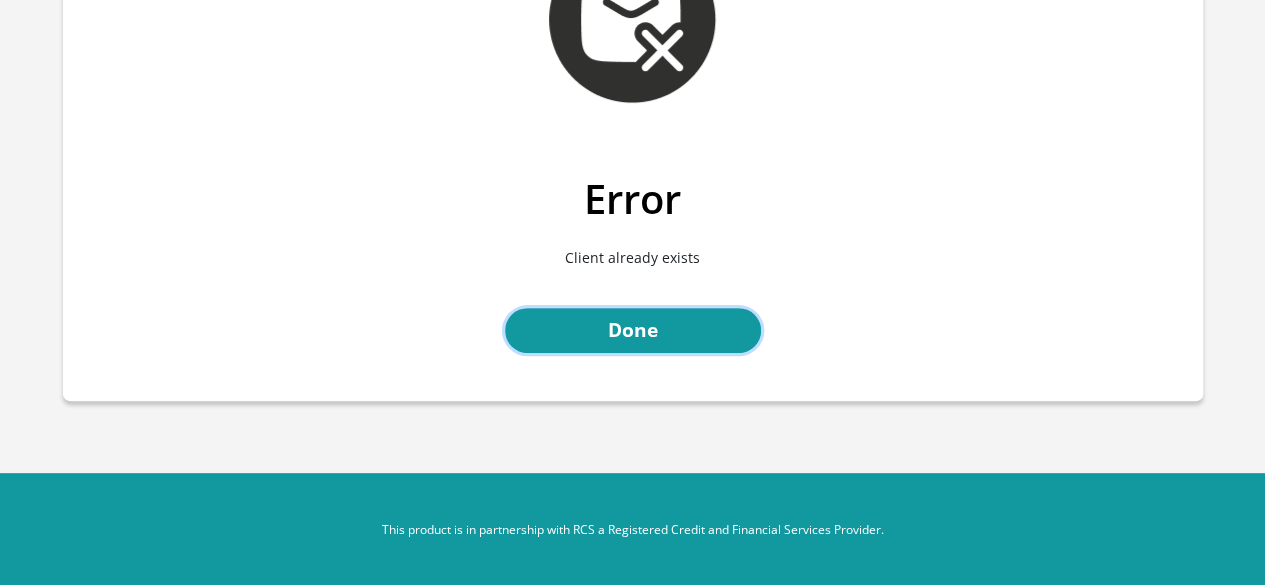click on "Done" at bounding box center (633, 330) 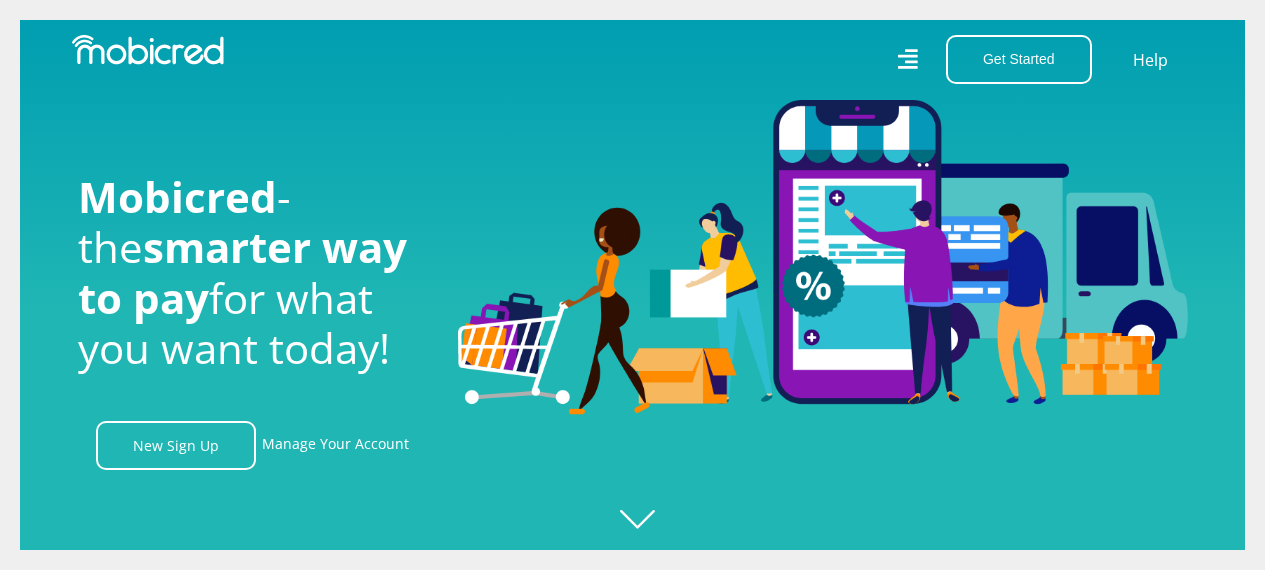 scroll, scrollTop: 0, scrollLeft: 0, axis: both 